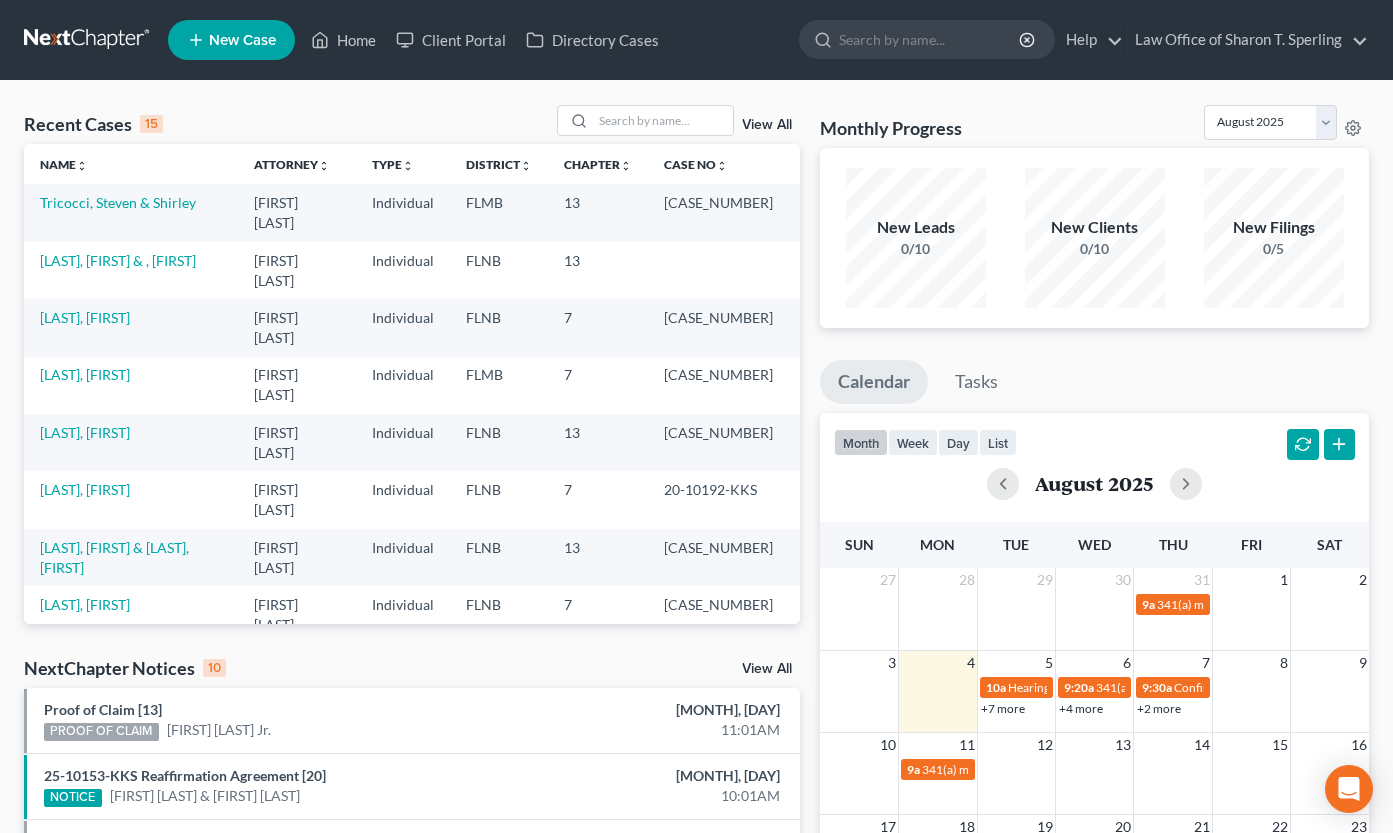 scroll, scrollTop: 0, scrollLeft: 0, axis: both 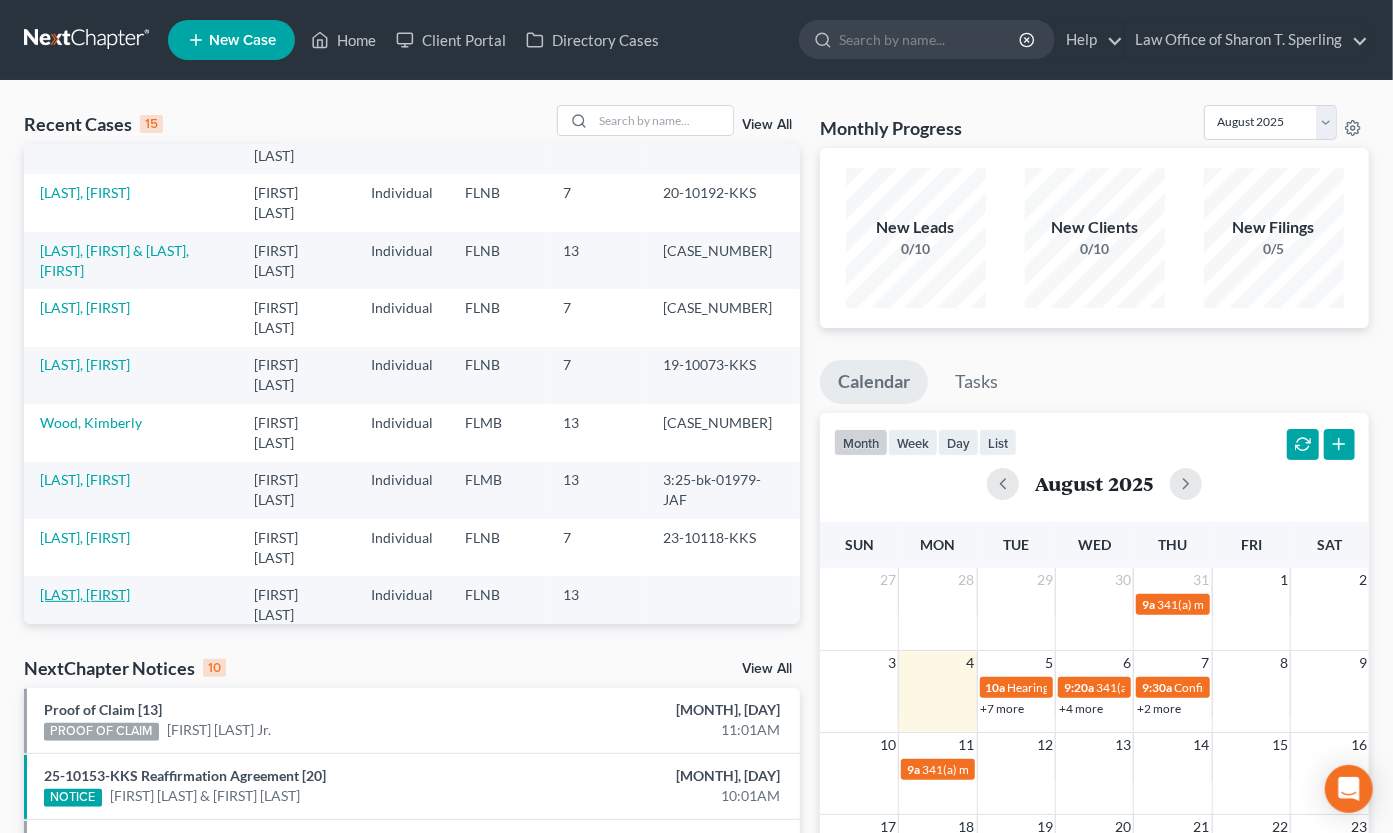 click on "[LAST], [FIRST]" at bounding box center (85, 594) 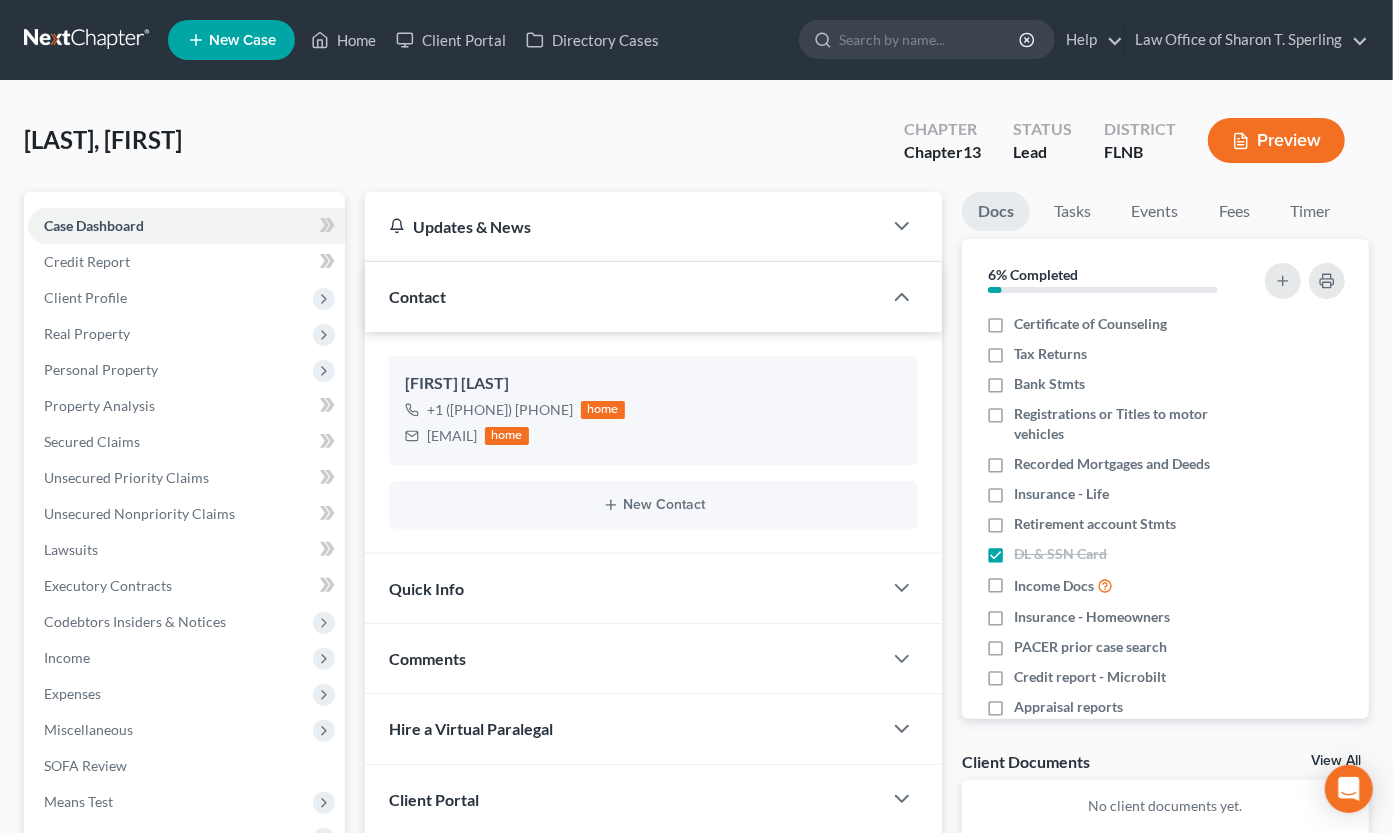 scroll, scrollTop: 263, scrollLeft: 0, axis: vertical 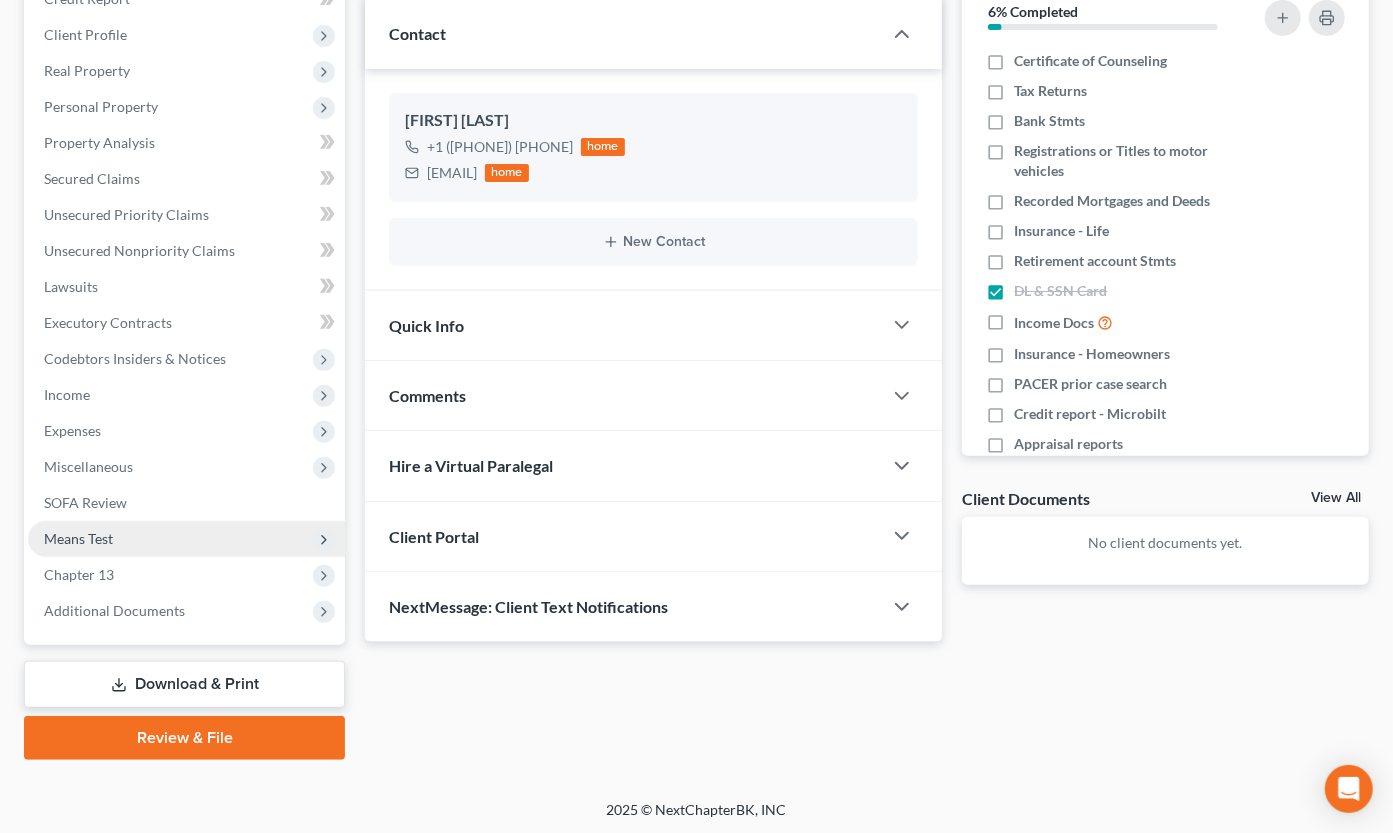 click on "Means Test" at bounding box center (78, 538) 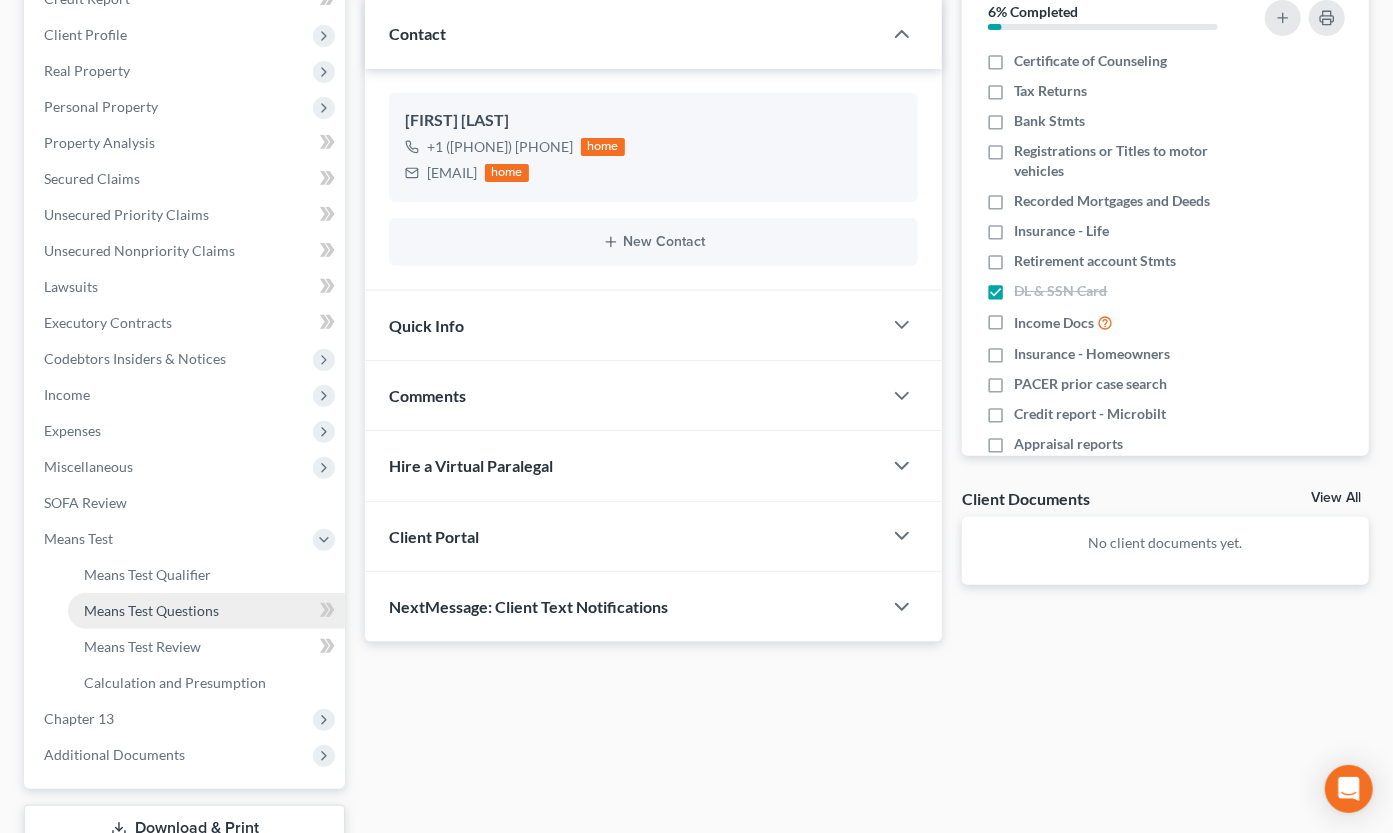 scroll, scrollTop: 407, scrollLeft: 0, axis: vertical 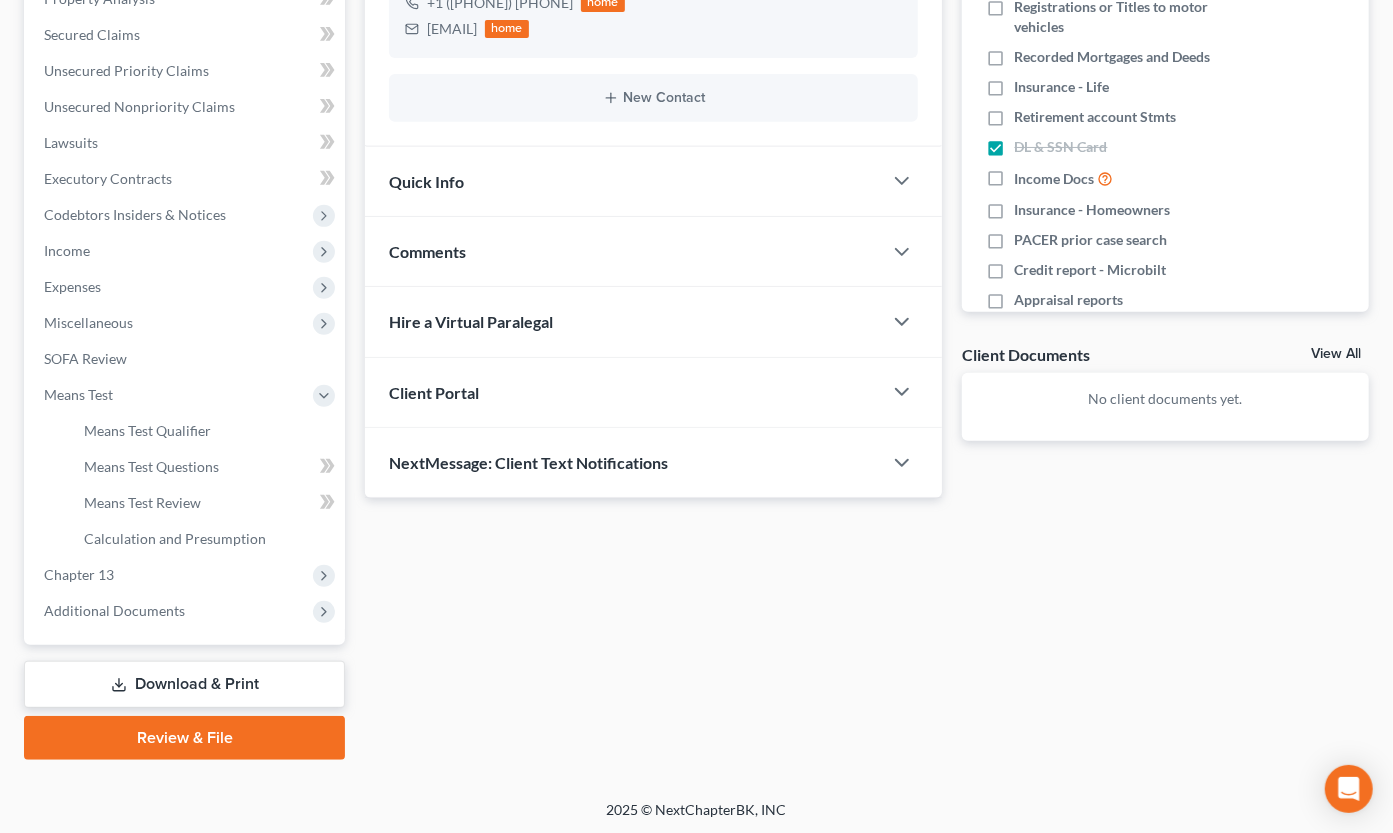 click on "Download & Print" at bounding box center (184, 684) 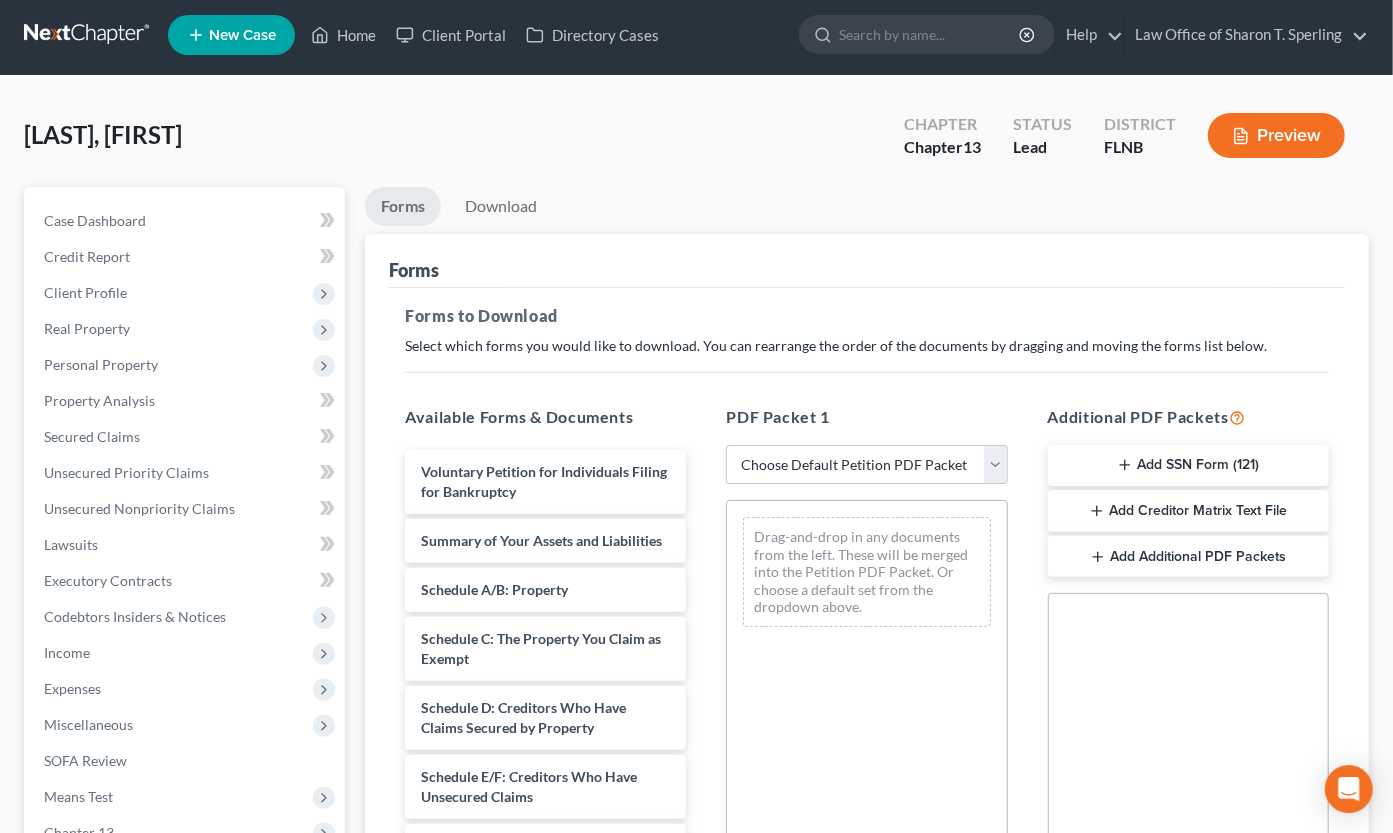 scroll, scrollTop: 0, scrollLeft: 0, axis: both 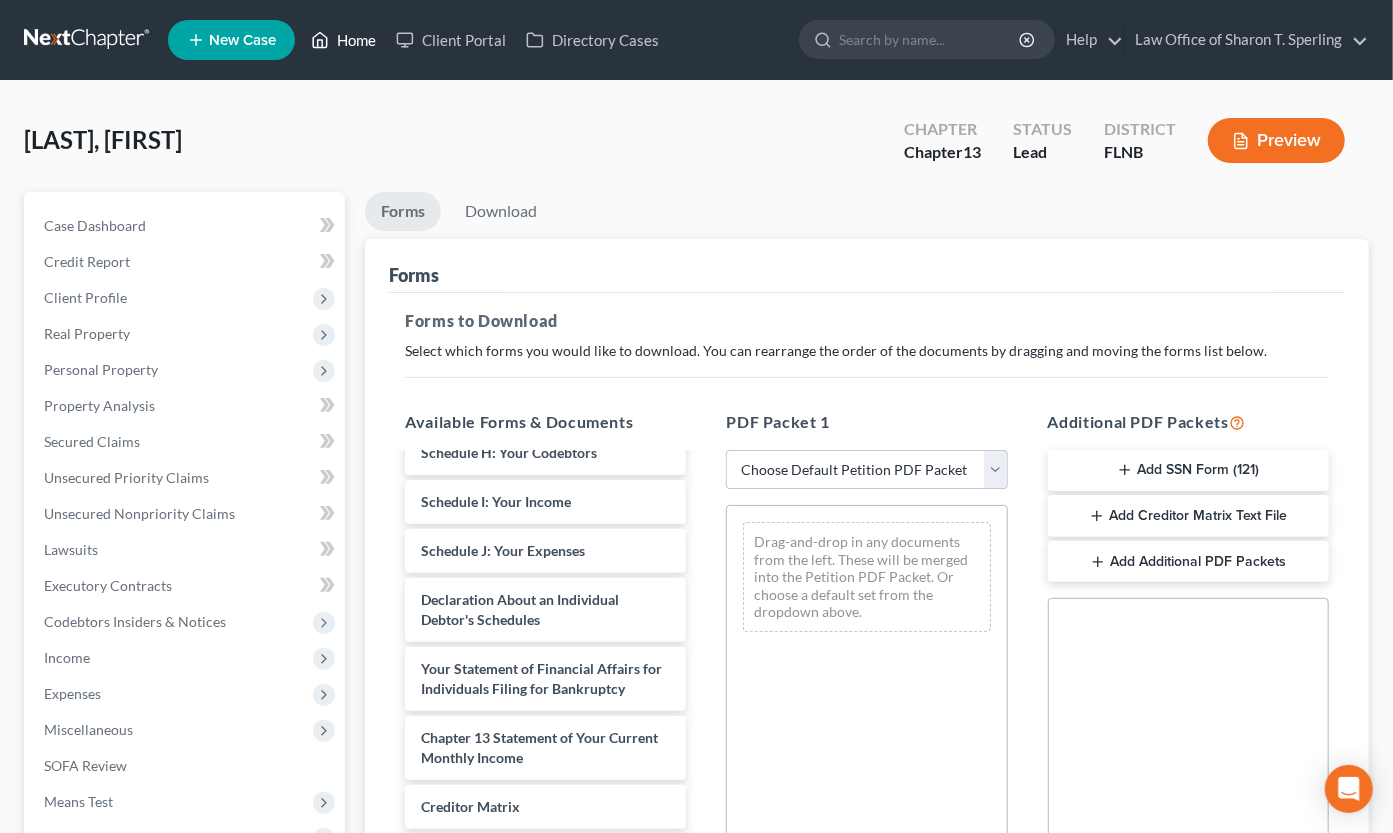 click on "Home" at bounding box center [343, 40] 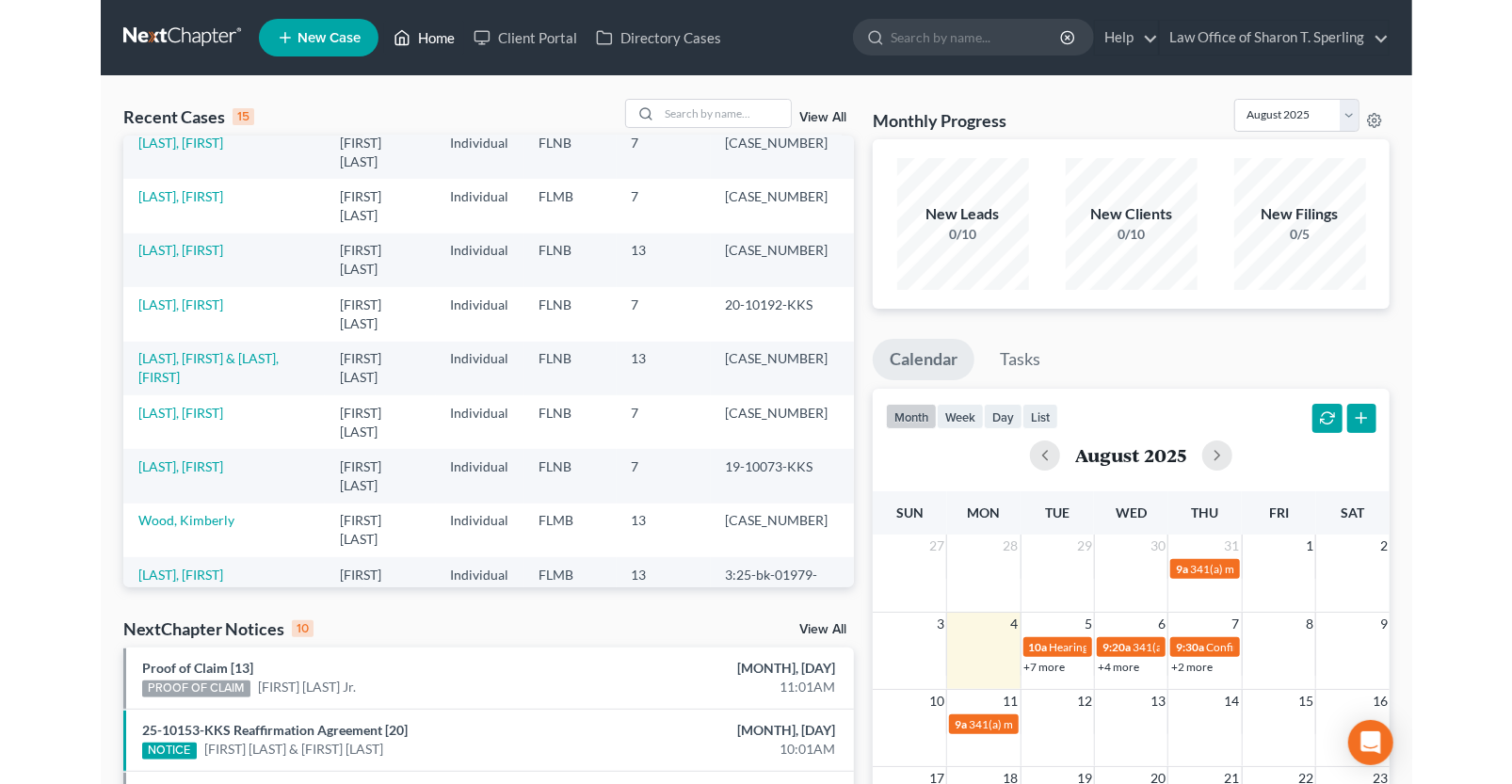 scroll, scrollTop: 411, scrollLeft: 0, axis: vertical 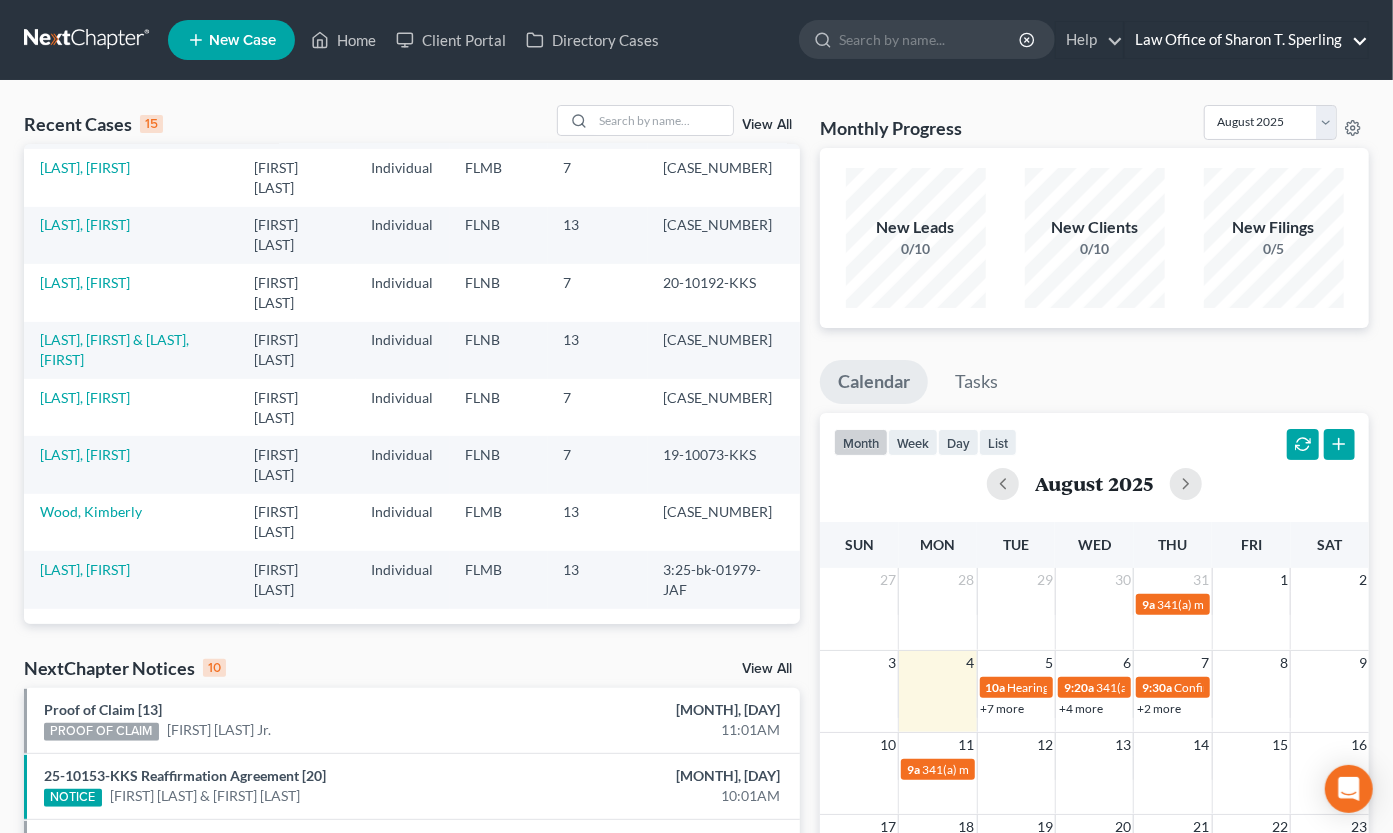 click on "Law Office of Sharon T. Sperling" at bounding box center (1246, 40) 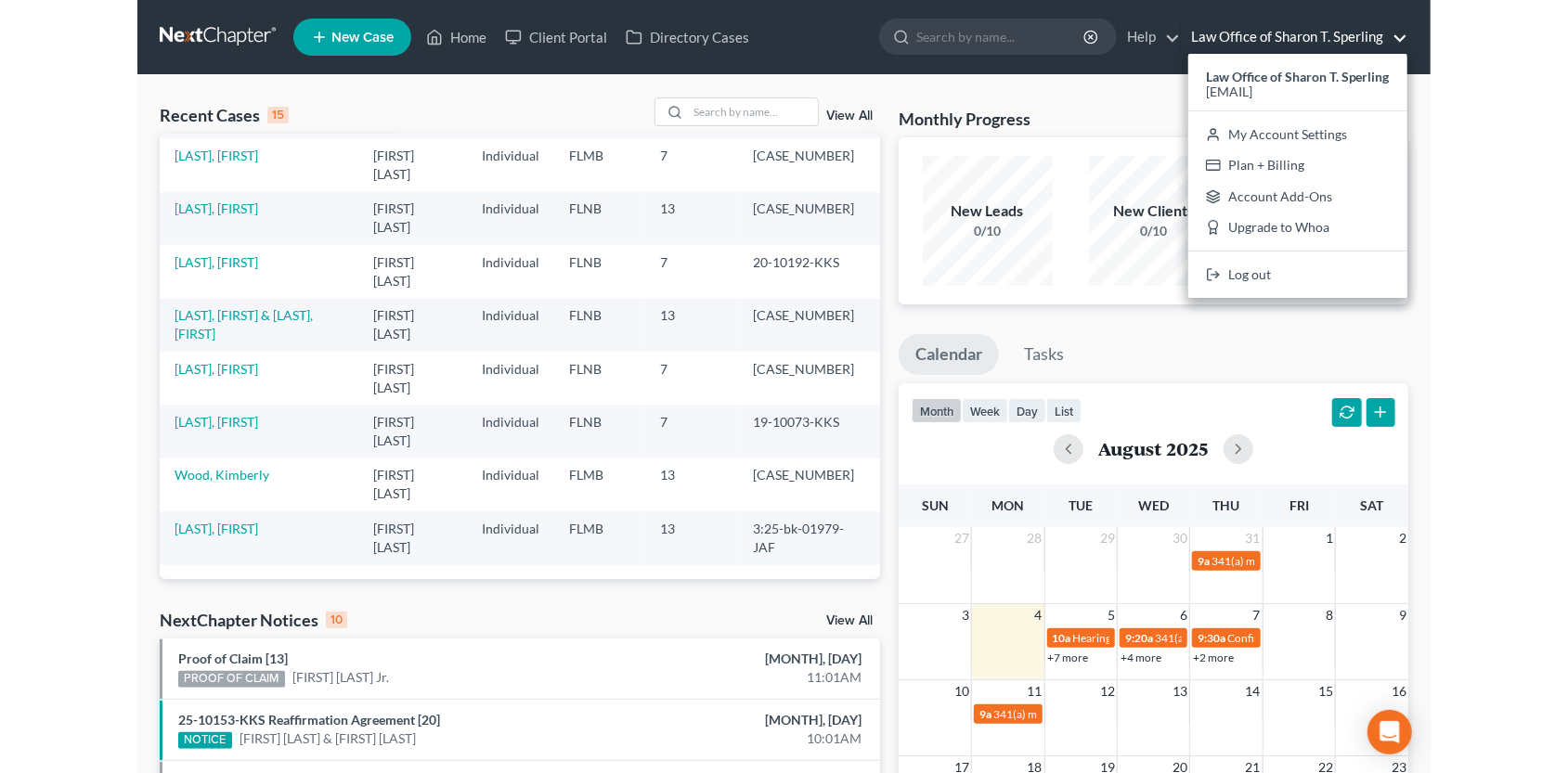 scroll, scrollTop: 127, scrollLeft: 0, axis: vertical 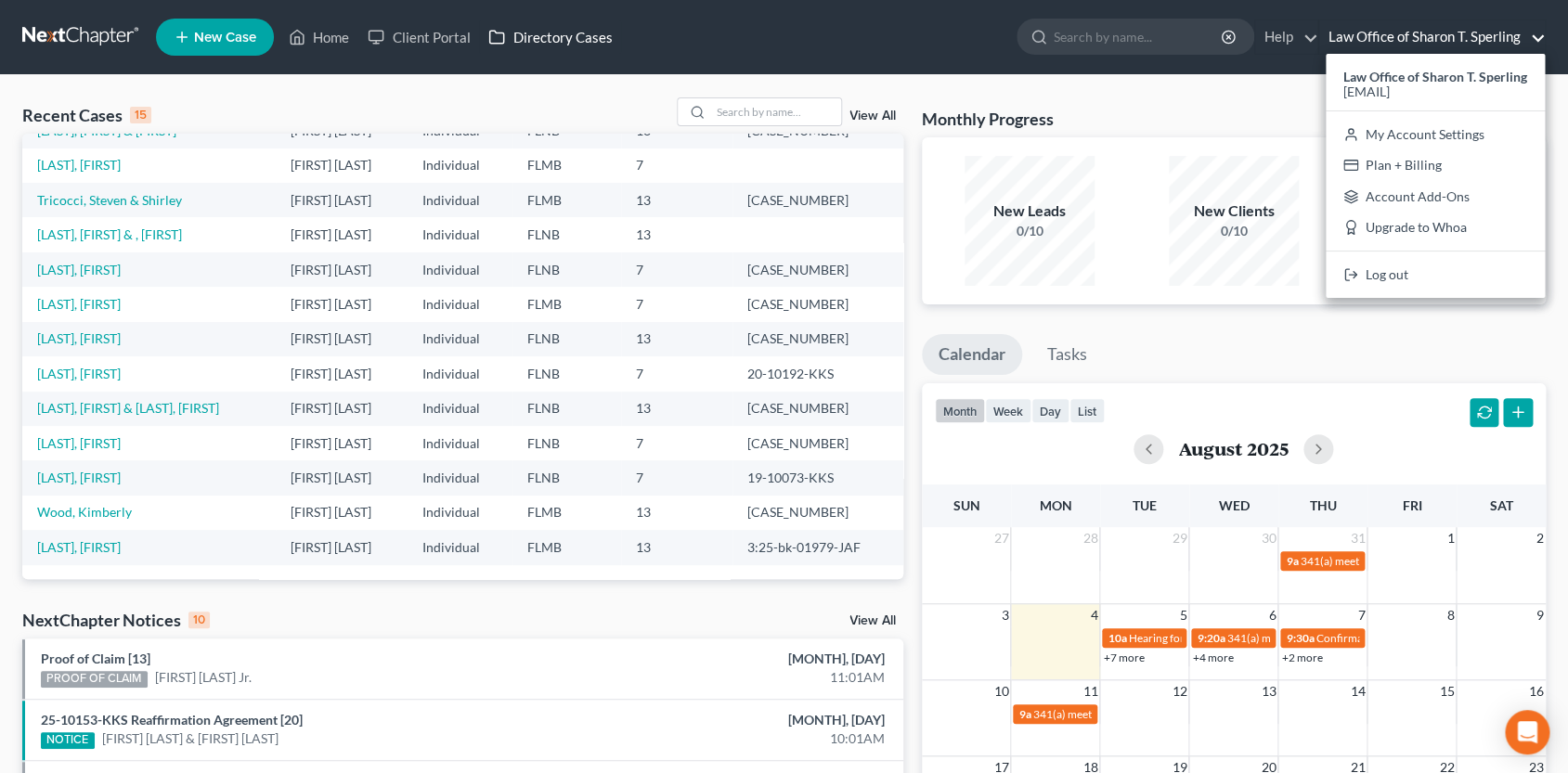 click on "Directory Cases" at bounding box center [550, 37] 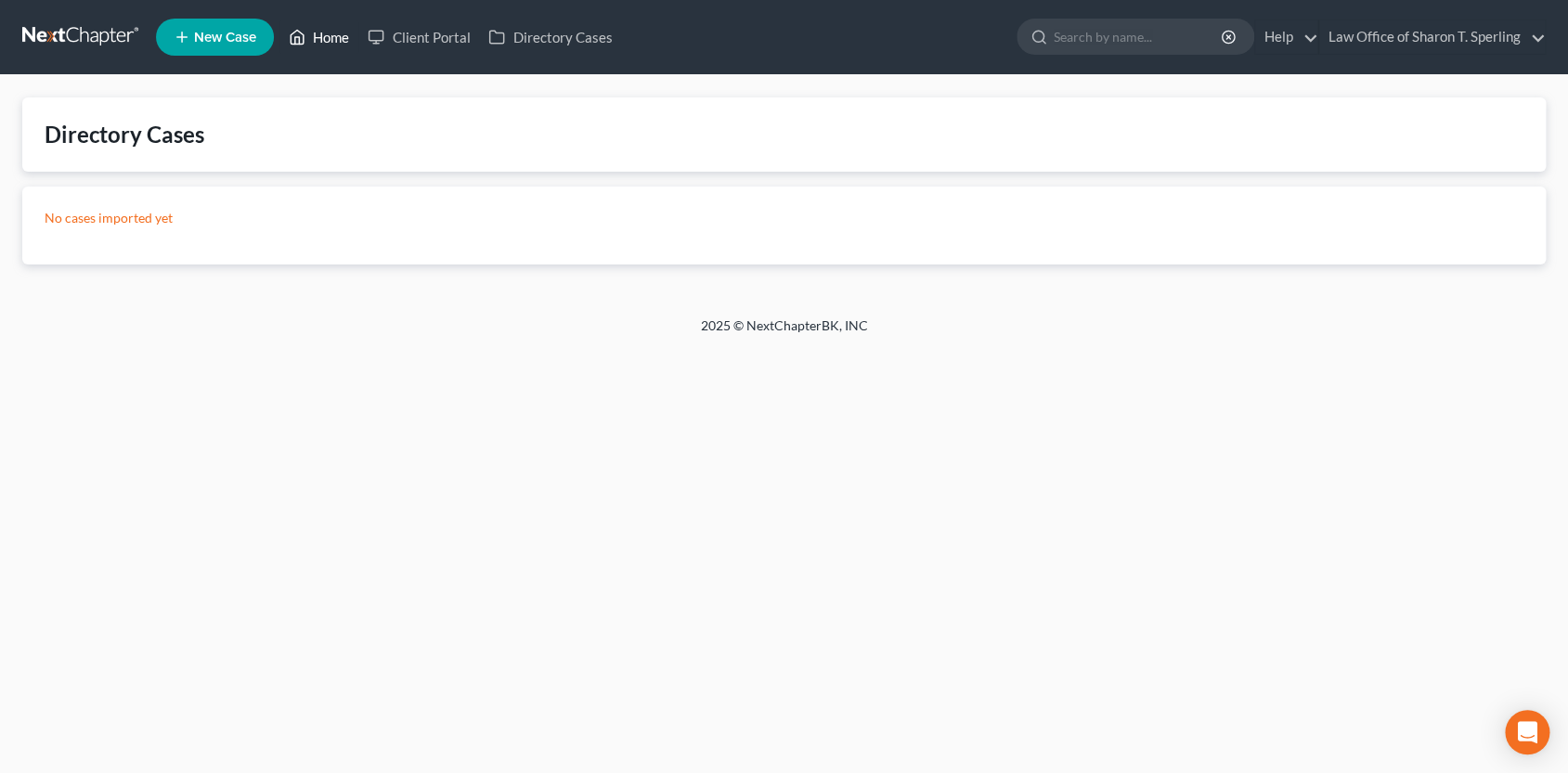 click on "Home" at bounding box center [318, 37] 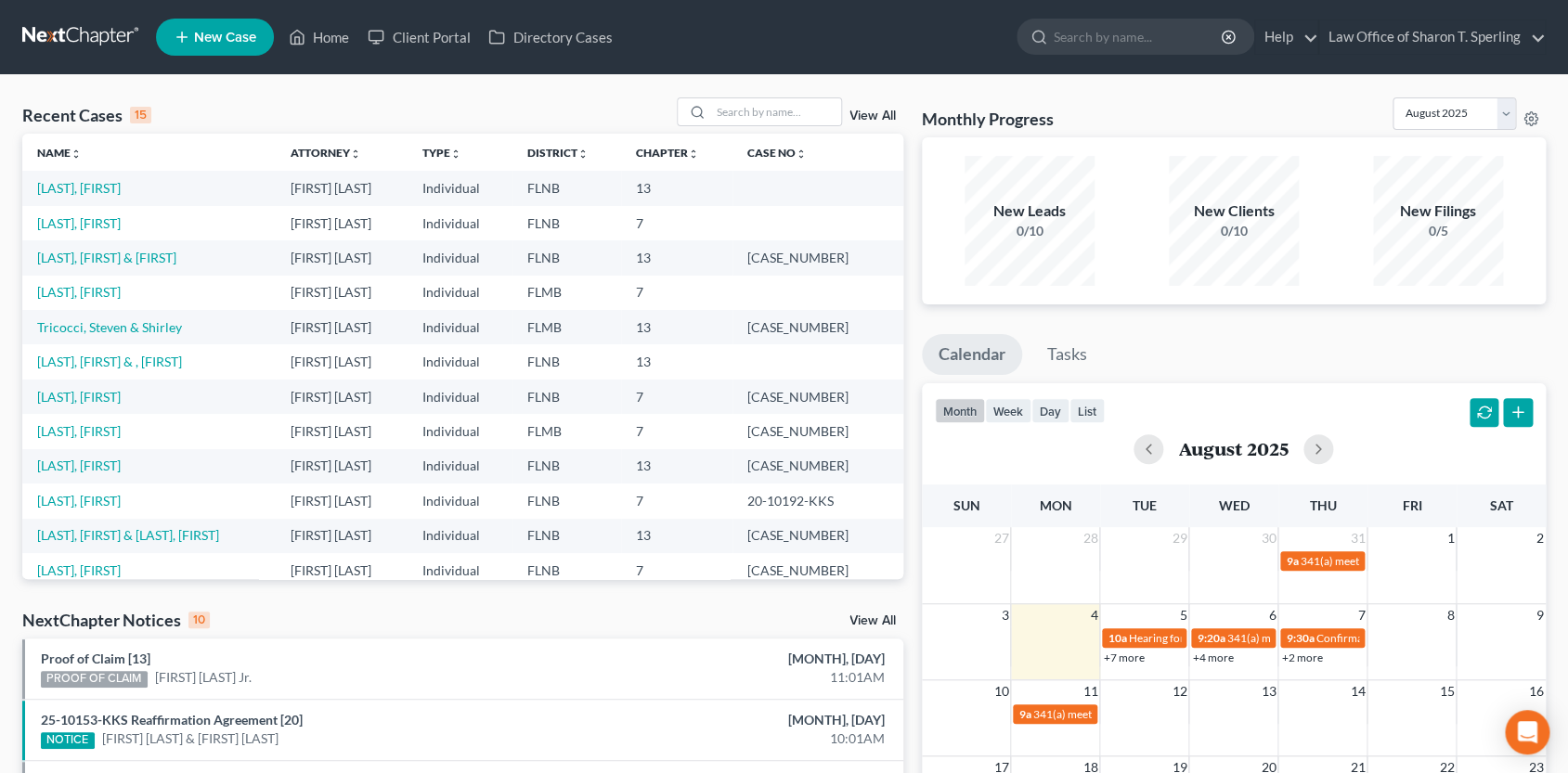 click on "View All" at bounding box center [873, 116] 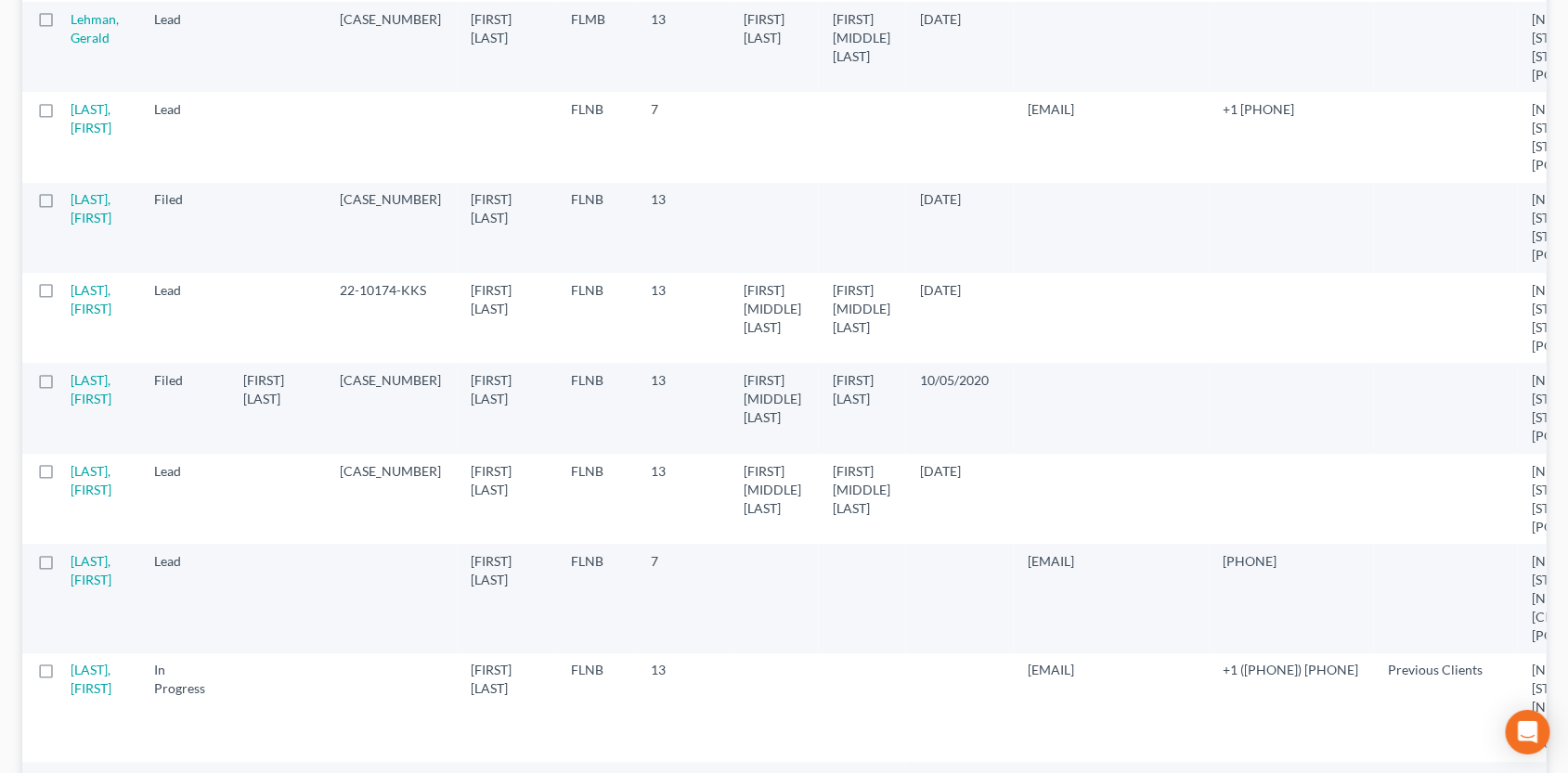 scroll, scrollTop: 3369, scrollLeft: 0, axis: vertical 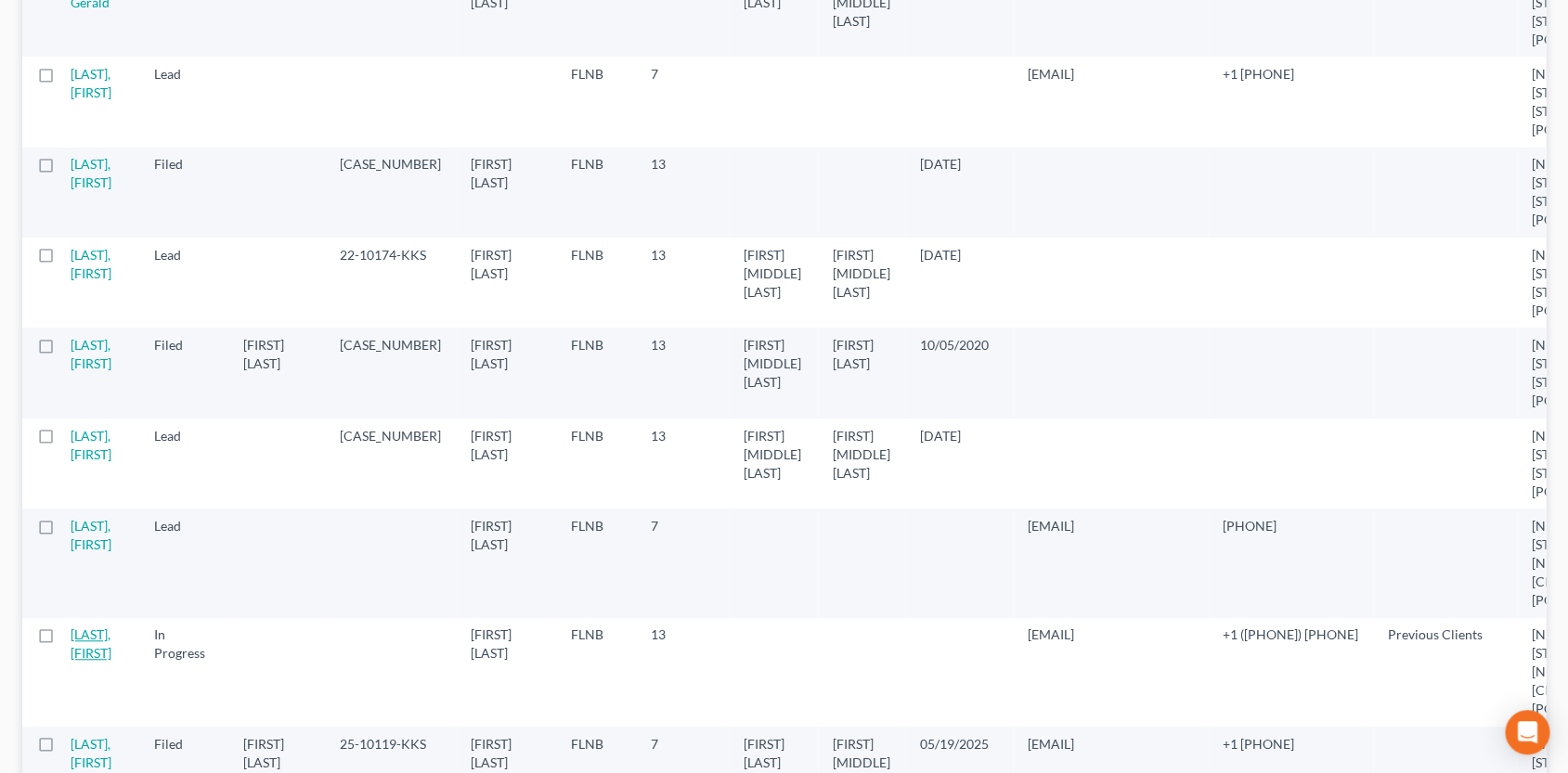 click on "[LAST], [FIRST]" at bounding box center [91, 643] 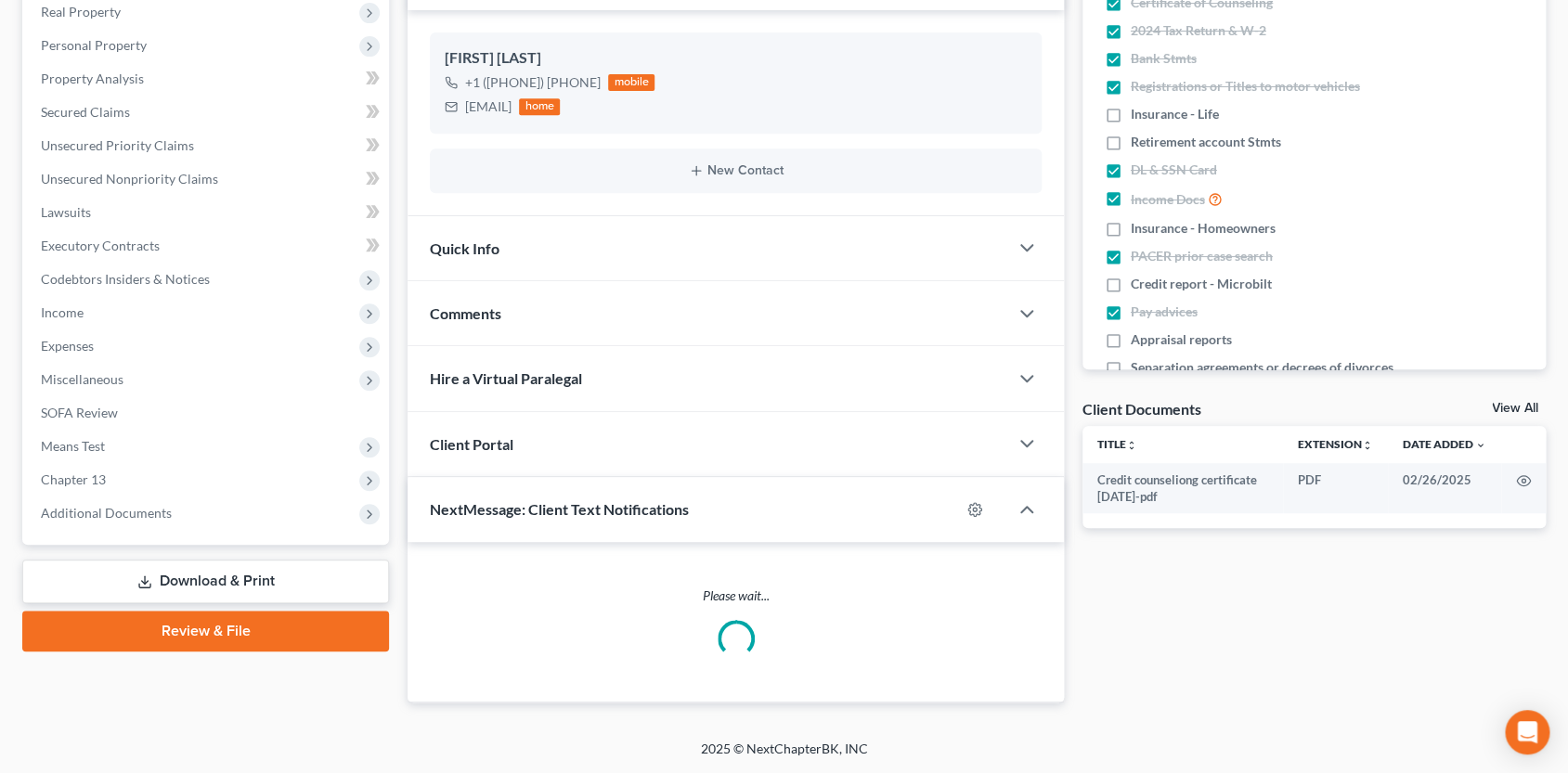 scroll, scrollTop: 244, scrollLeft: 0, axis: vertical 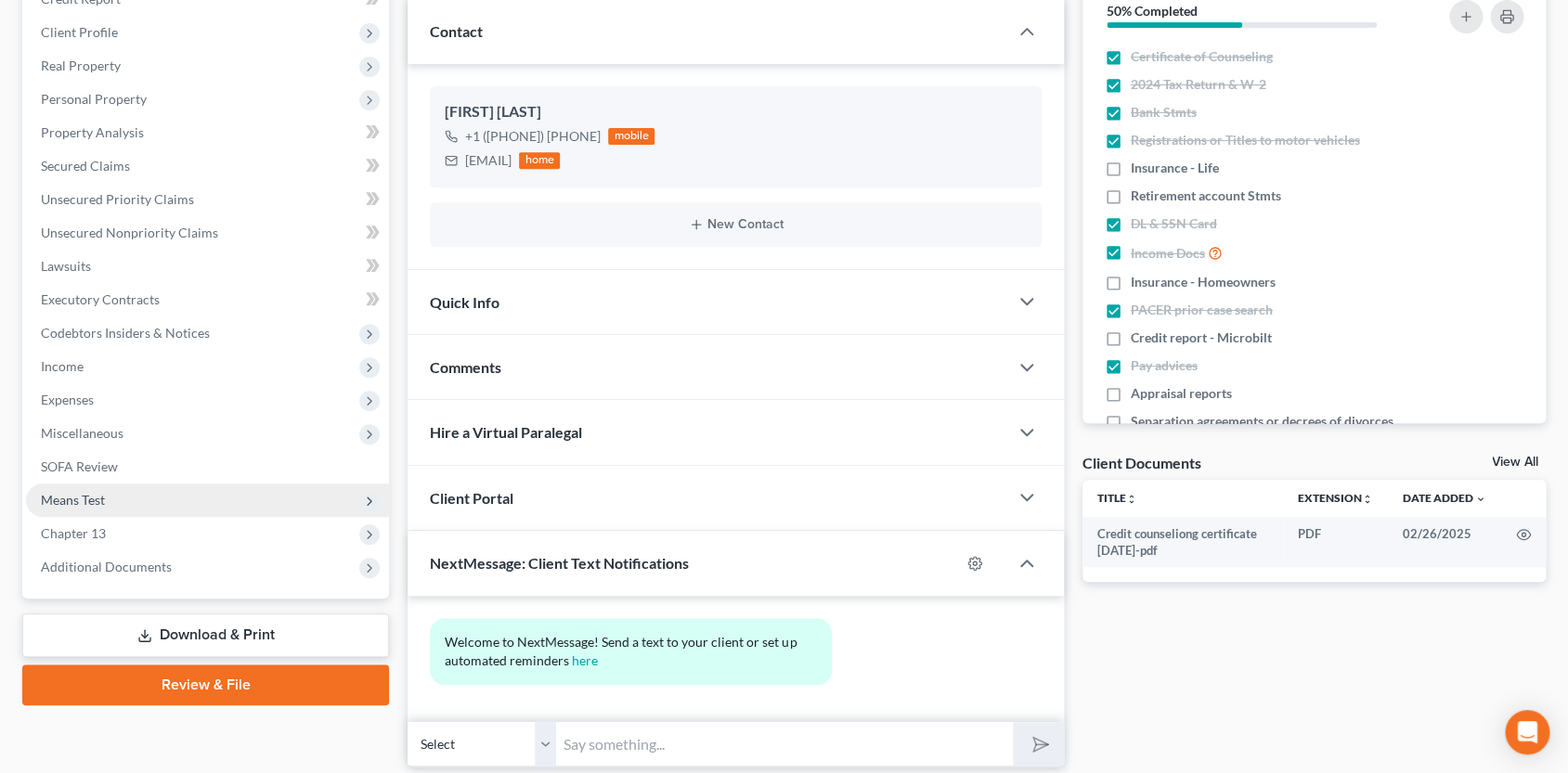 click on "Means Test" at bounding box center (207, 500) 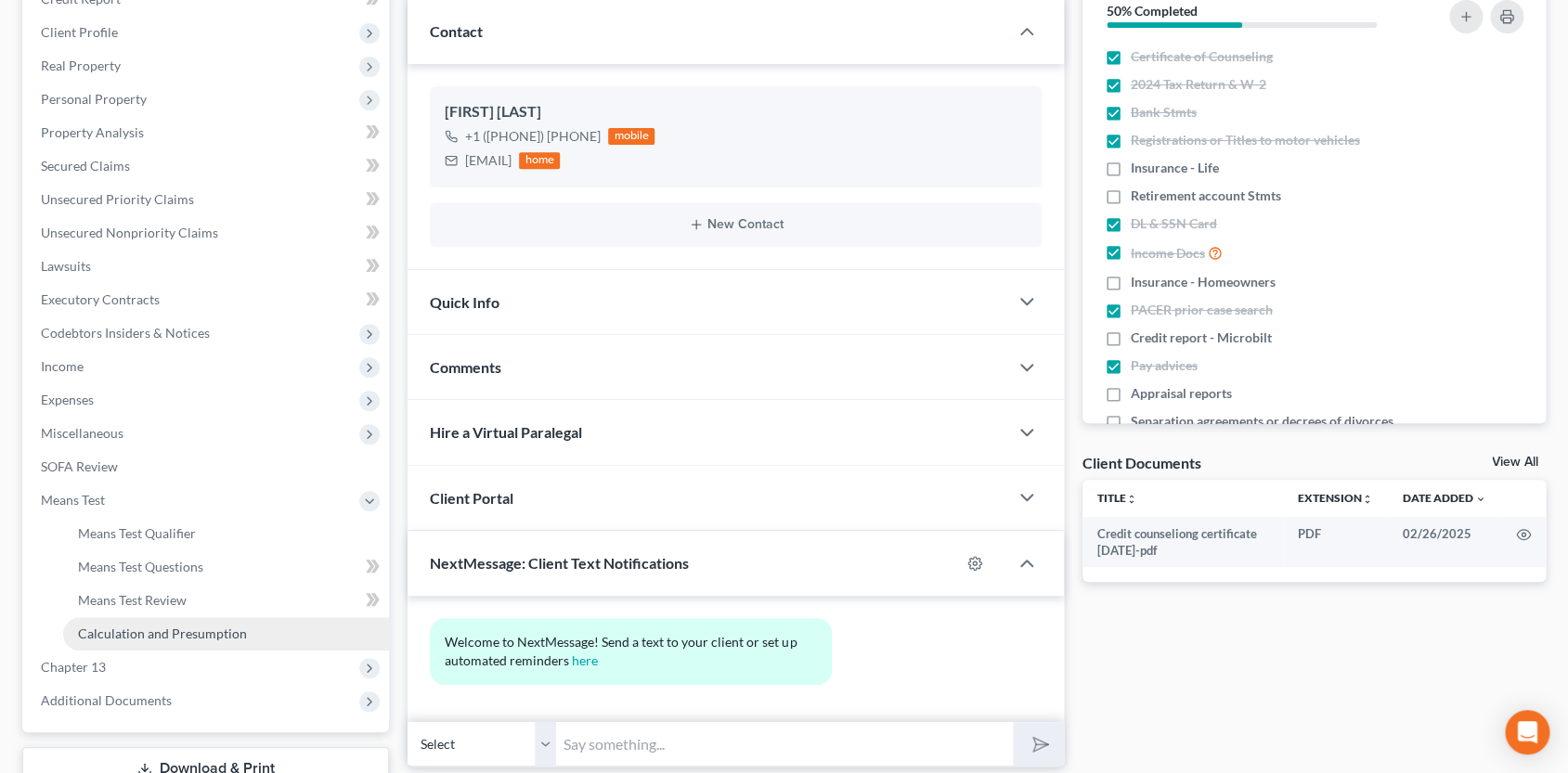 click on "Calculation and Presumption" at bounding box center [162, 633] 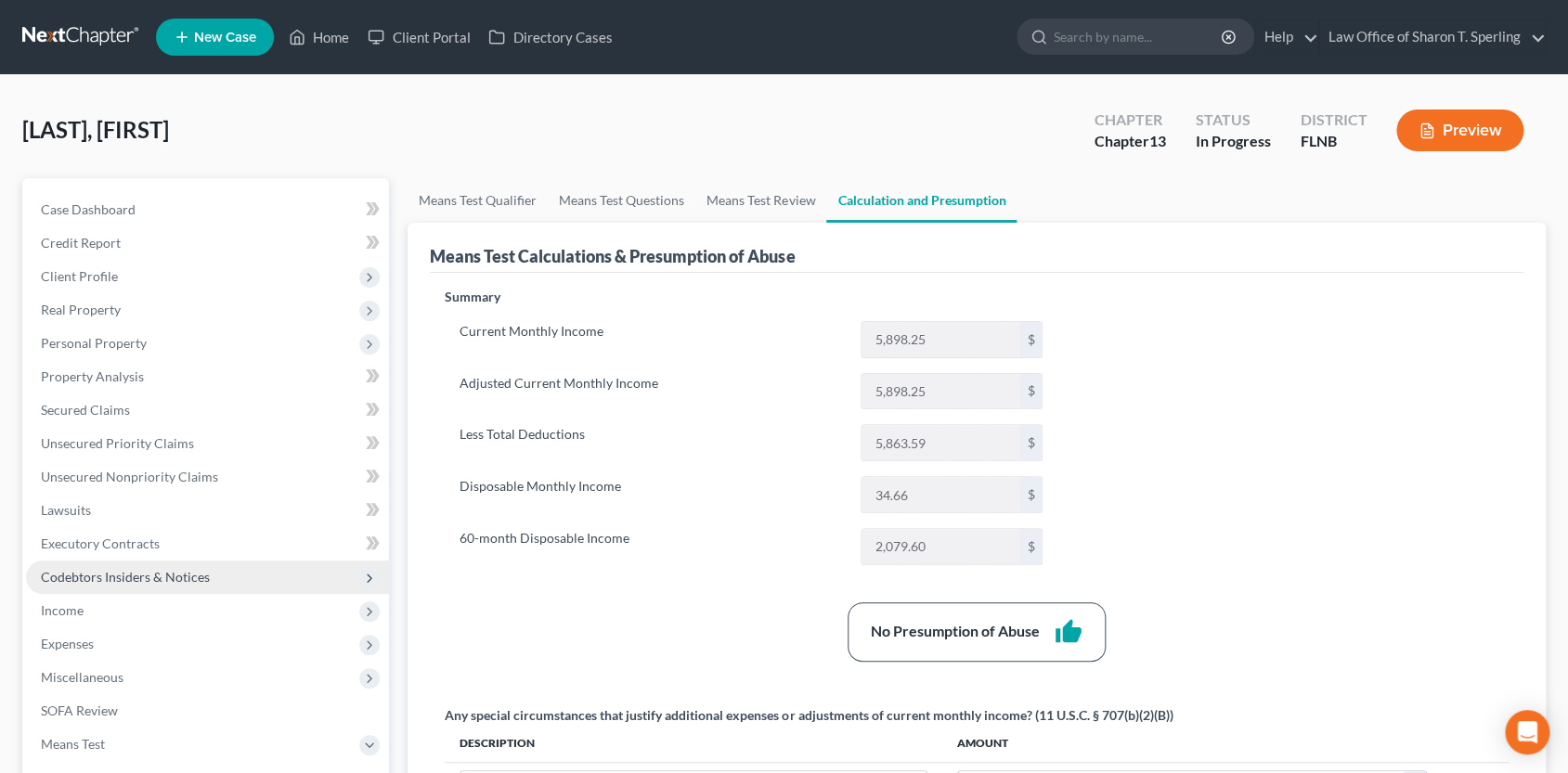 scroll, scrollTop: 408, scrollLeft: 0, axis: vertical 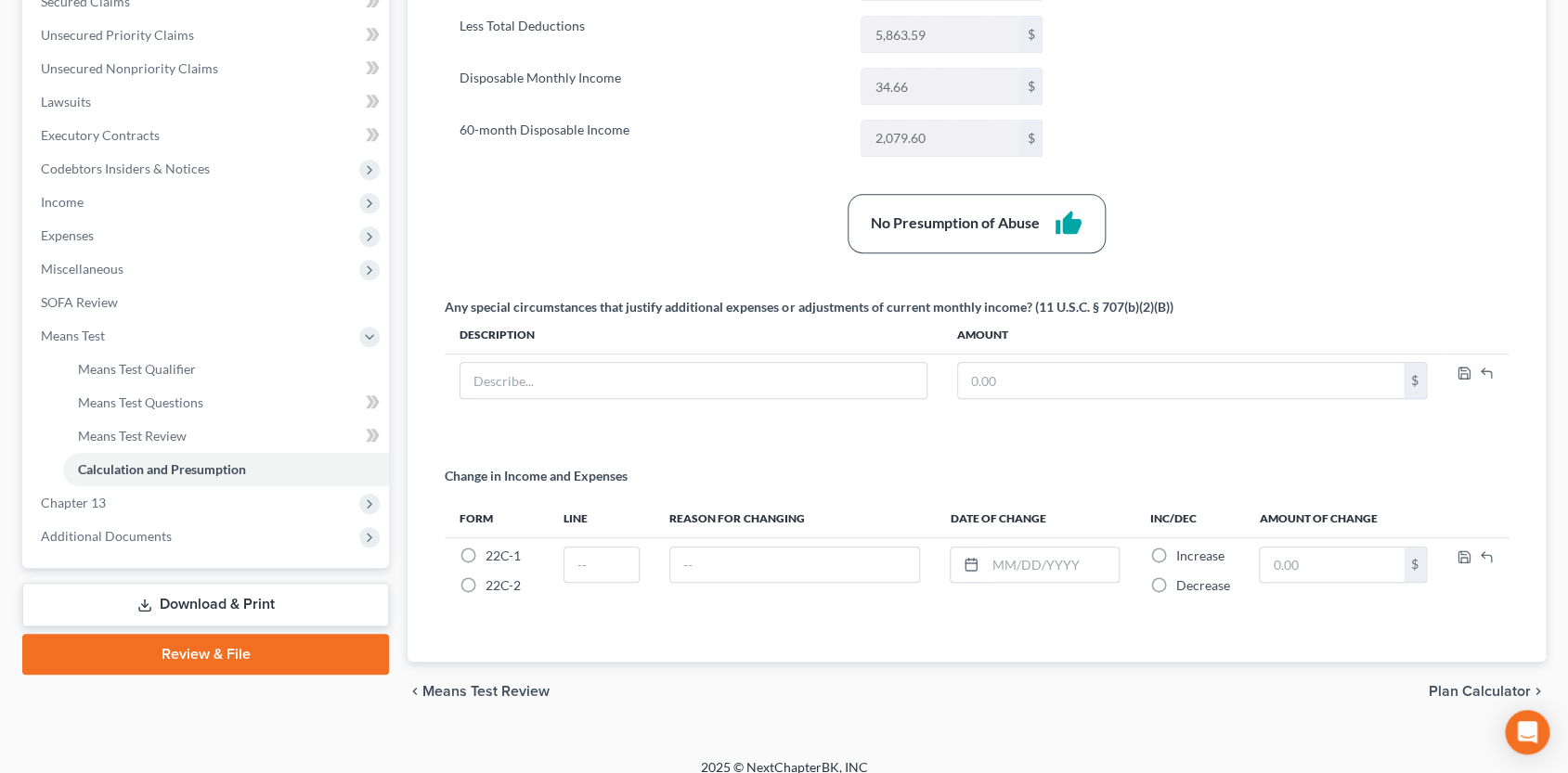 click on "Download & Print" at bounding box center [205, 604] 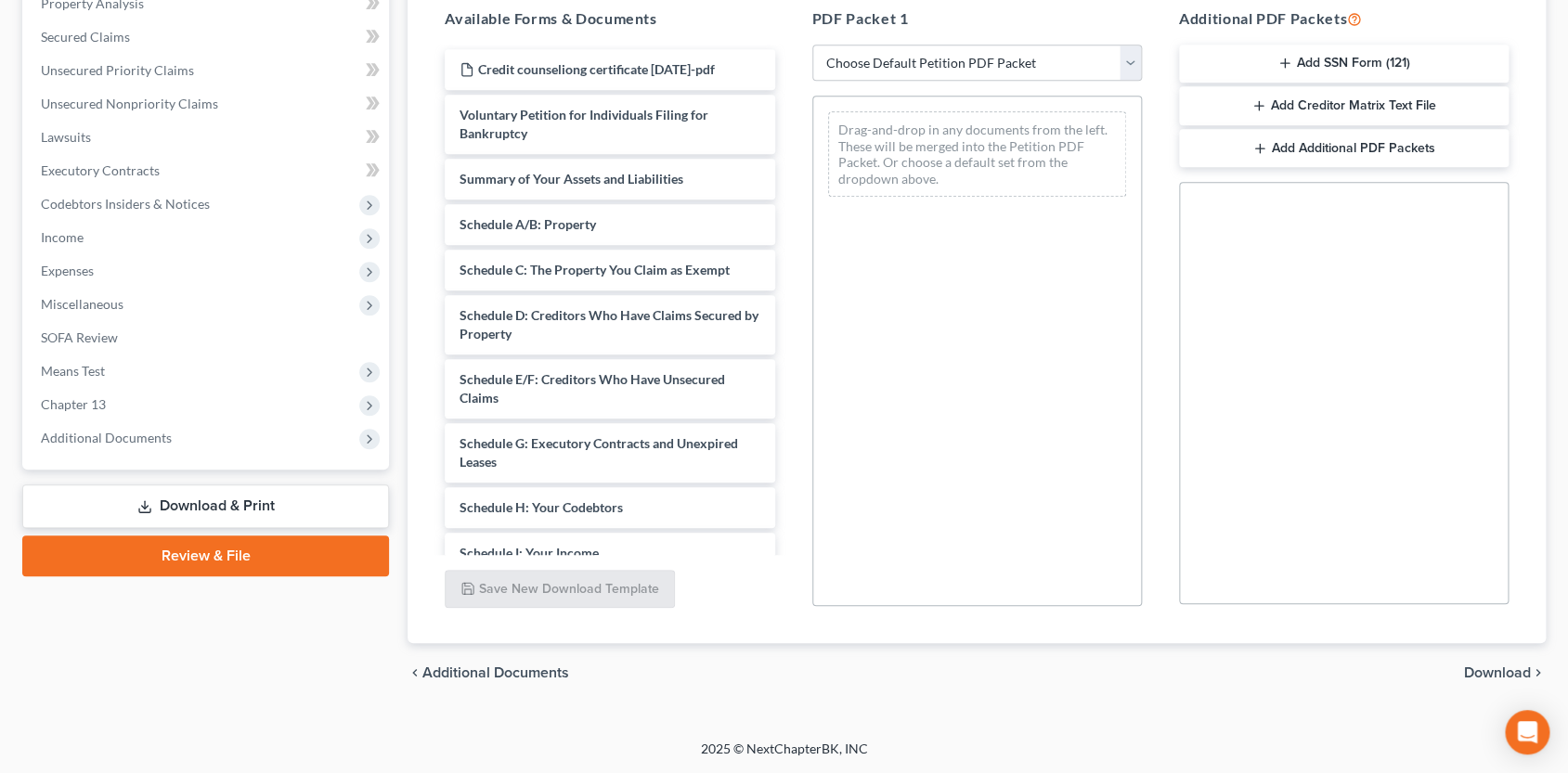 scroll, scrollTop: 371, scrollLeft: 0, axis: vertical 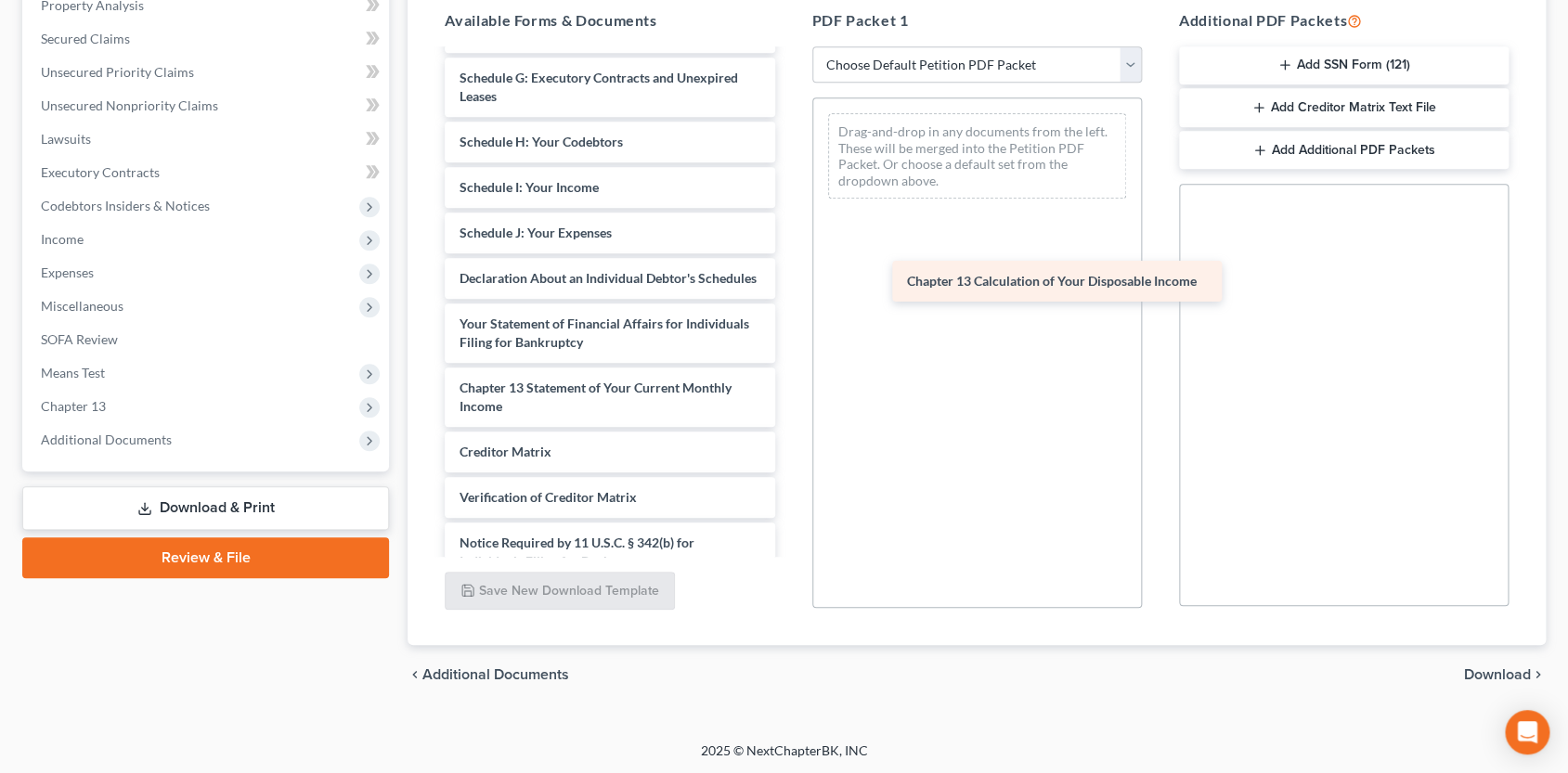 drag, startPoint x: 531, startPoint y: 450, endPoint x: 978, endPoint y: 282, distance: 477.528 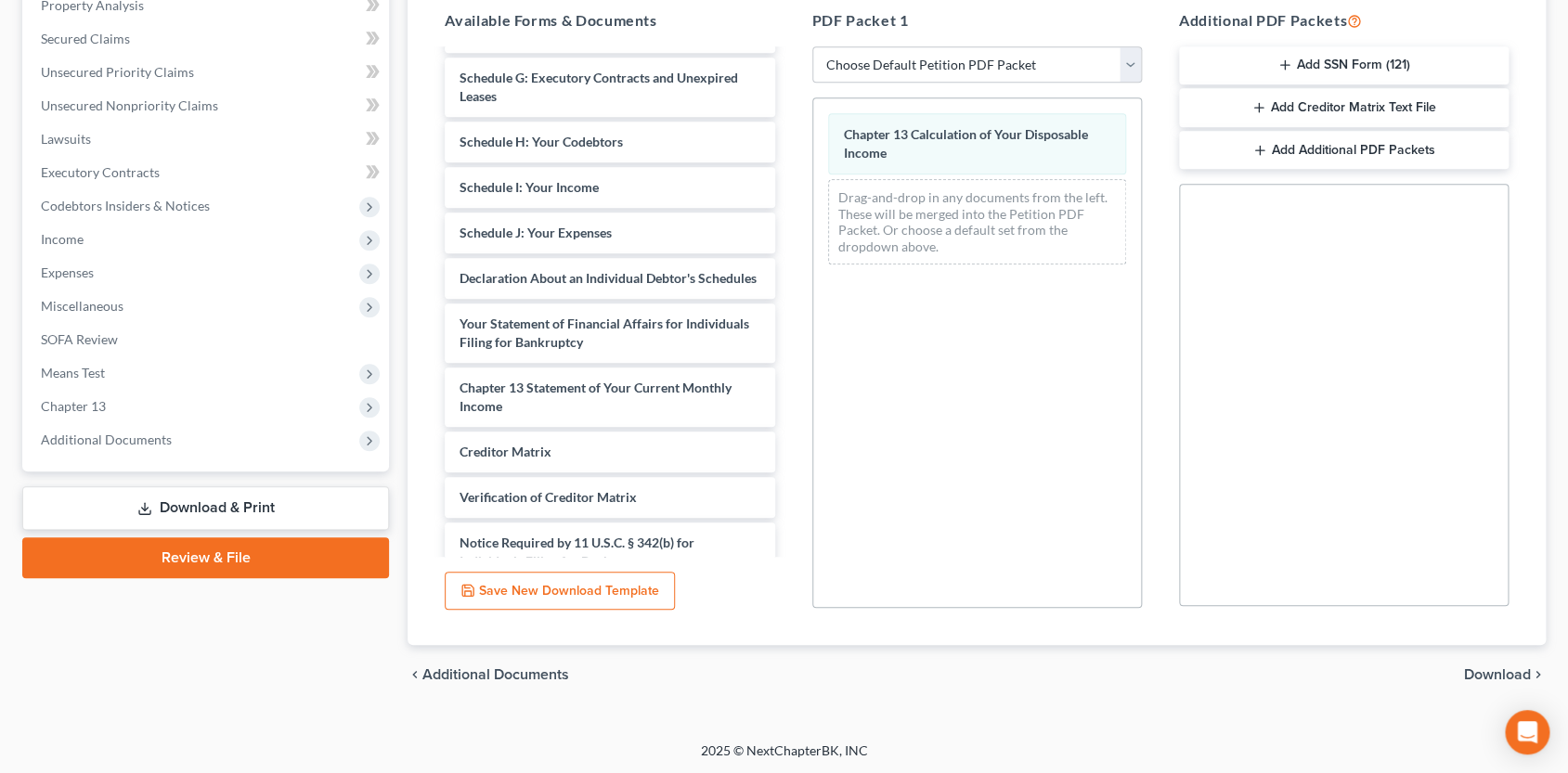 click on "Download" at bounding box center [1497, 675] 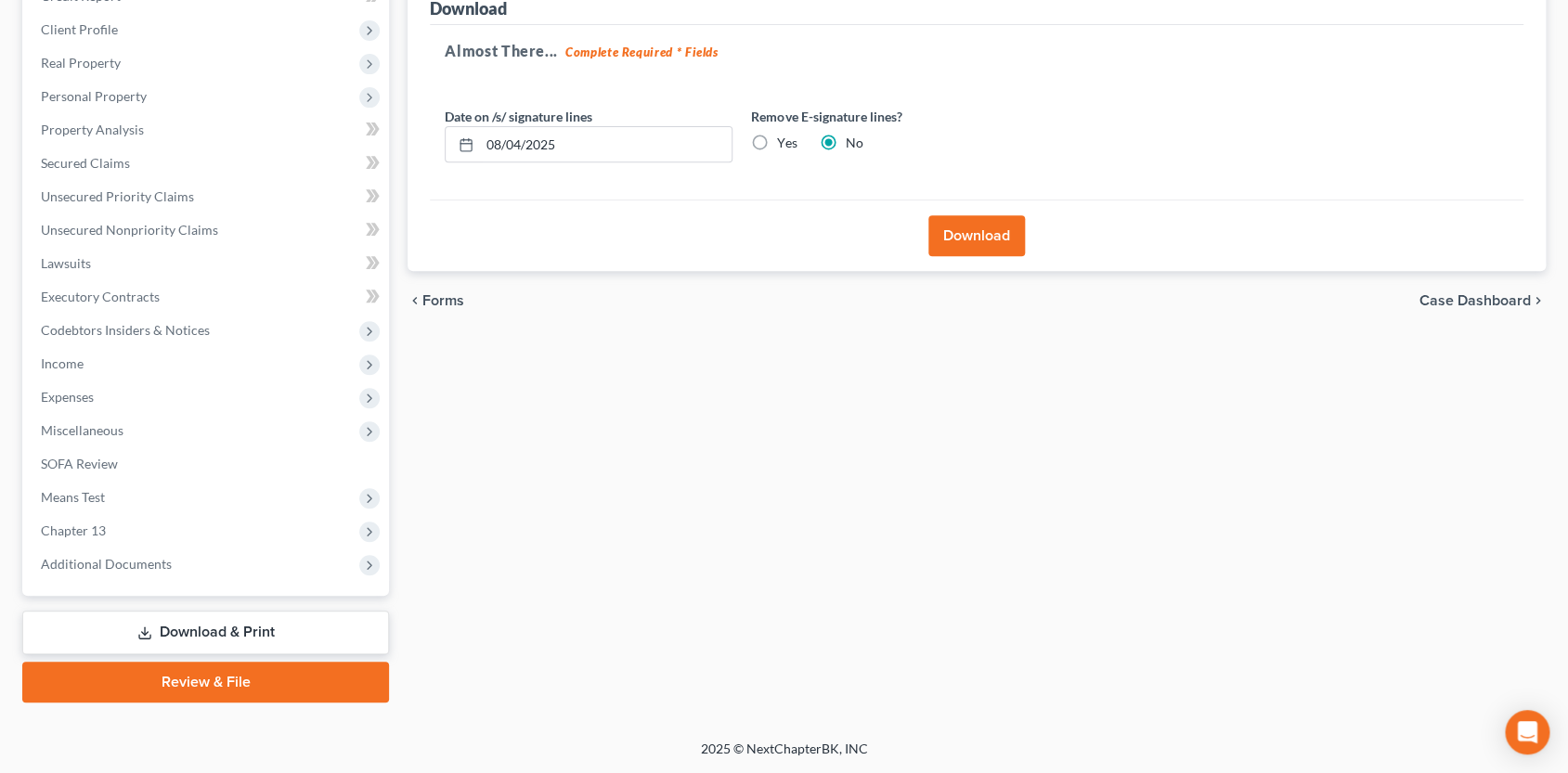 scroll, scrollTop: 244, scrollLeft: 0, axis: vertical 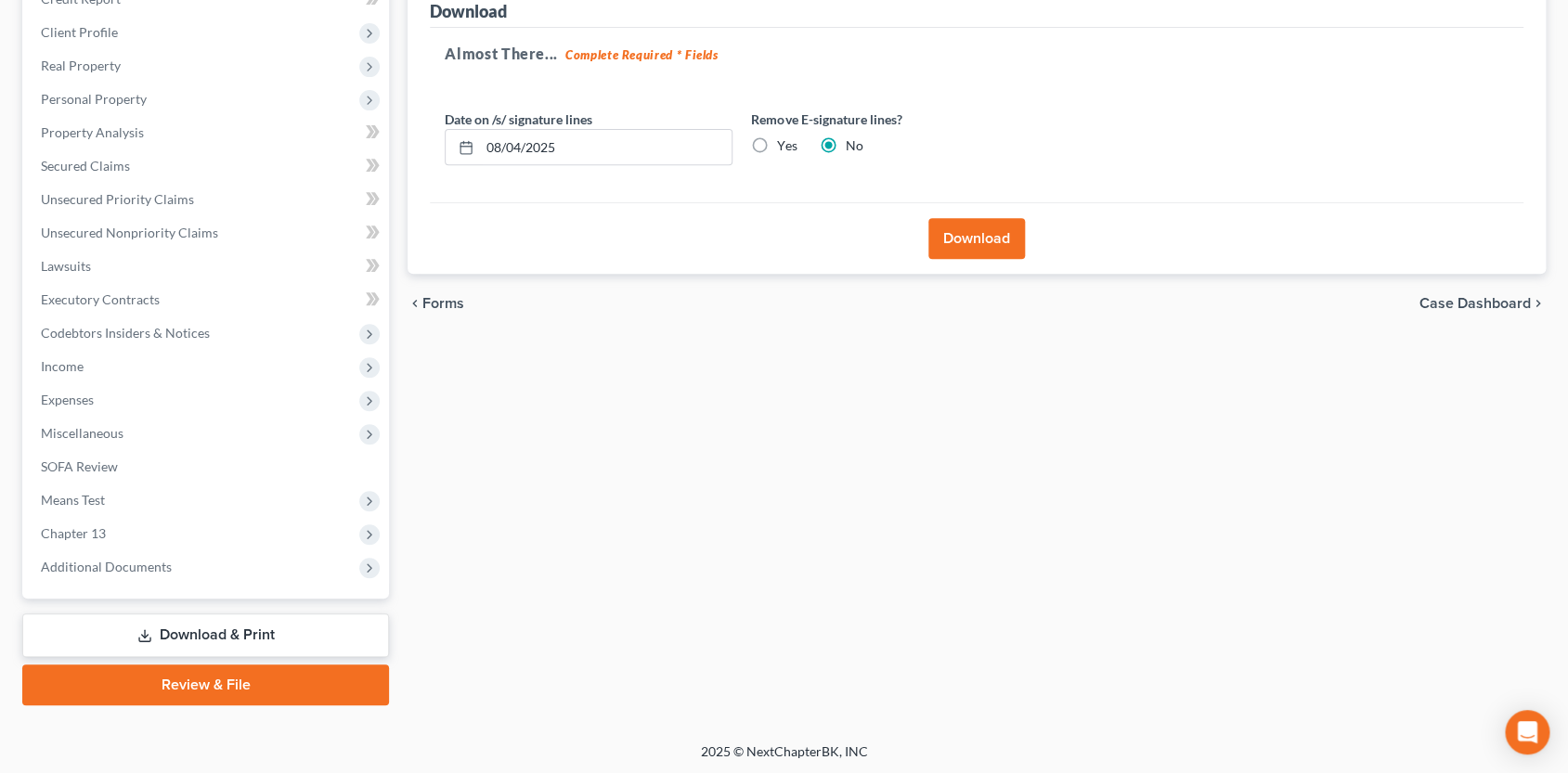 click on "Yes" at bounding box center [786, 146] 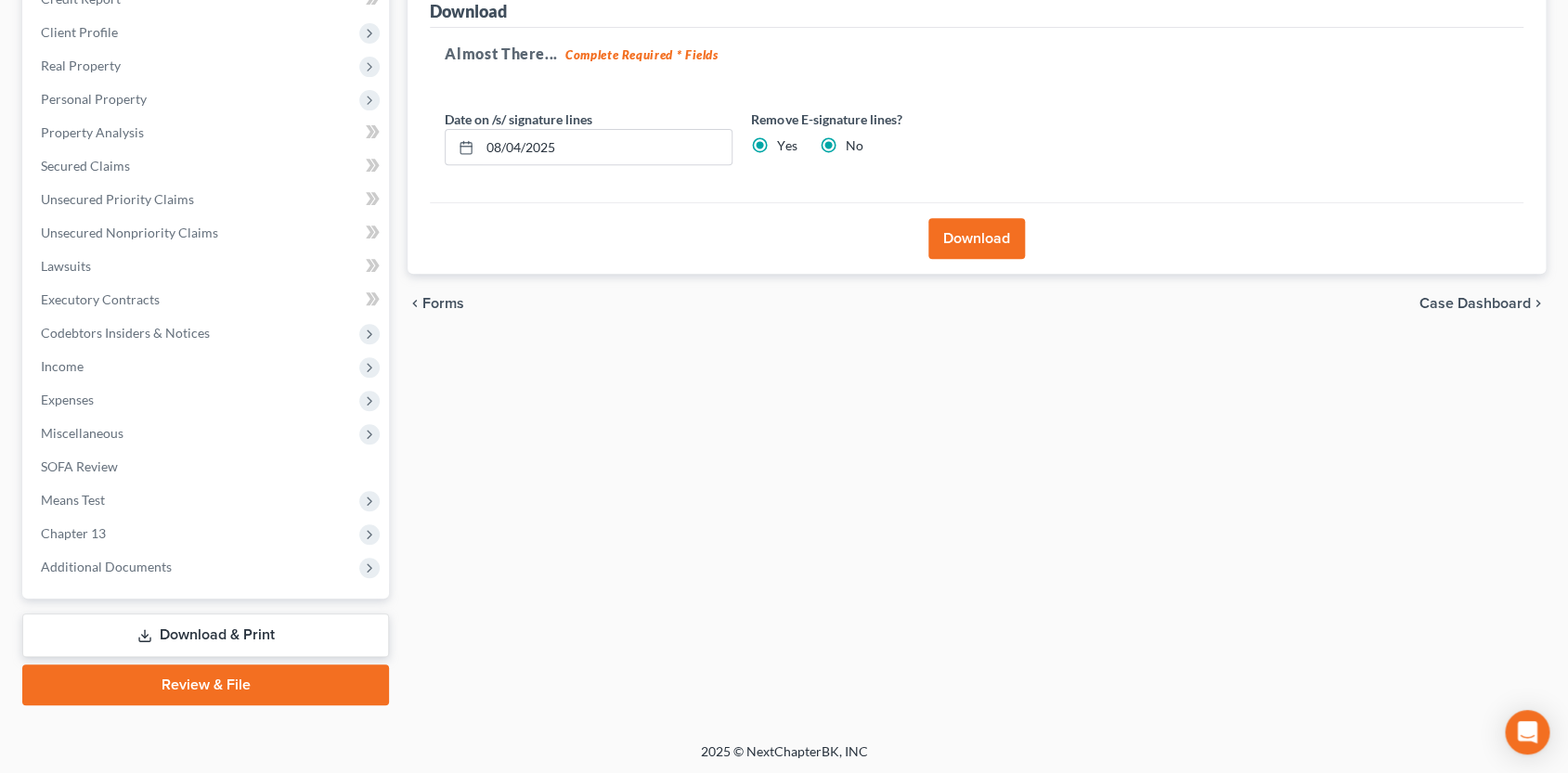 radio on "false" 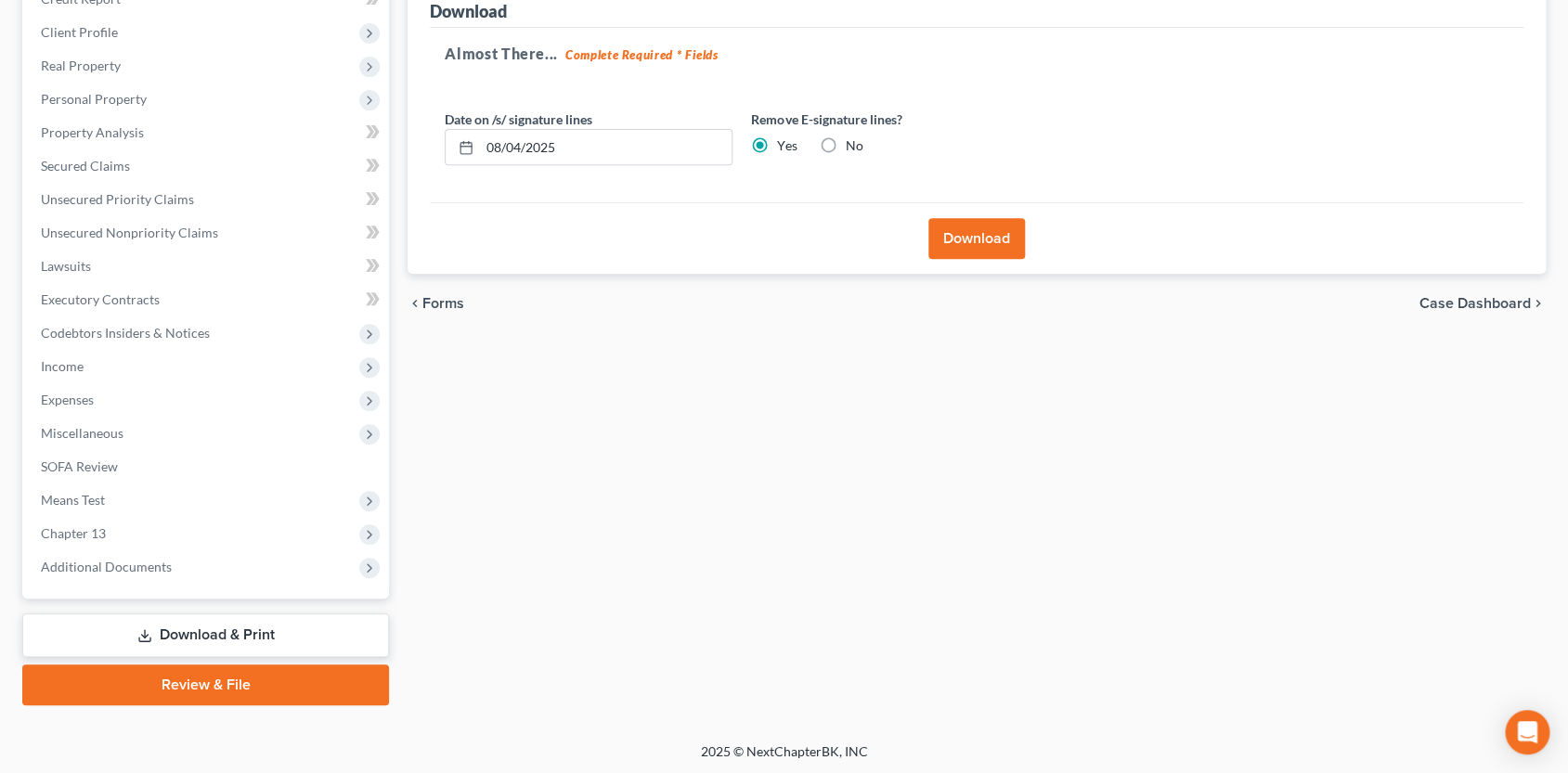 click on "Download" at bounding box center [977, 238] 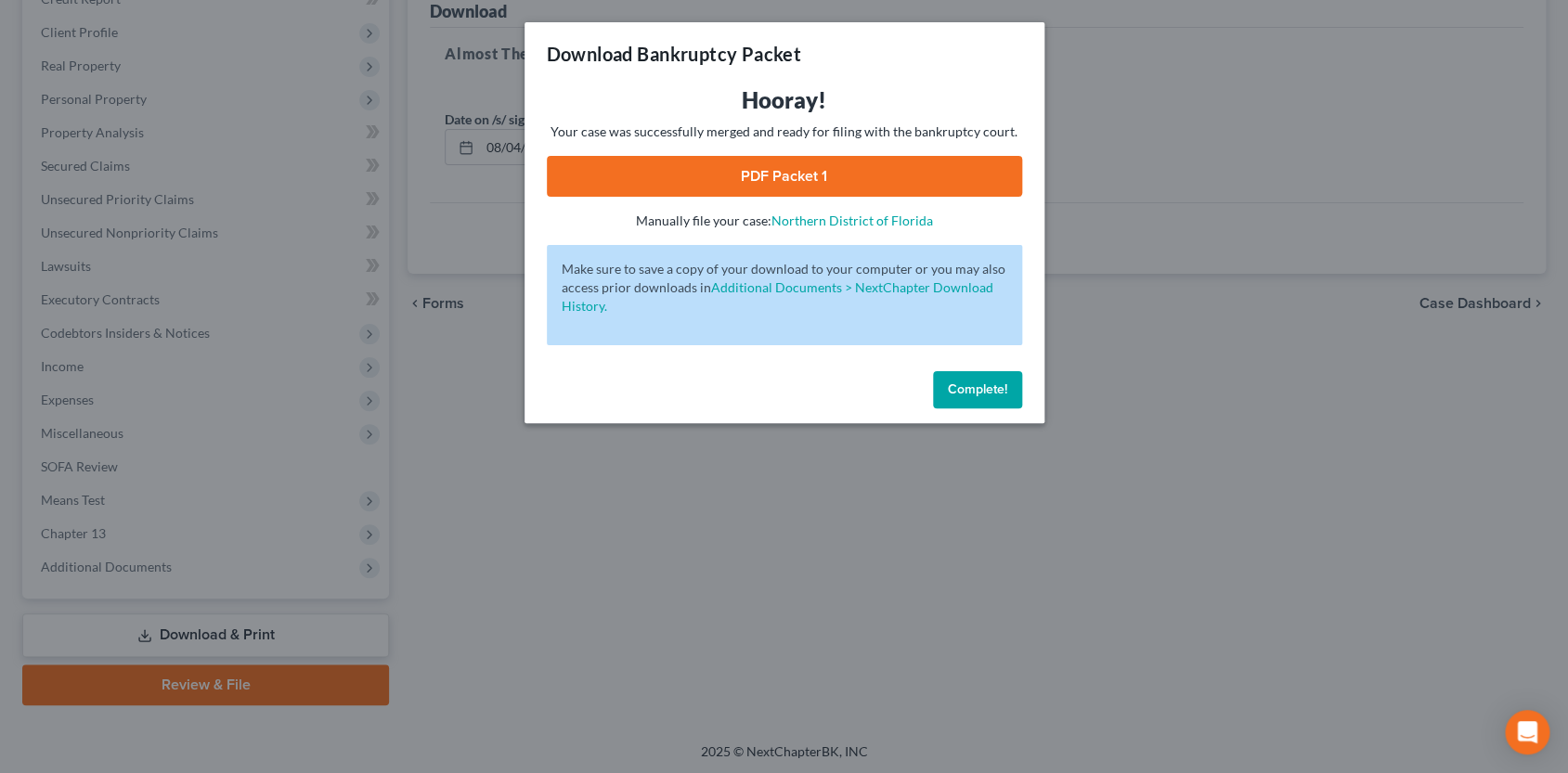 click on "PDF Packet 1" at bounding box center (784, 176) 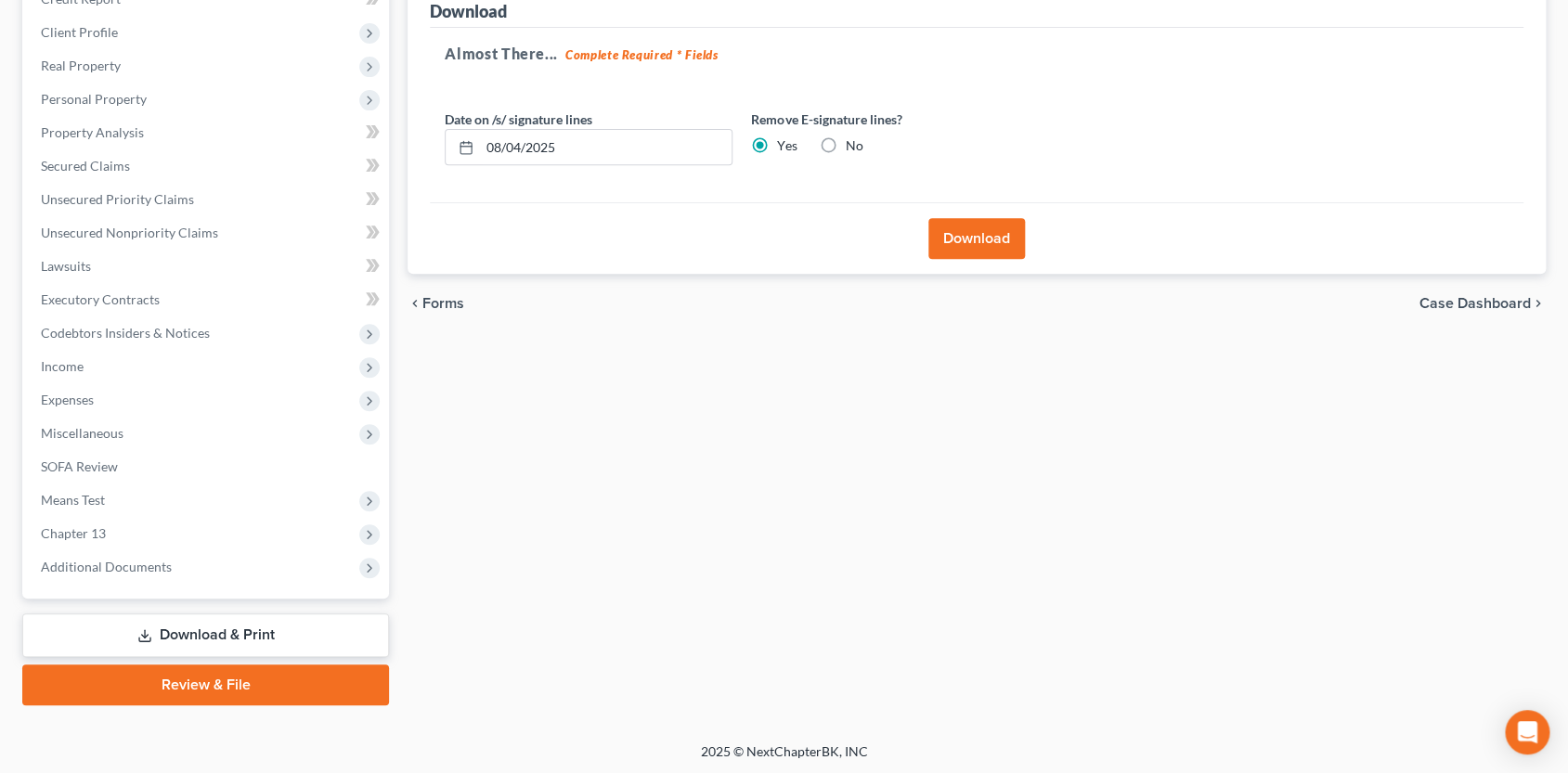 scroll, scrollTop: 0, scrollLeft: 0, axis: both 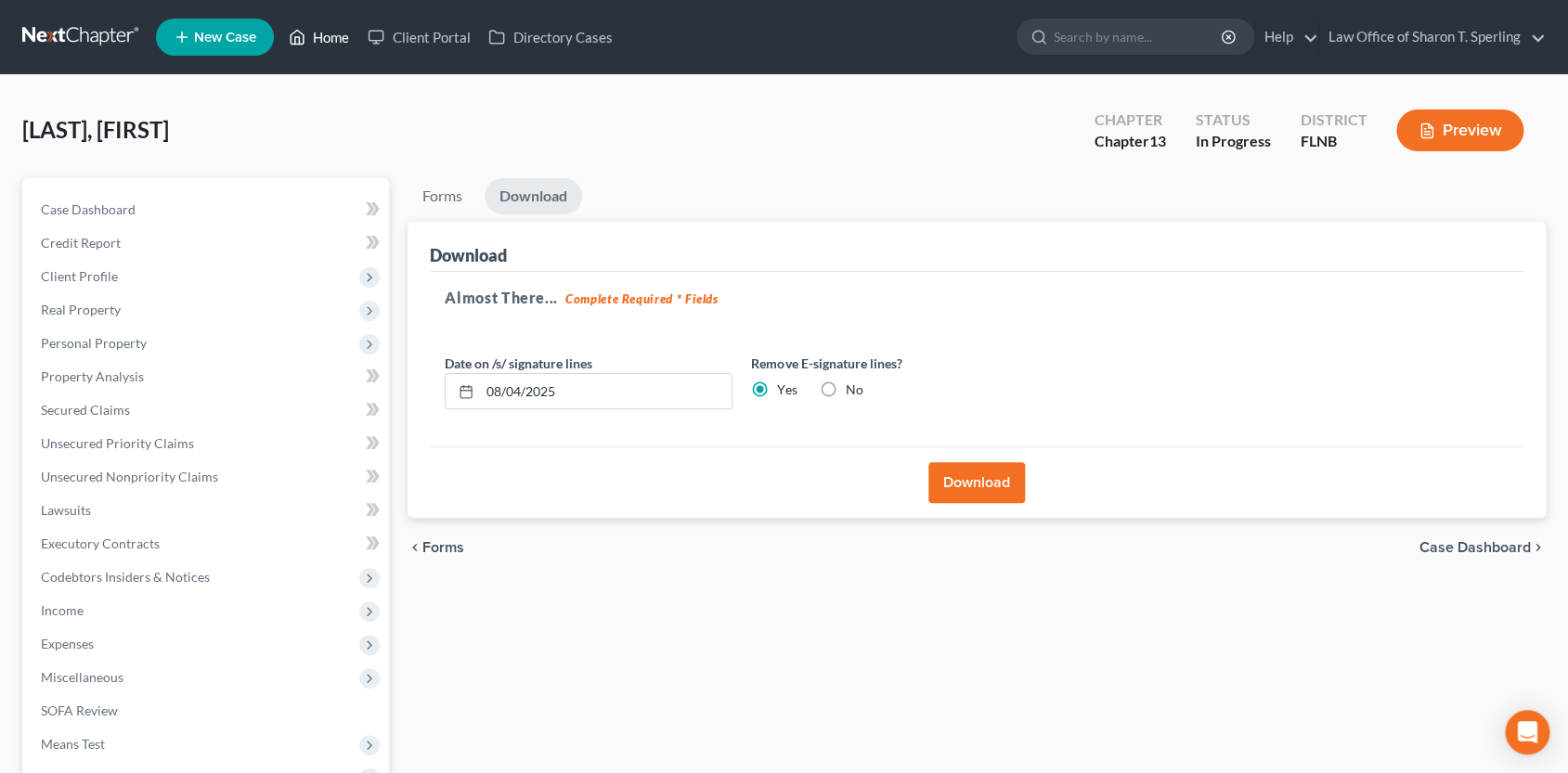 click on "Home" at bounding box center [318, 37] 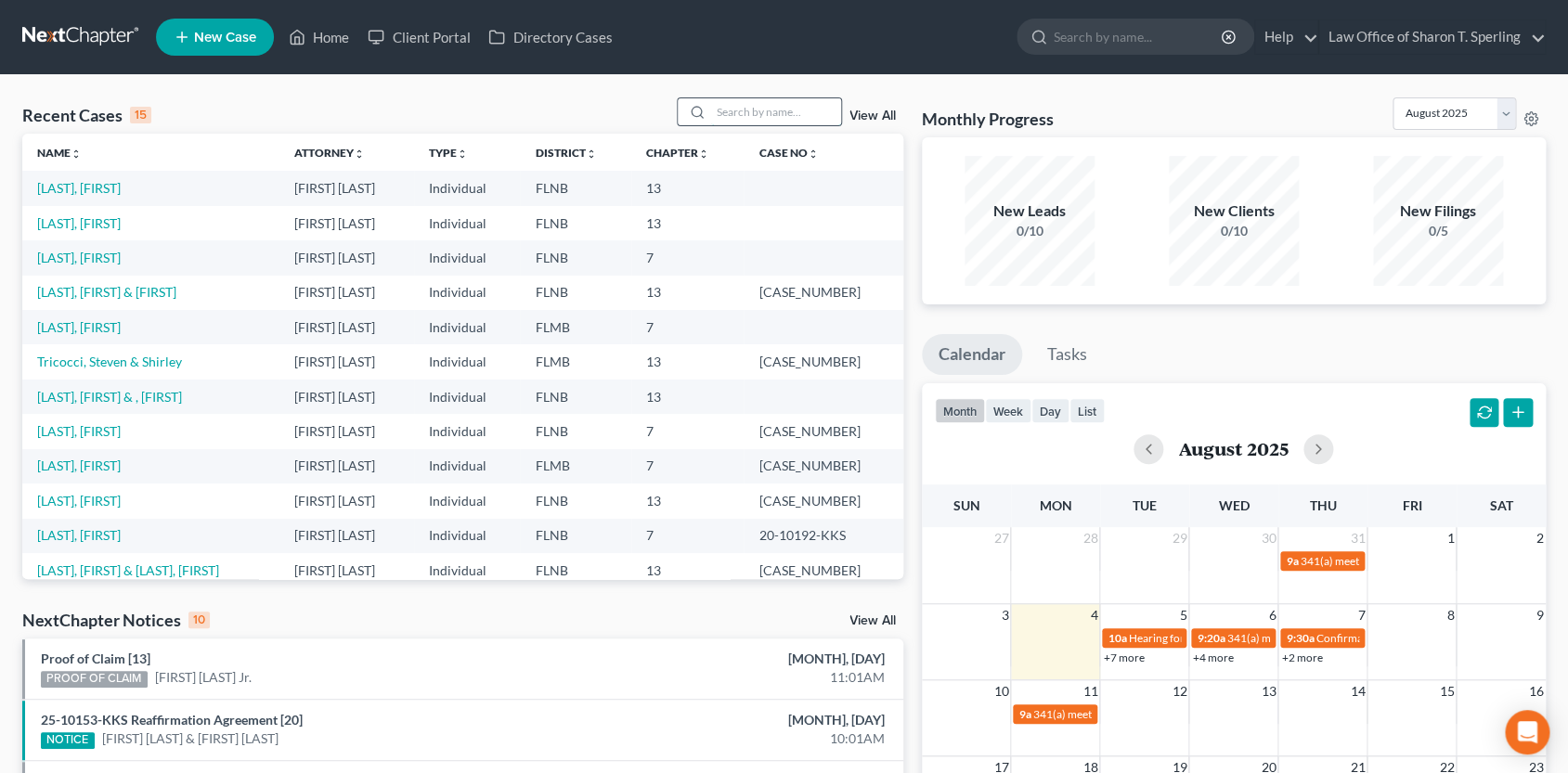 click at bounding box center (776, 111) 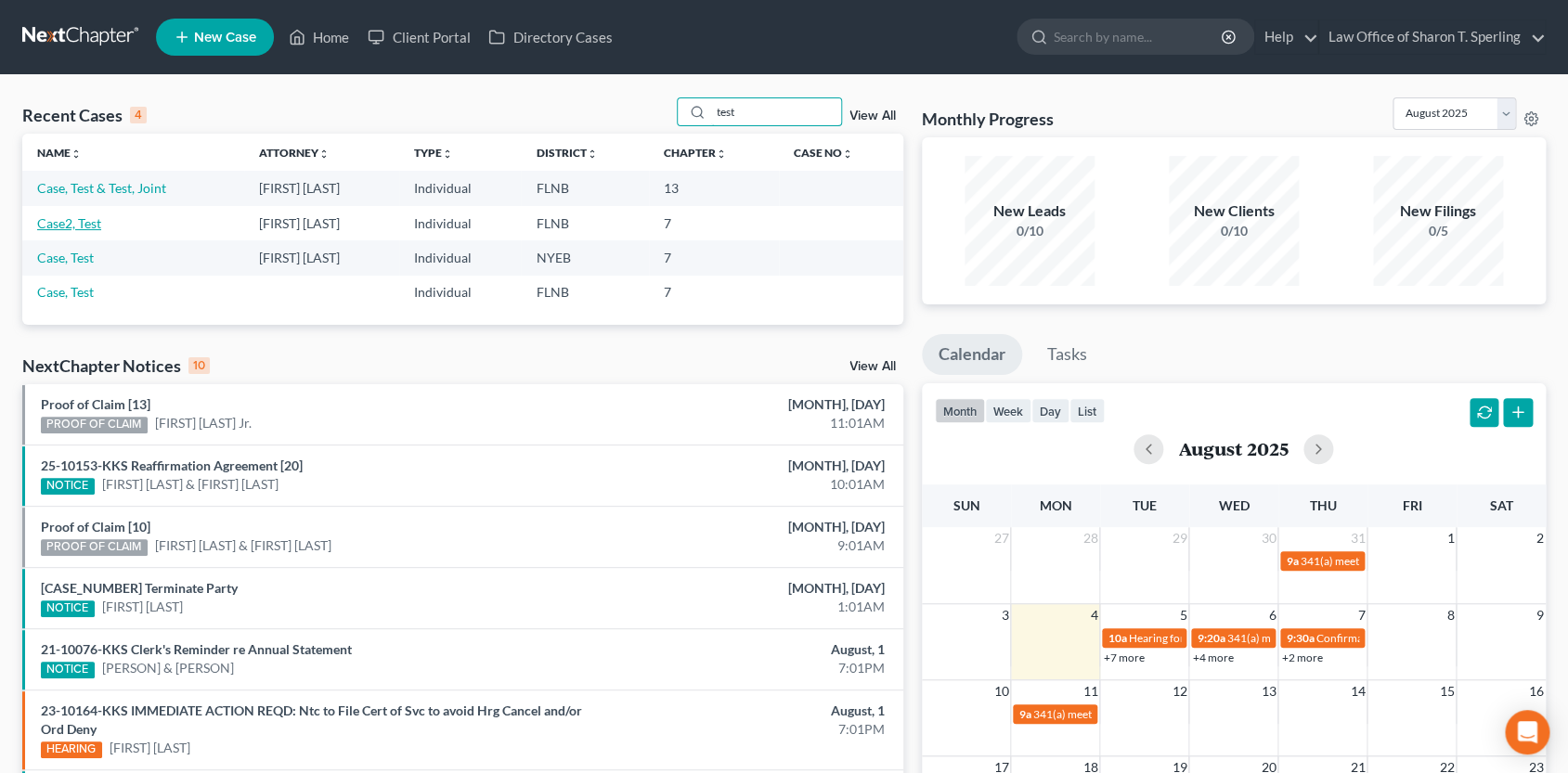 type on "test" 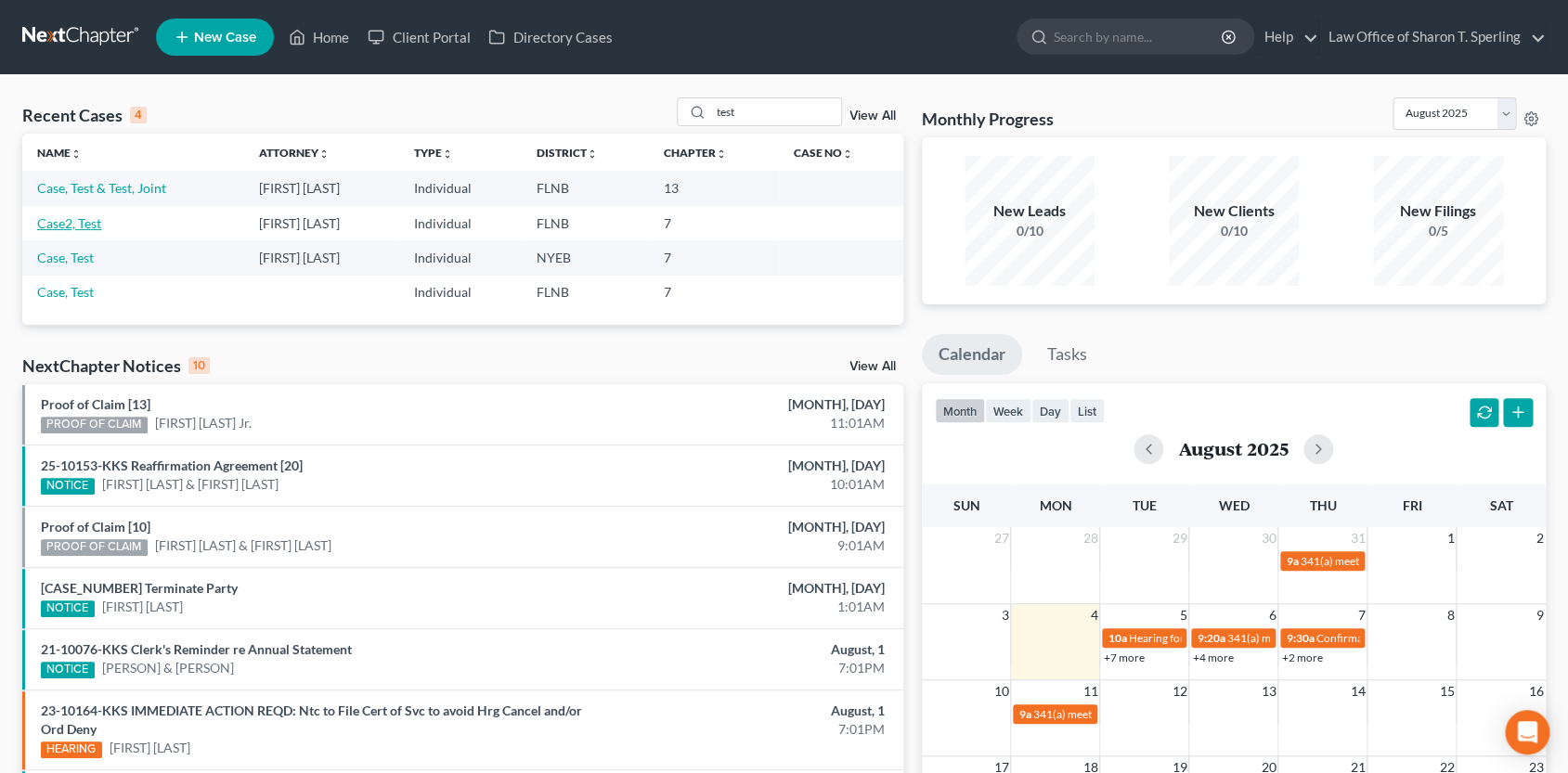 click on "Case2, Test" at bounding box center (69, 223) 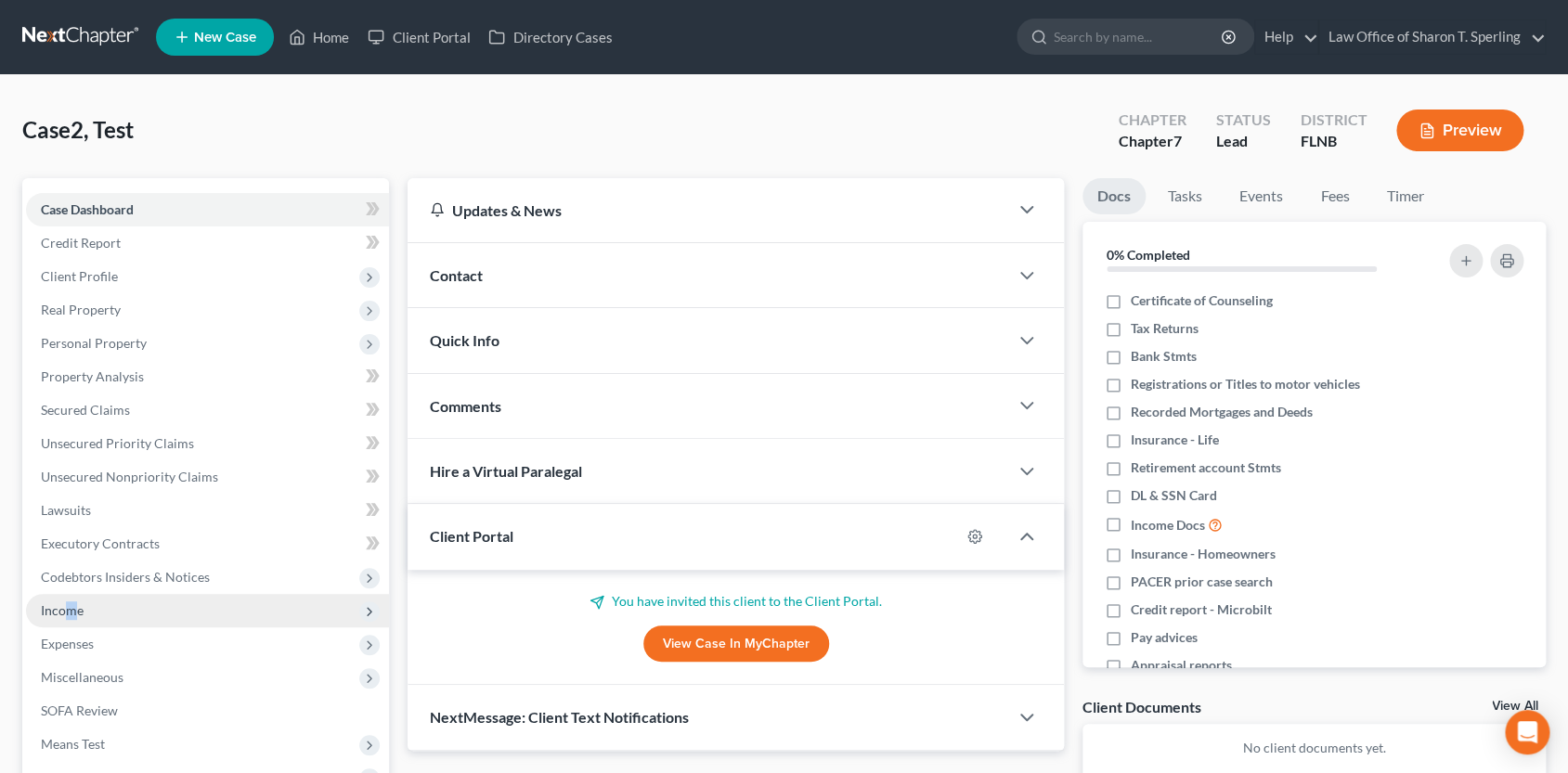 click on "Income" at bounding box center [62, 610] 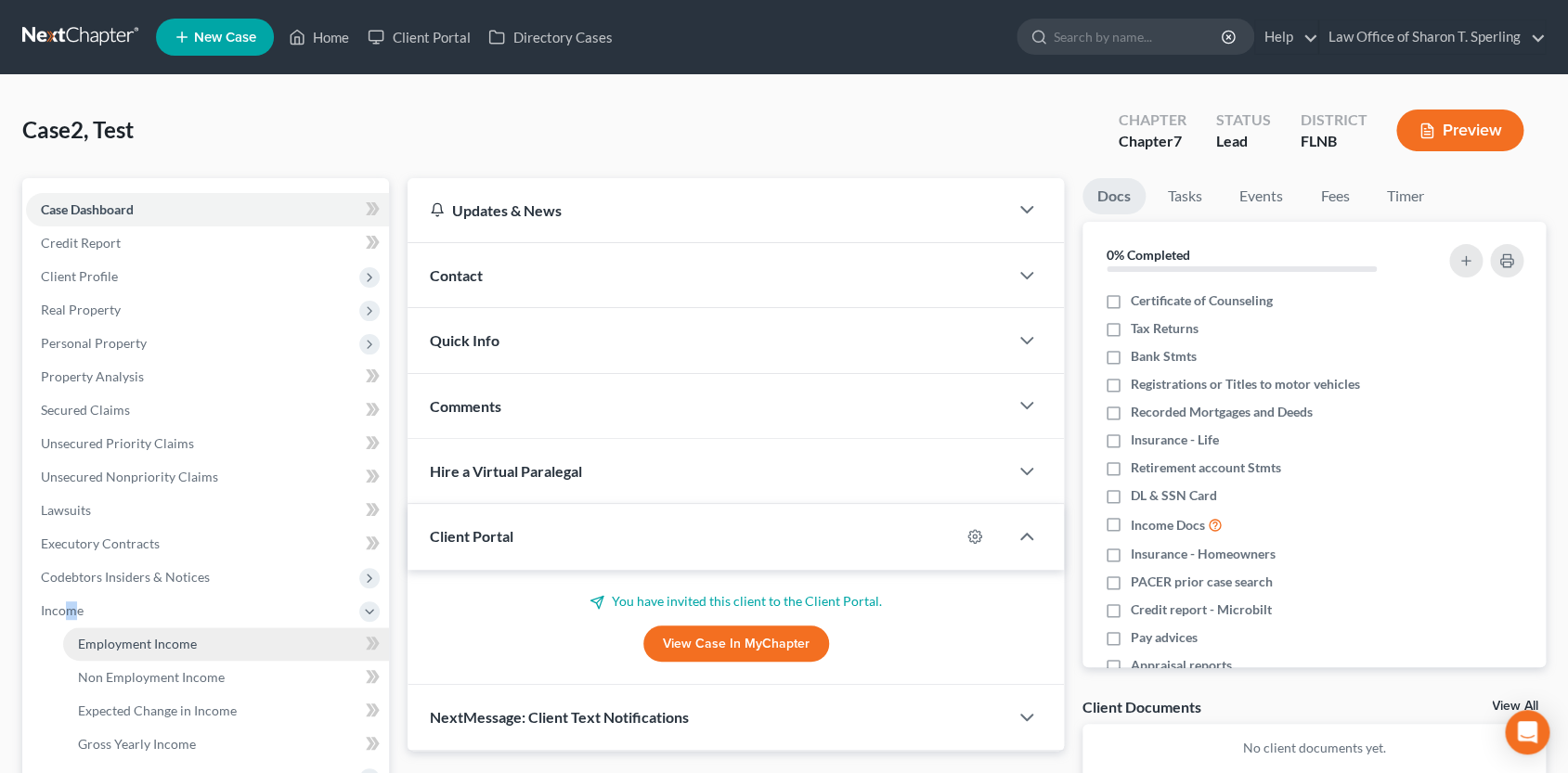 click on "Employment Income" at bounding box center [137, 643] 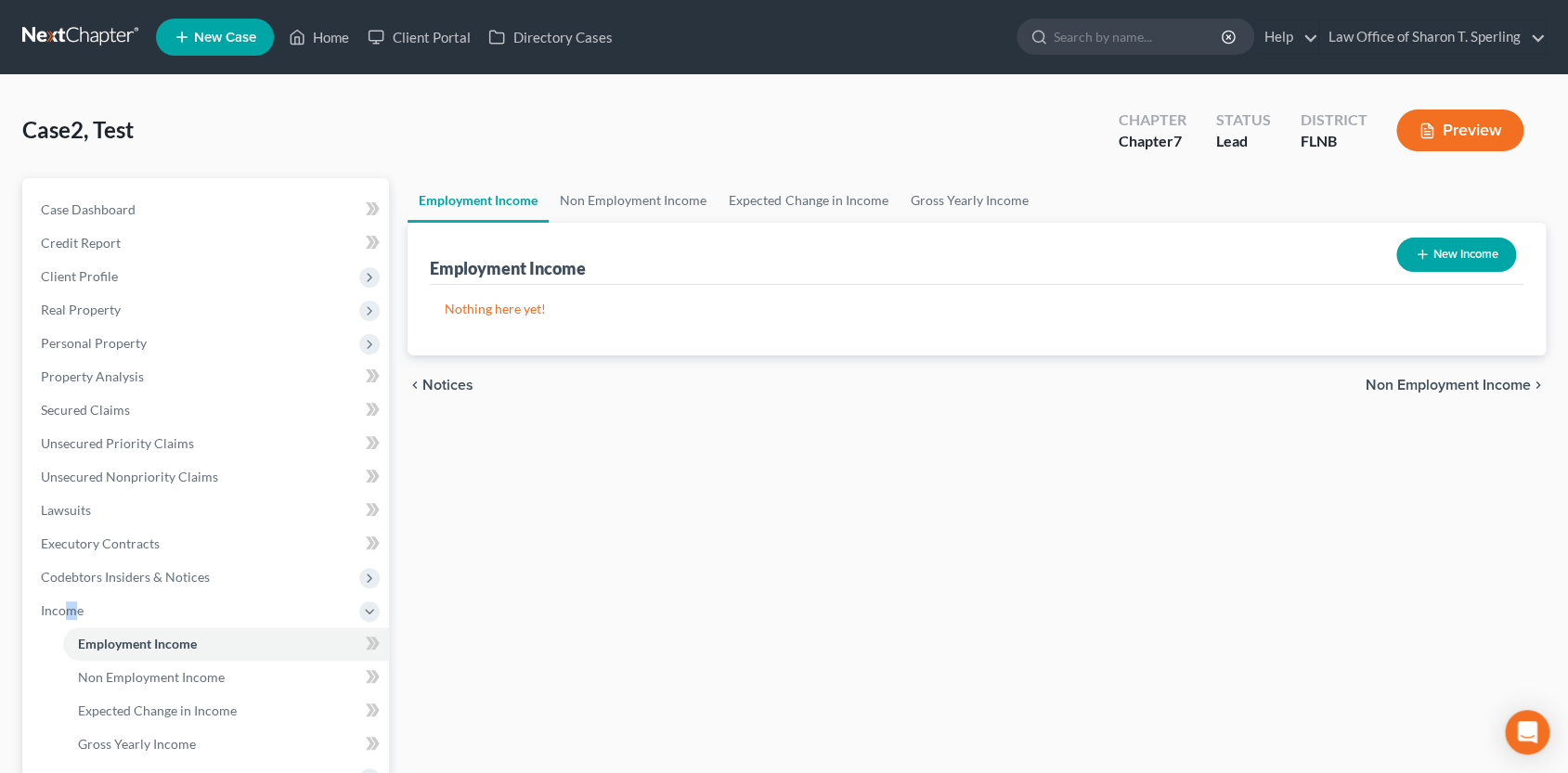 click on "New Income" at bounding box center (1456, 254) 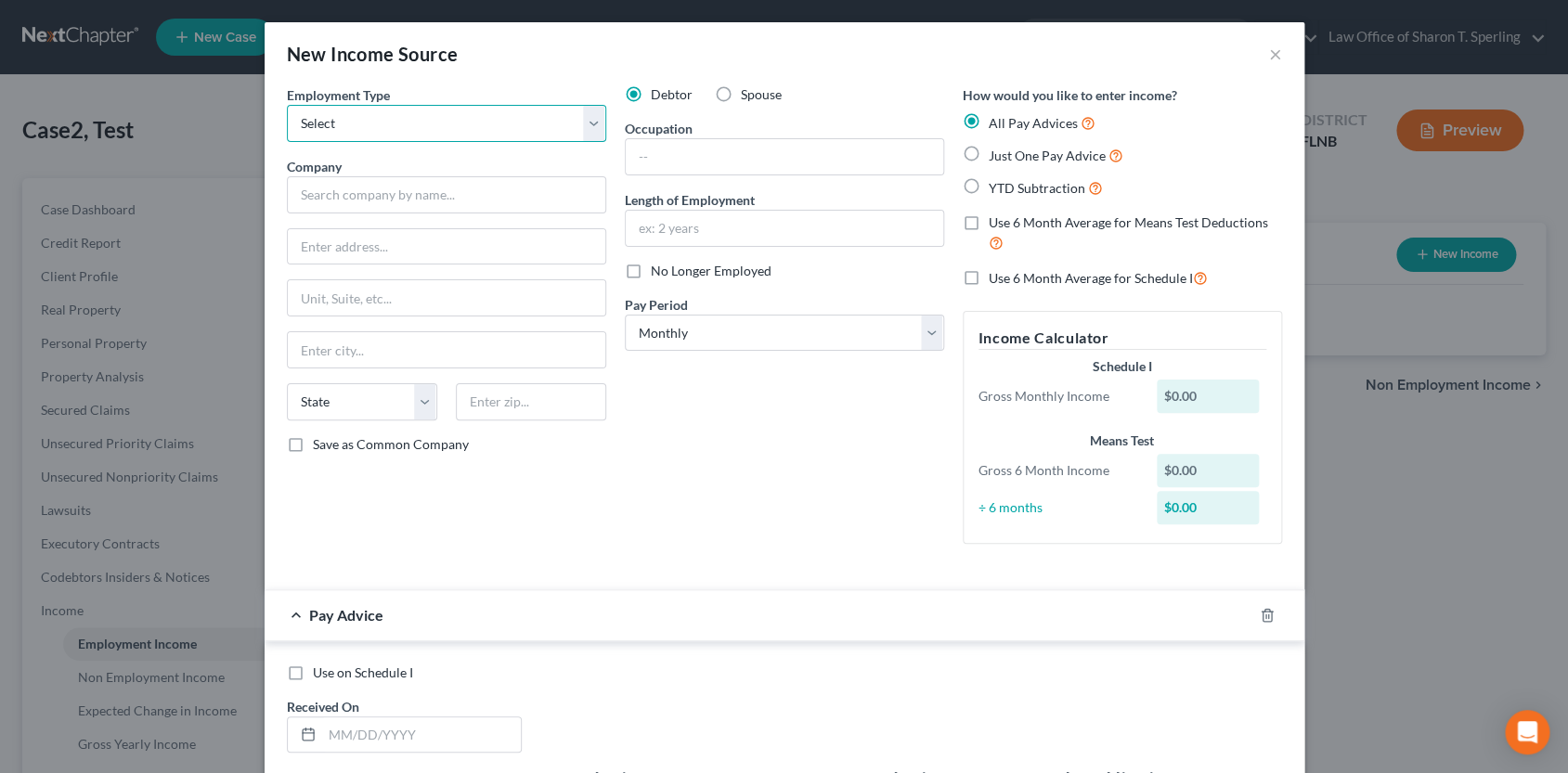 select on "0" 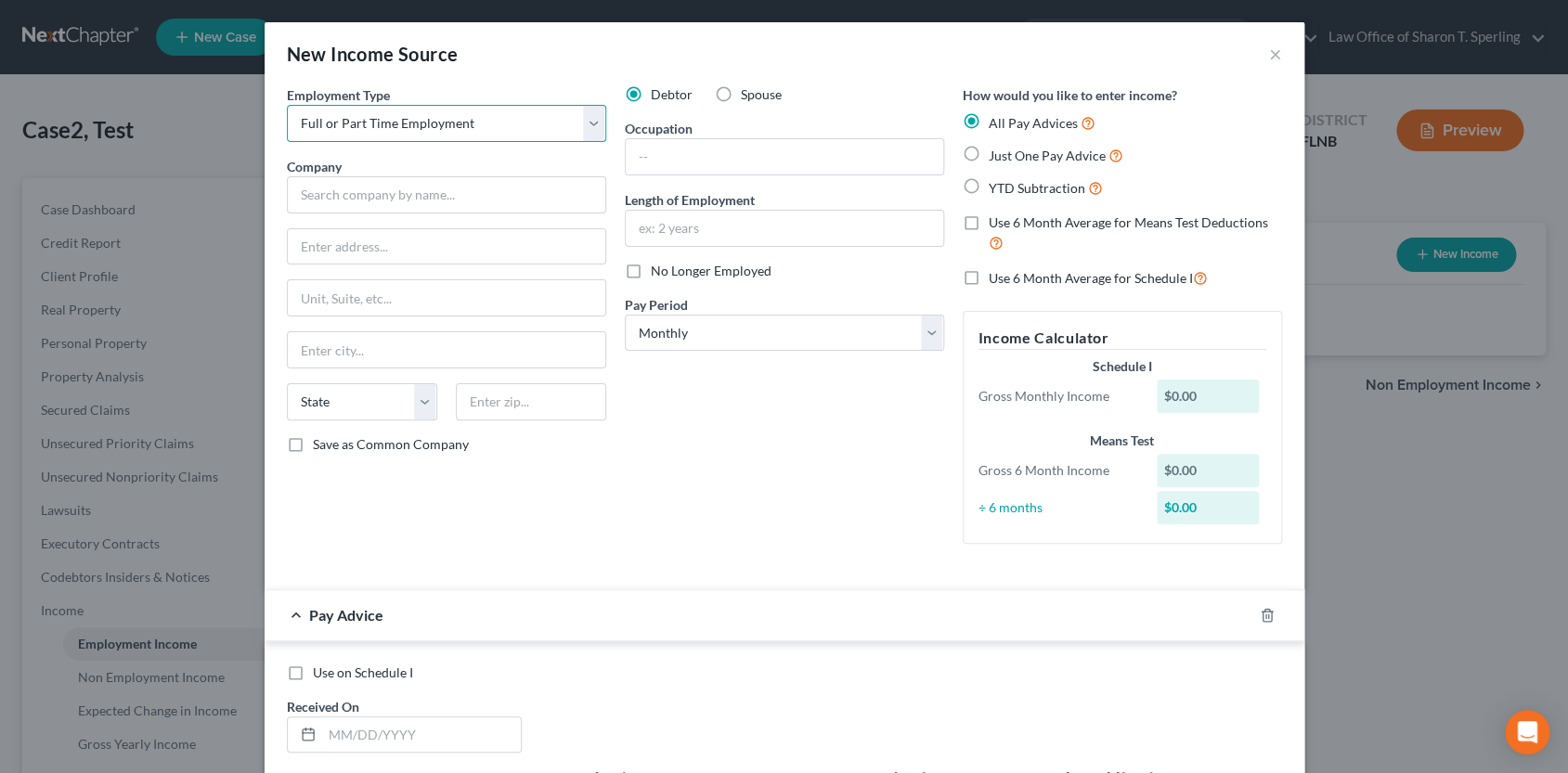 click on "Full or Part Time Employment" at bounding box center [0, 0] 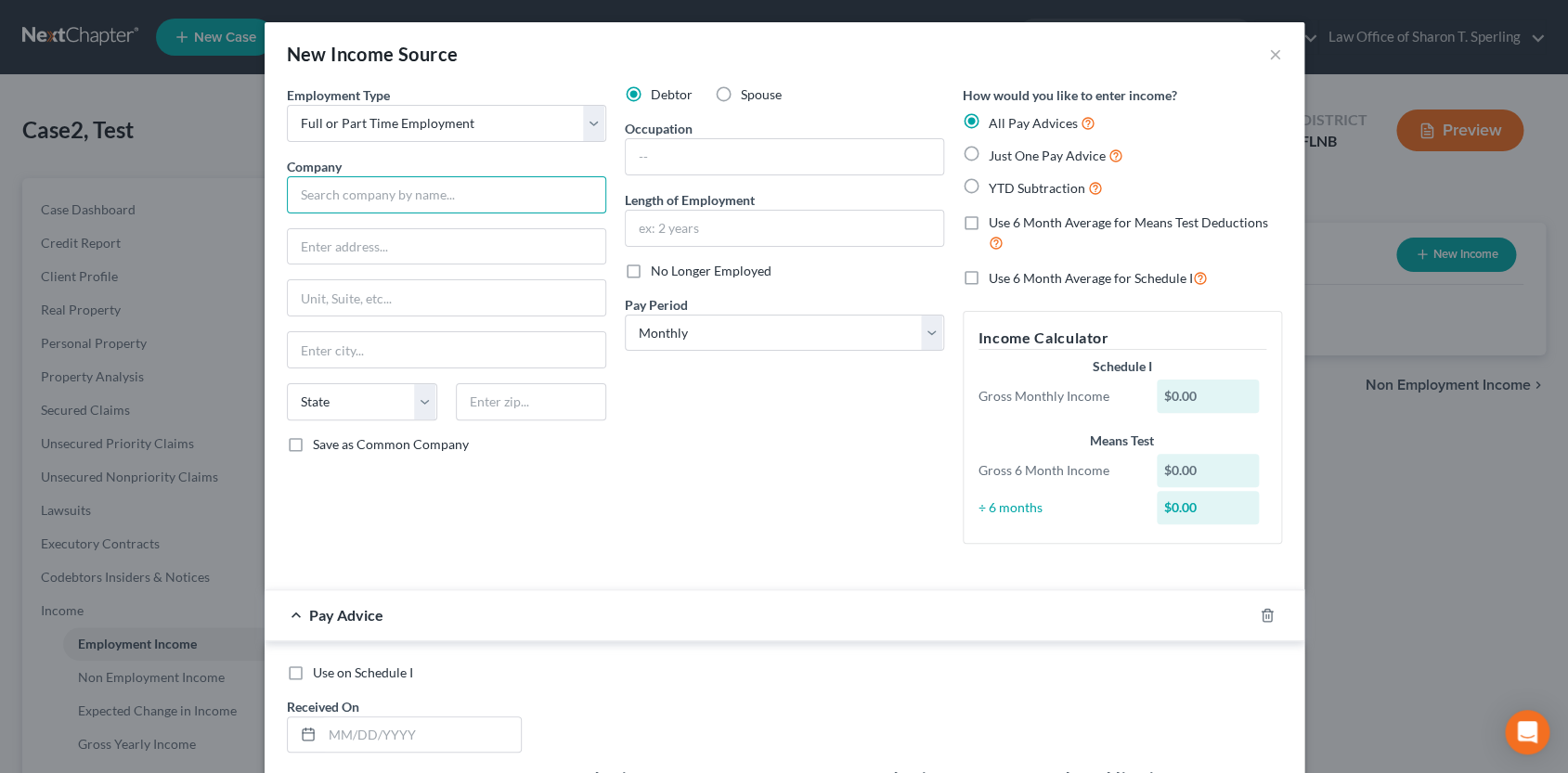 click at bounding box center (447, 195) 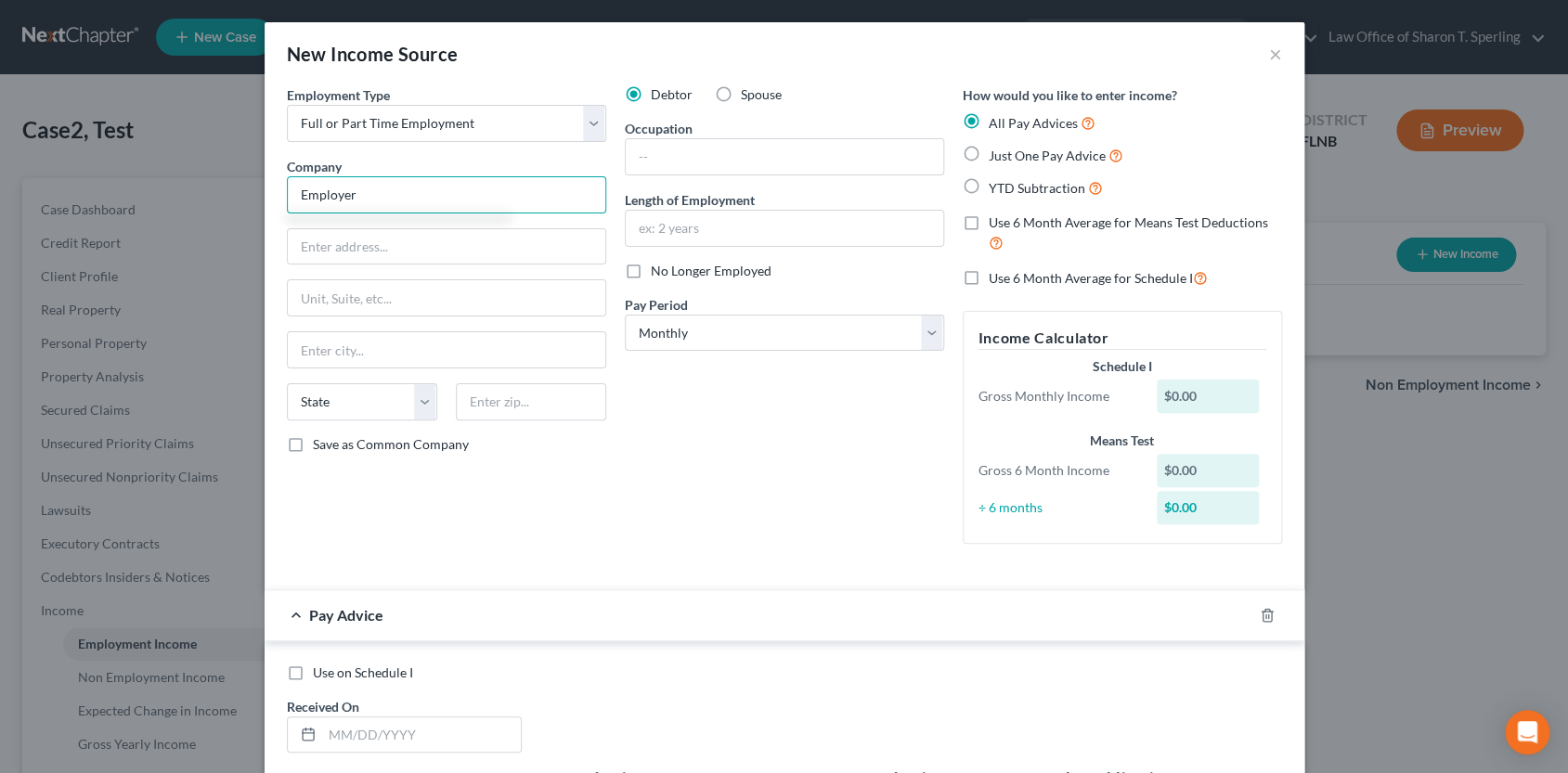 type on "Employer" 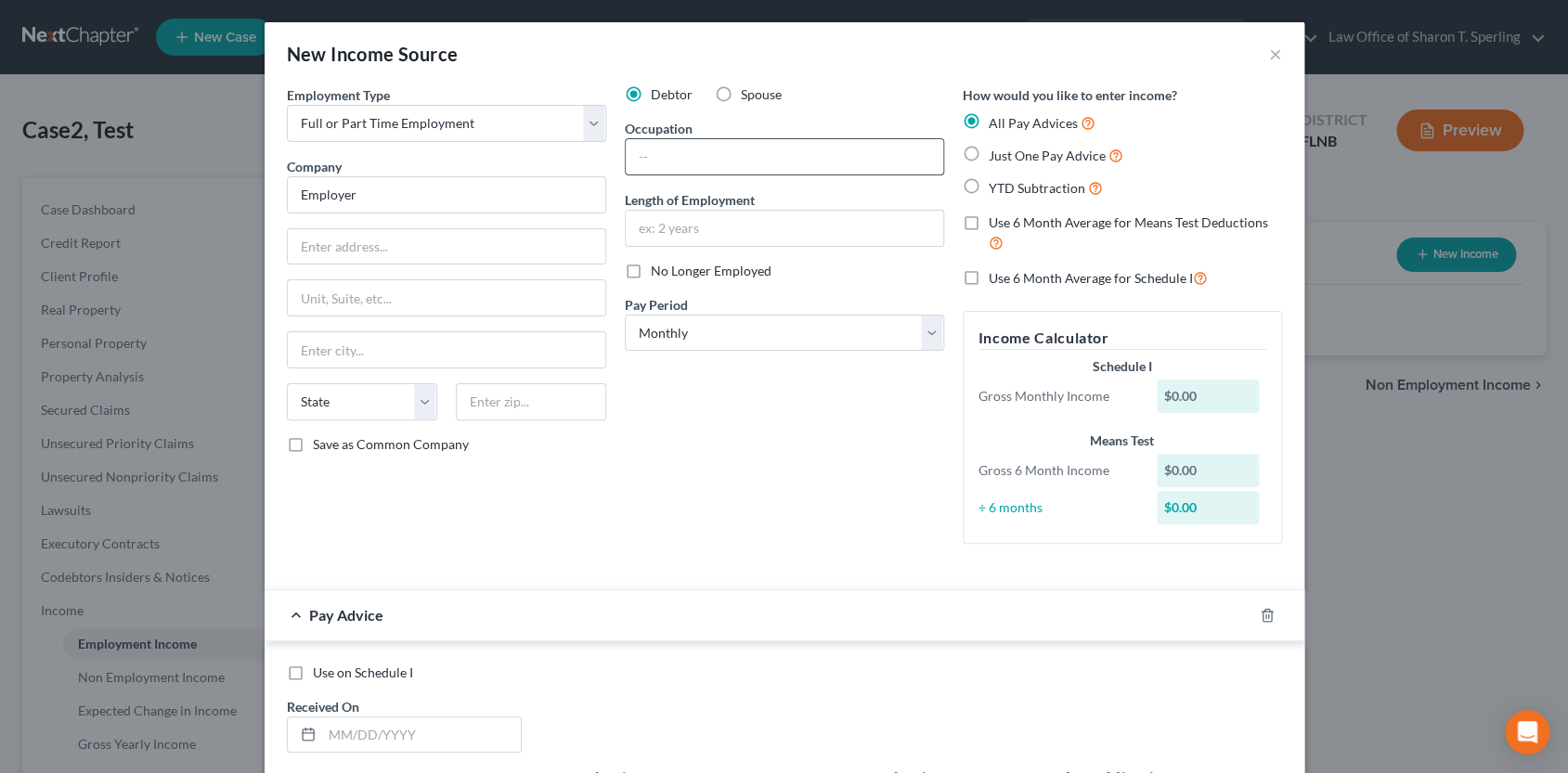 click at bounding box center (784, 157) 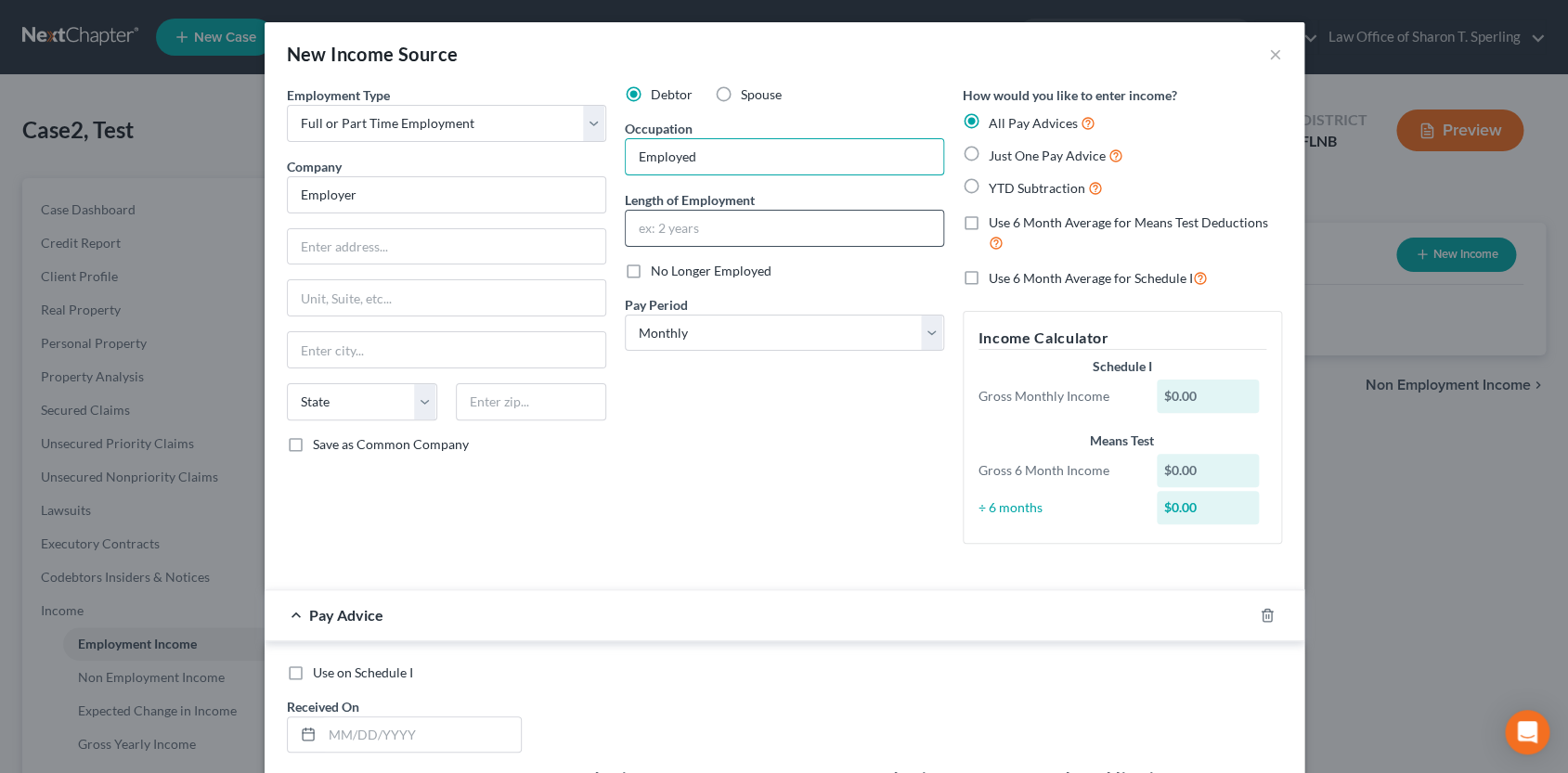 type on "Employed" 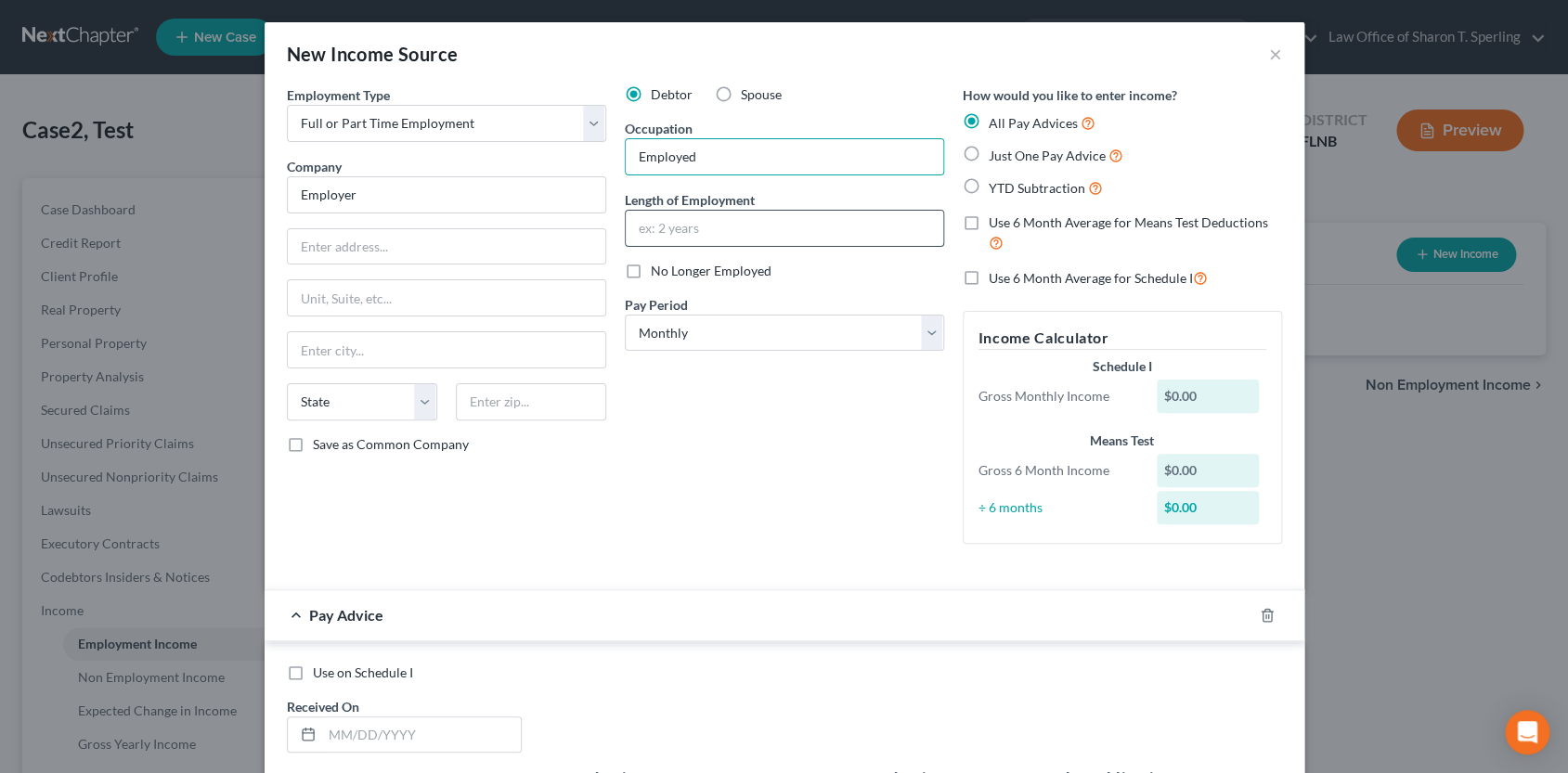 click at bounding box center [784, 228] 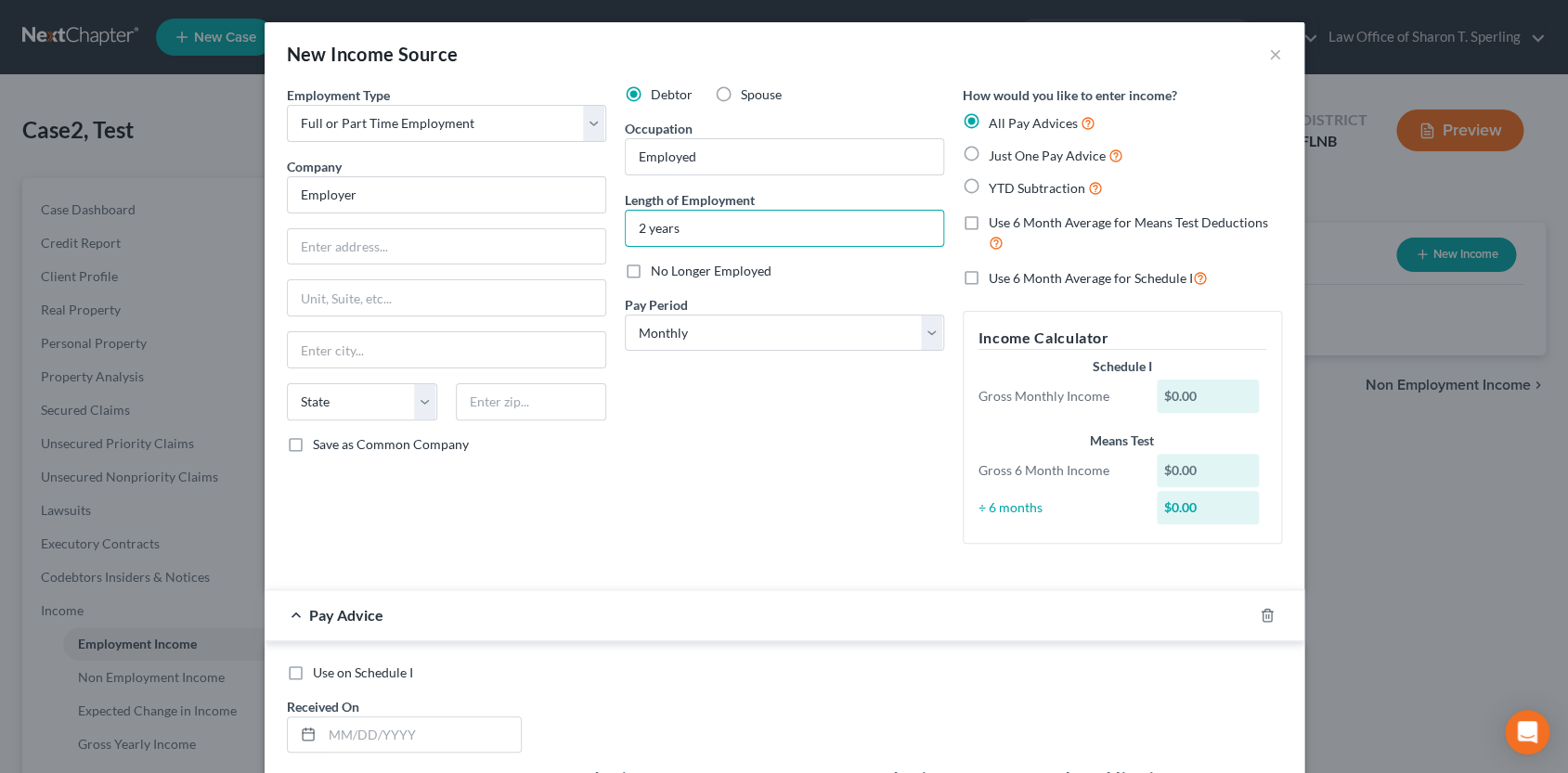 type on "2 years" 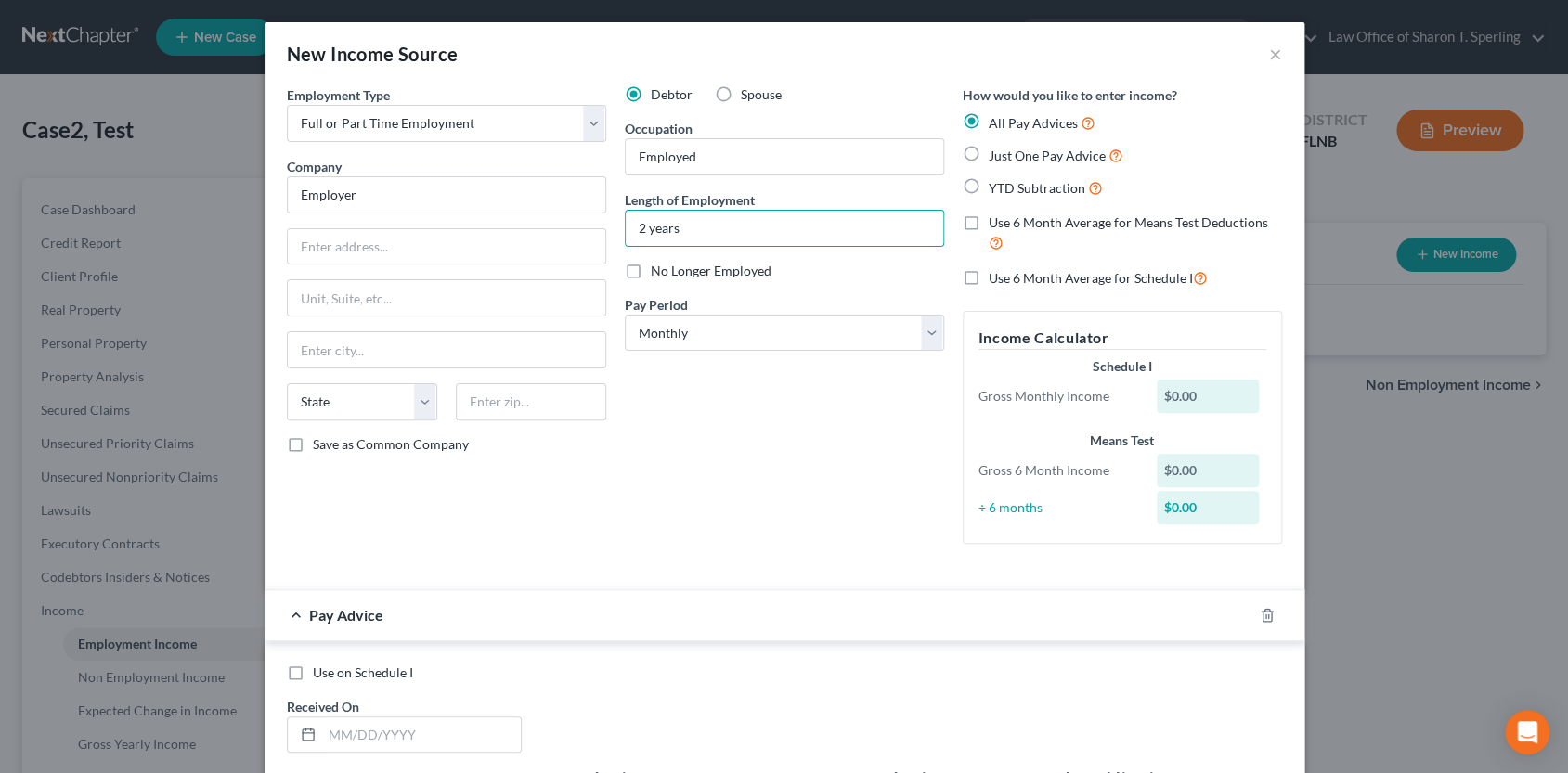 click on "Just One Pay Advice" at bounding box center (1047, 155) 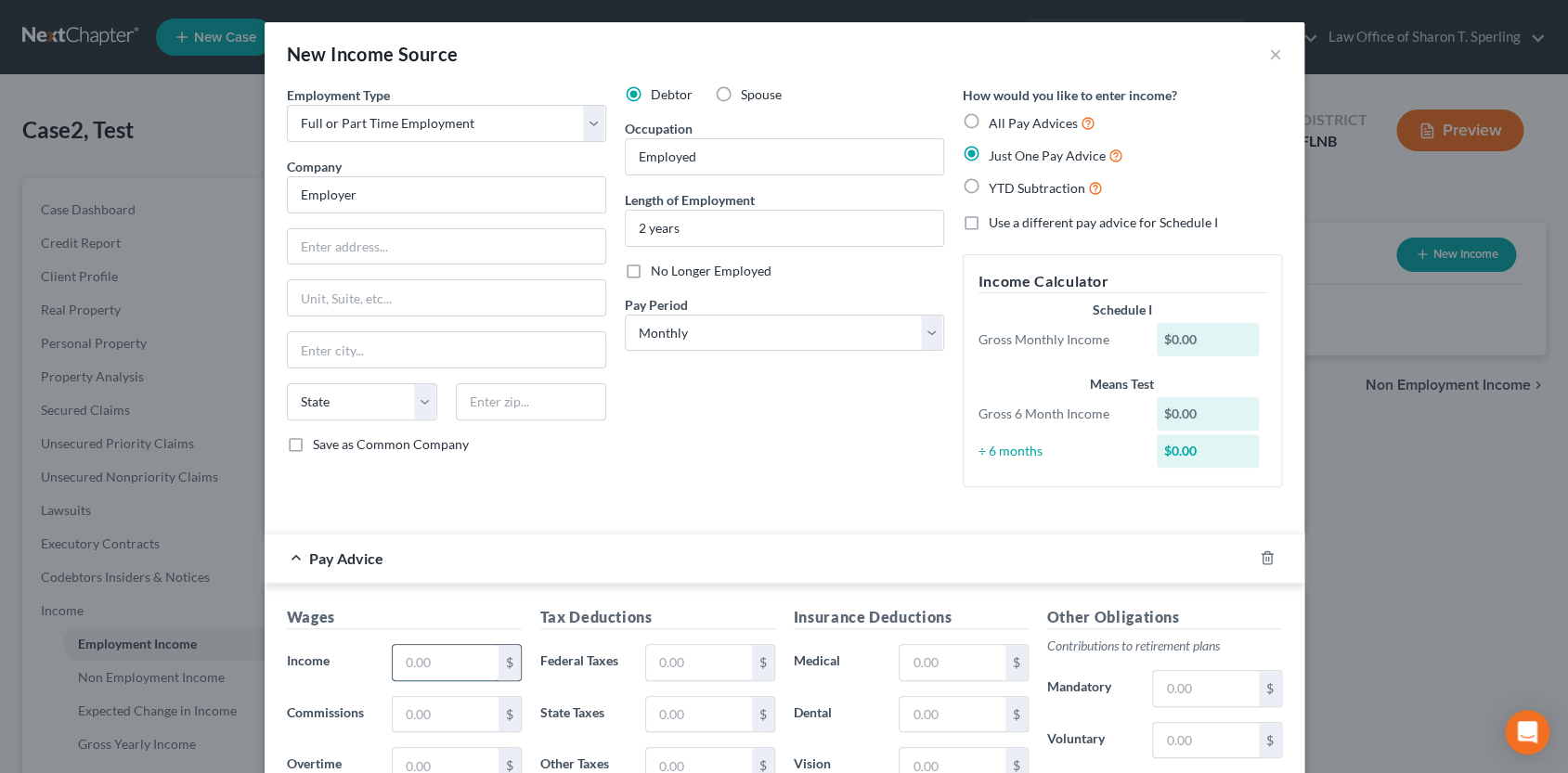 click at bounding box center [445, 663] 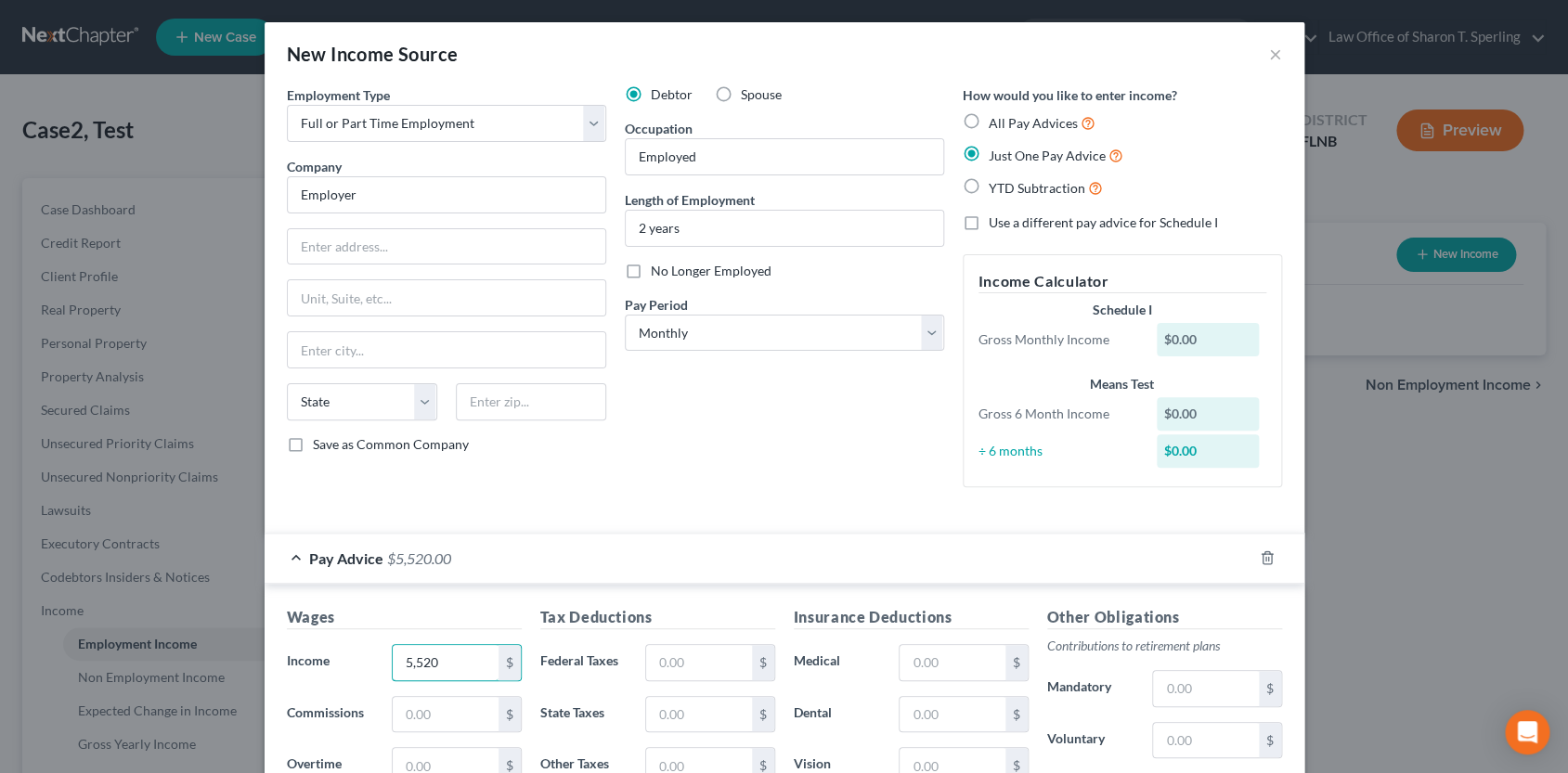 type on "5,520" 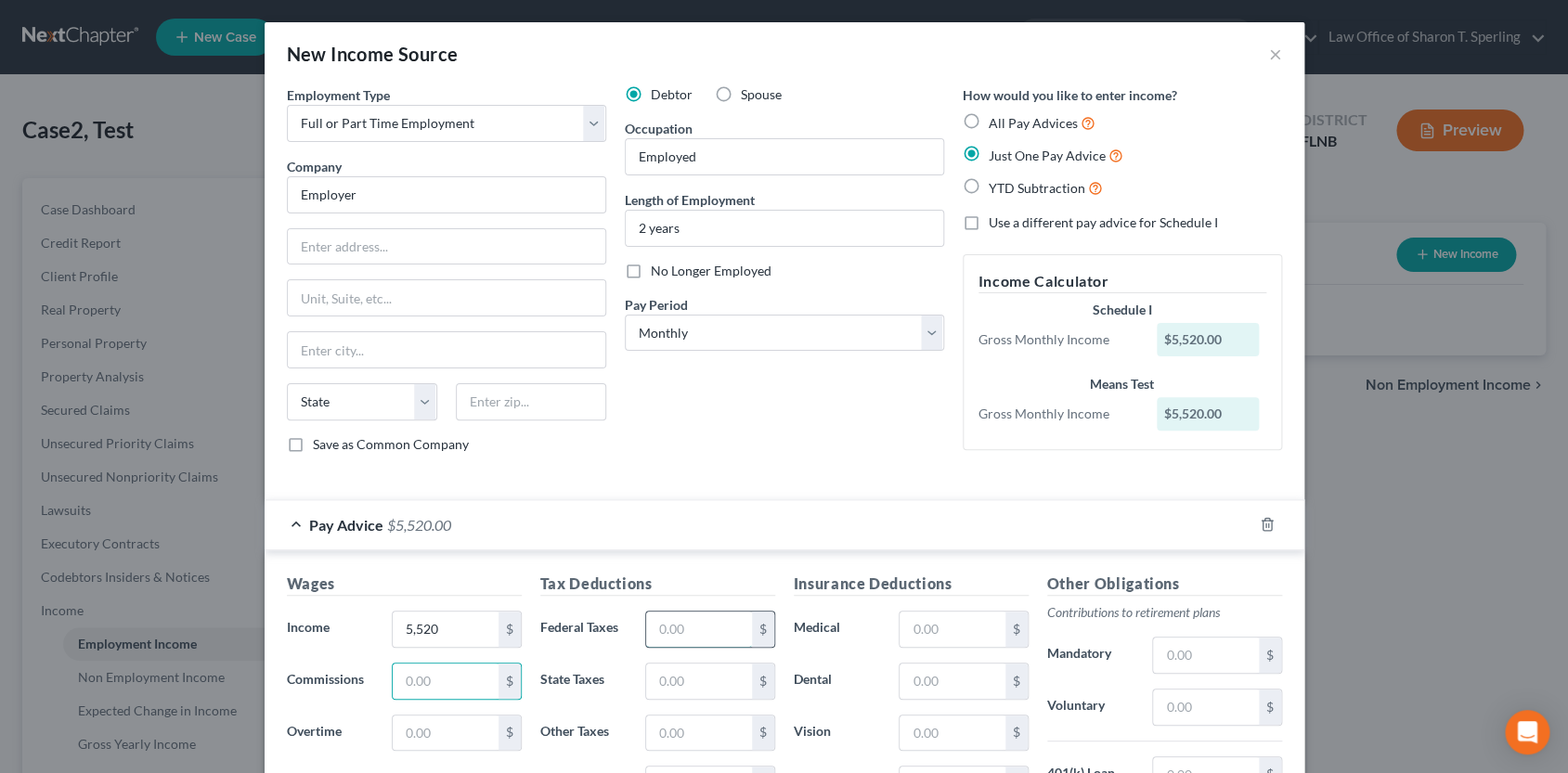 click at bounding box center (698, 629) 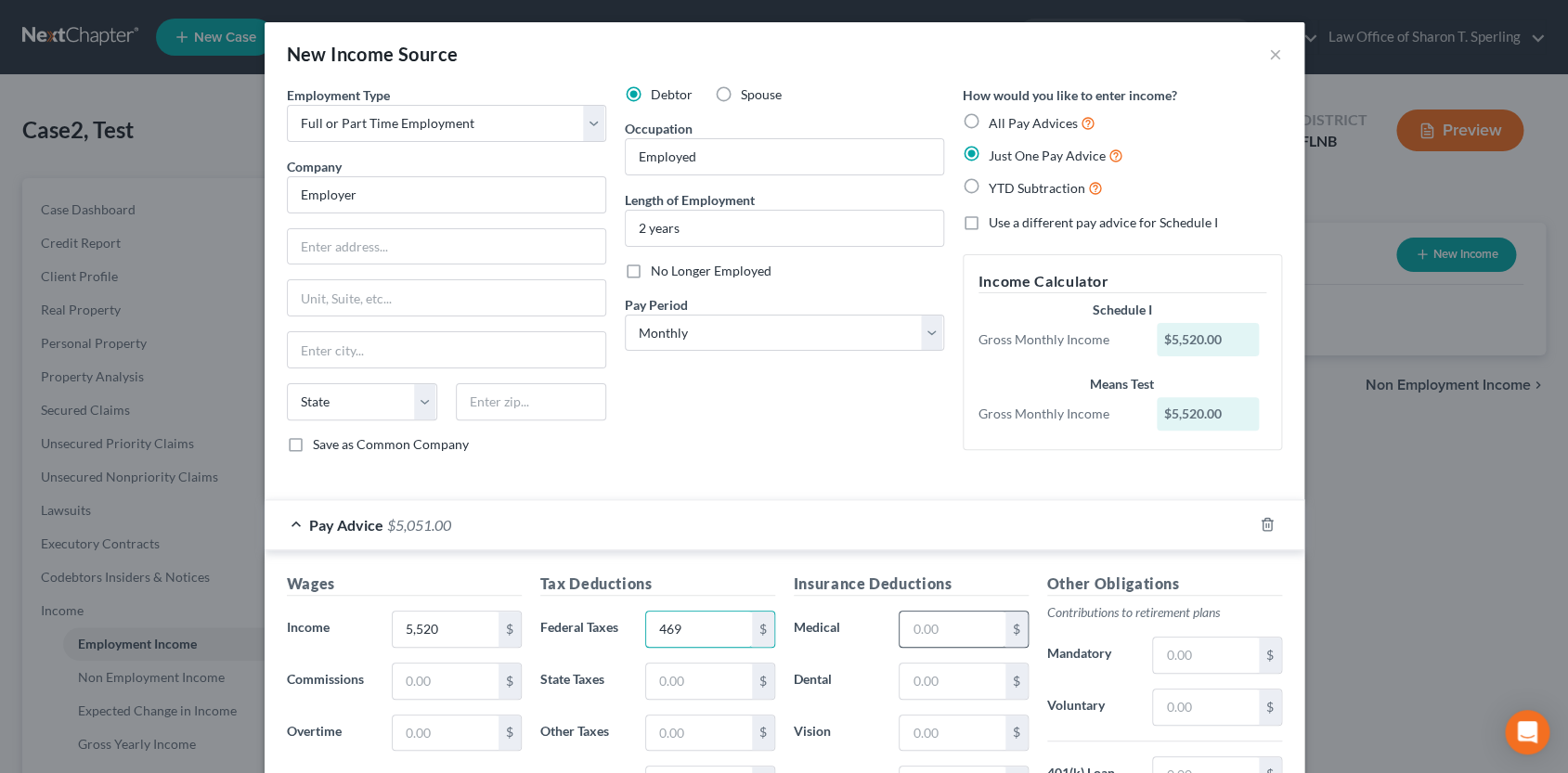 type on "469" 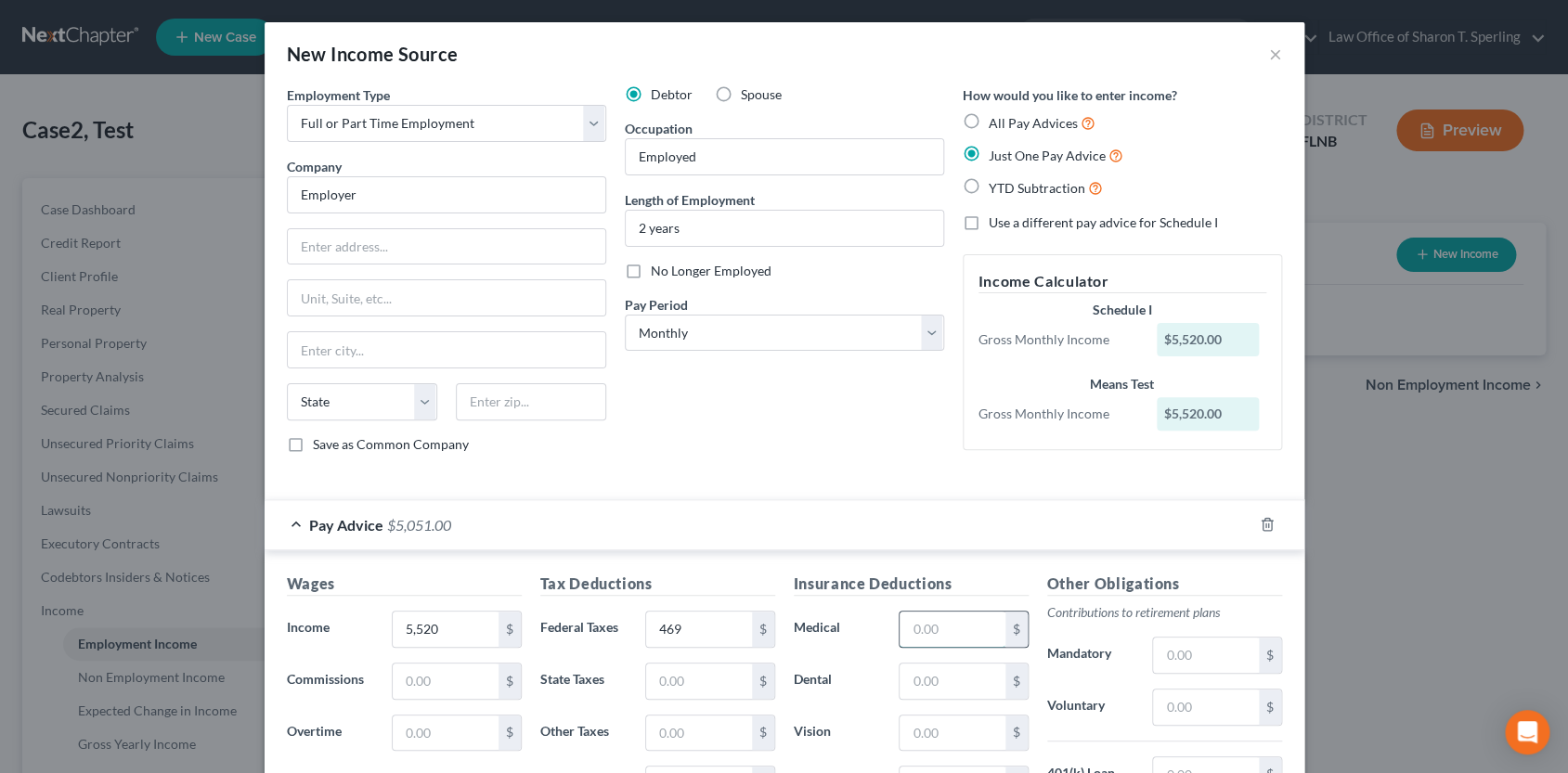 click at bounding box center (952, 629) 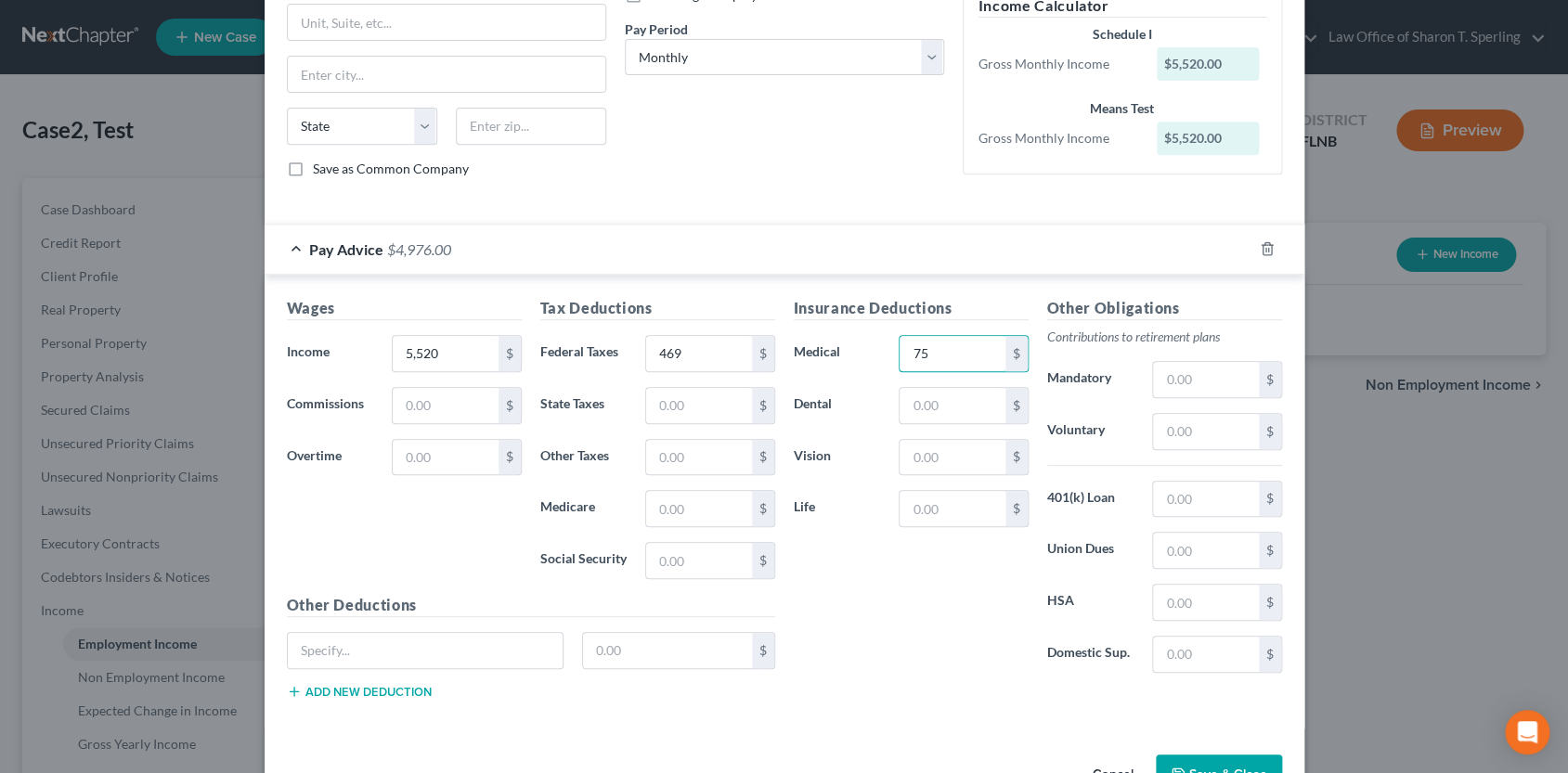 scroll, scrollTop: 329, scrollLeft: 0, axis: vertical 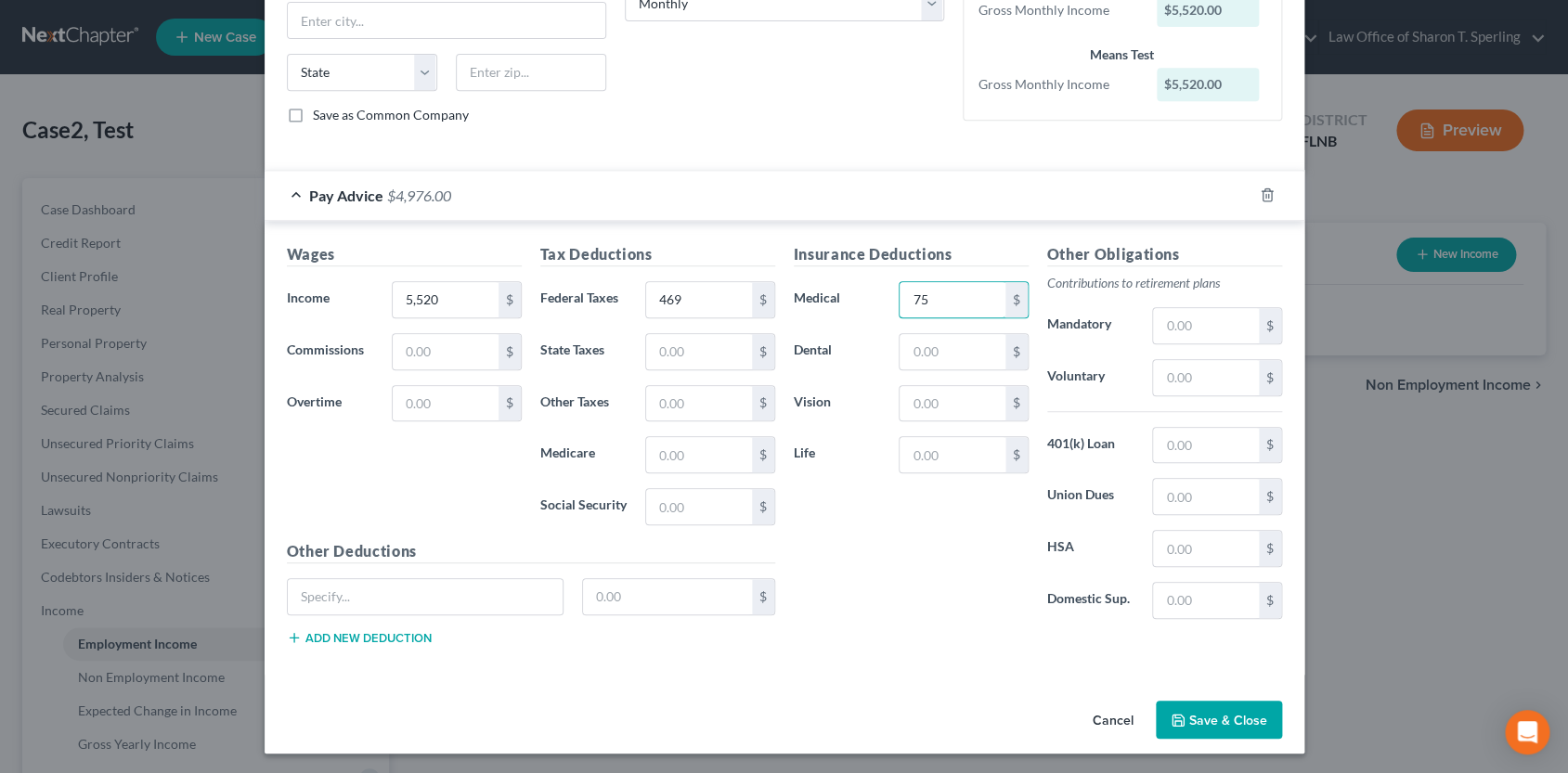 type on "75" 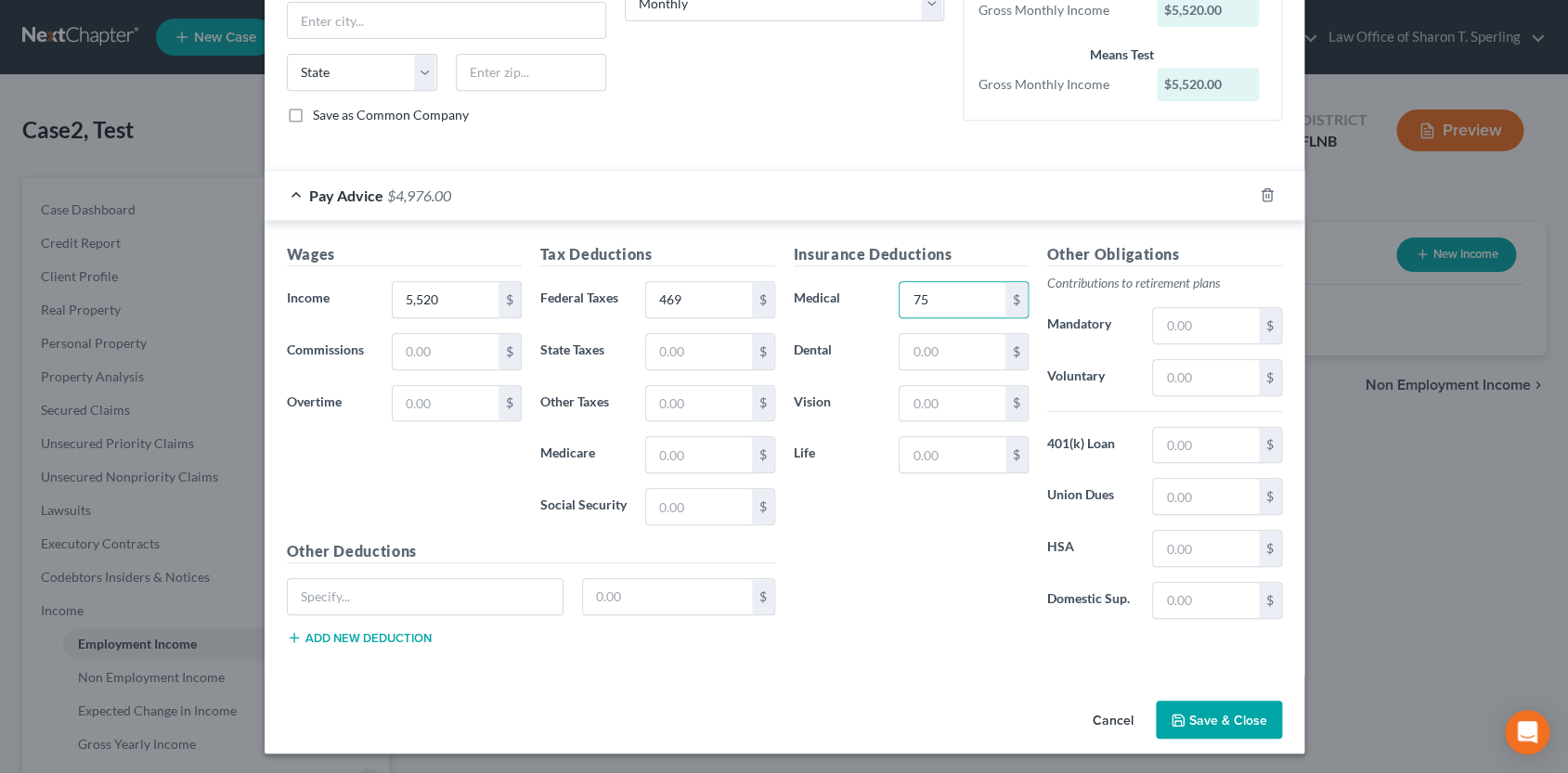 click on "Save & Close" at bounding box center (1219, 720) 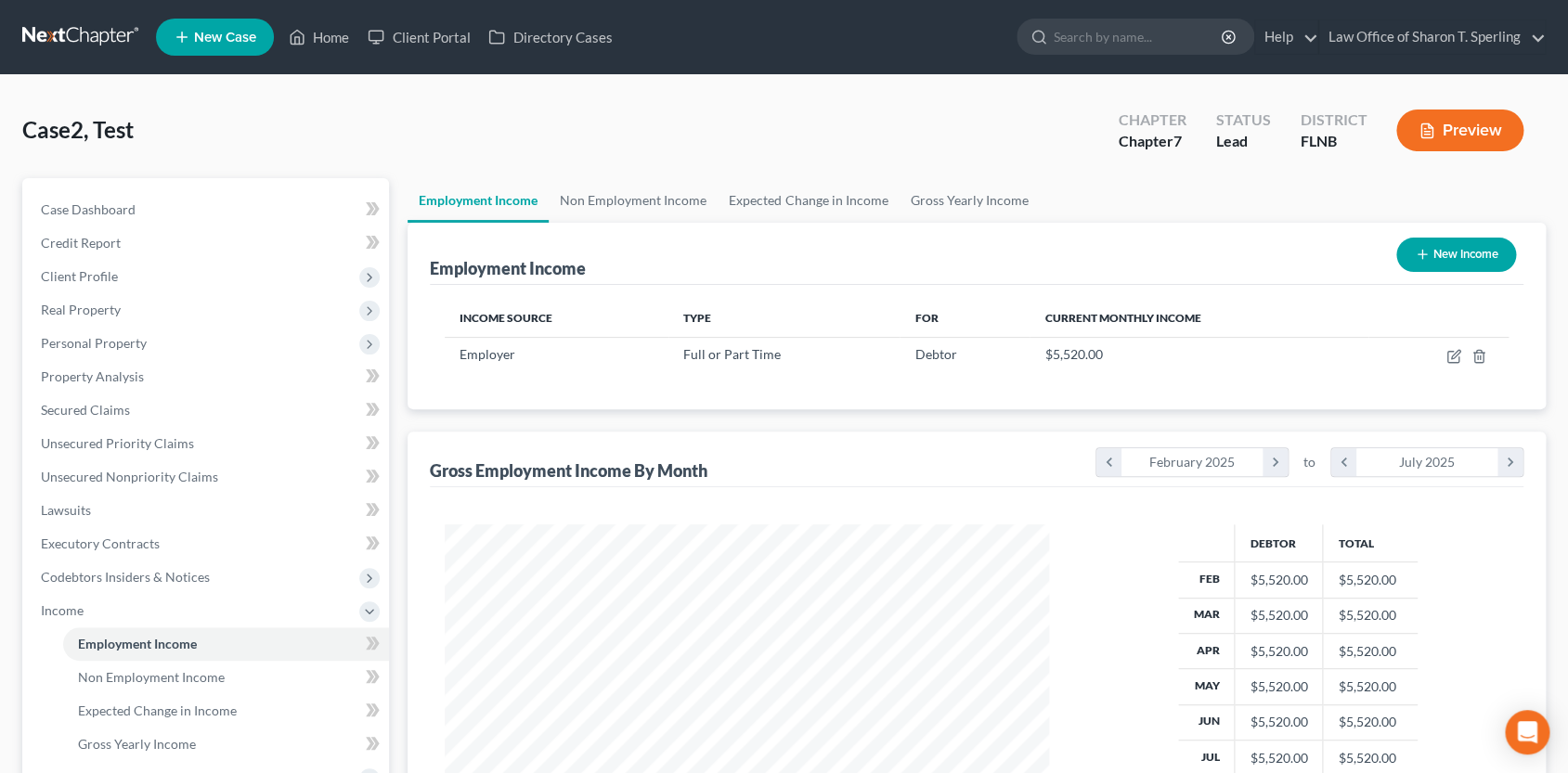 scroll, scrollTop: 927639, scrollLeft: 927718, axis: both 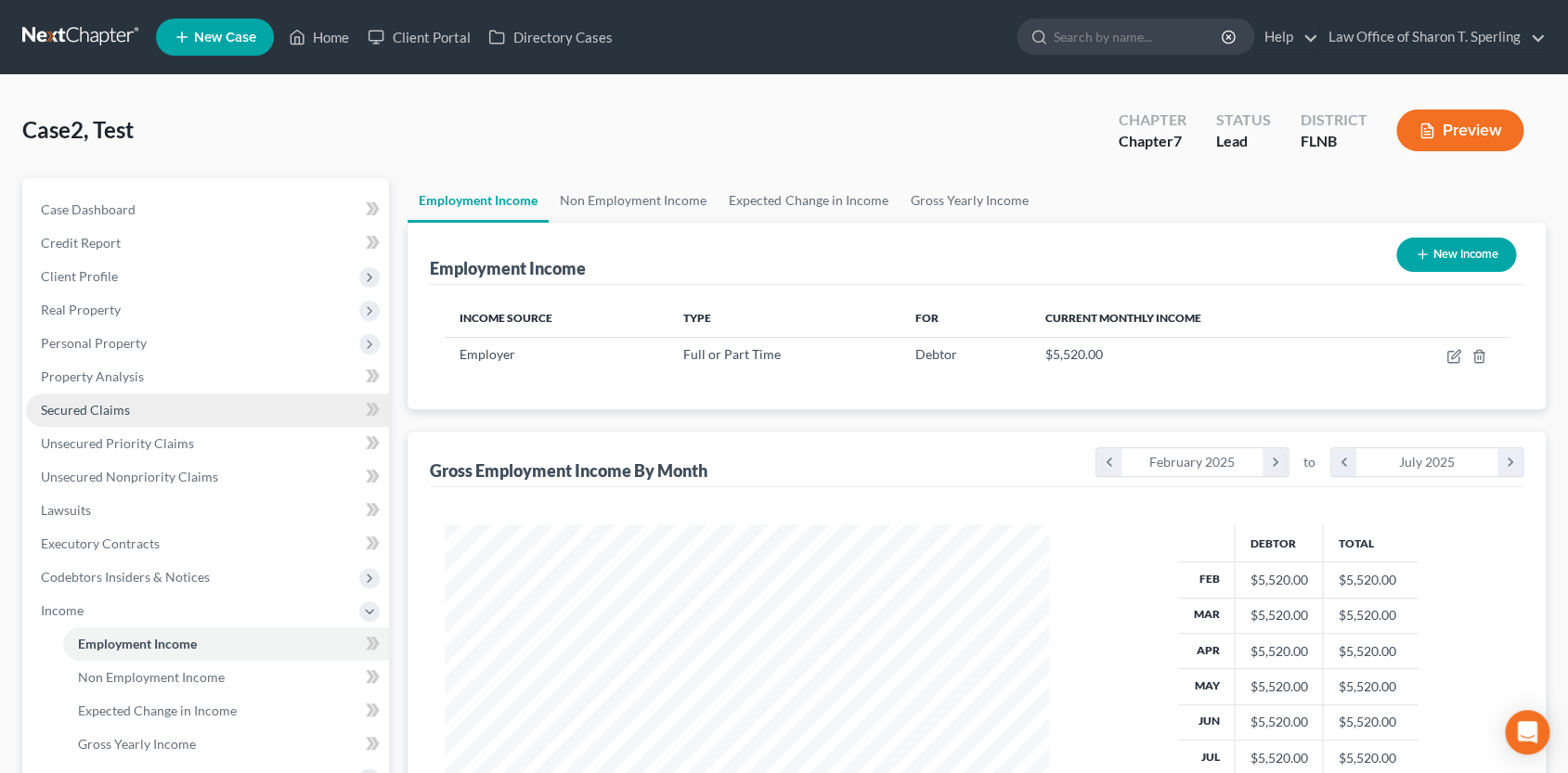 click on "Secured Claims" at bounding box center (85, 409) 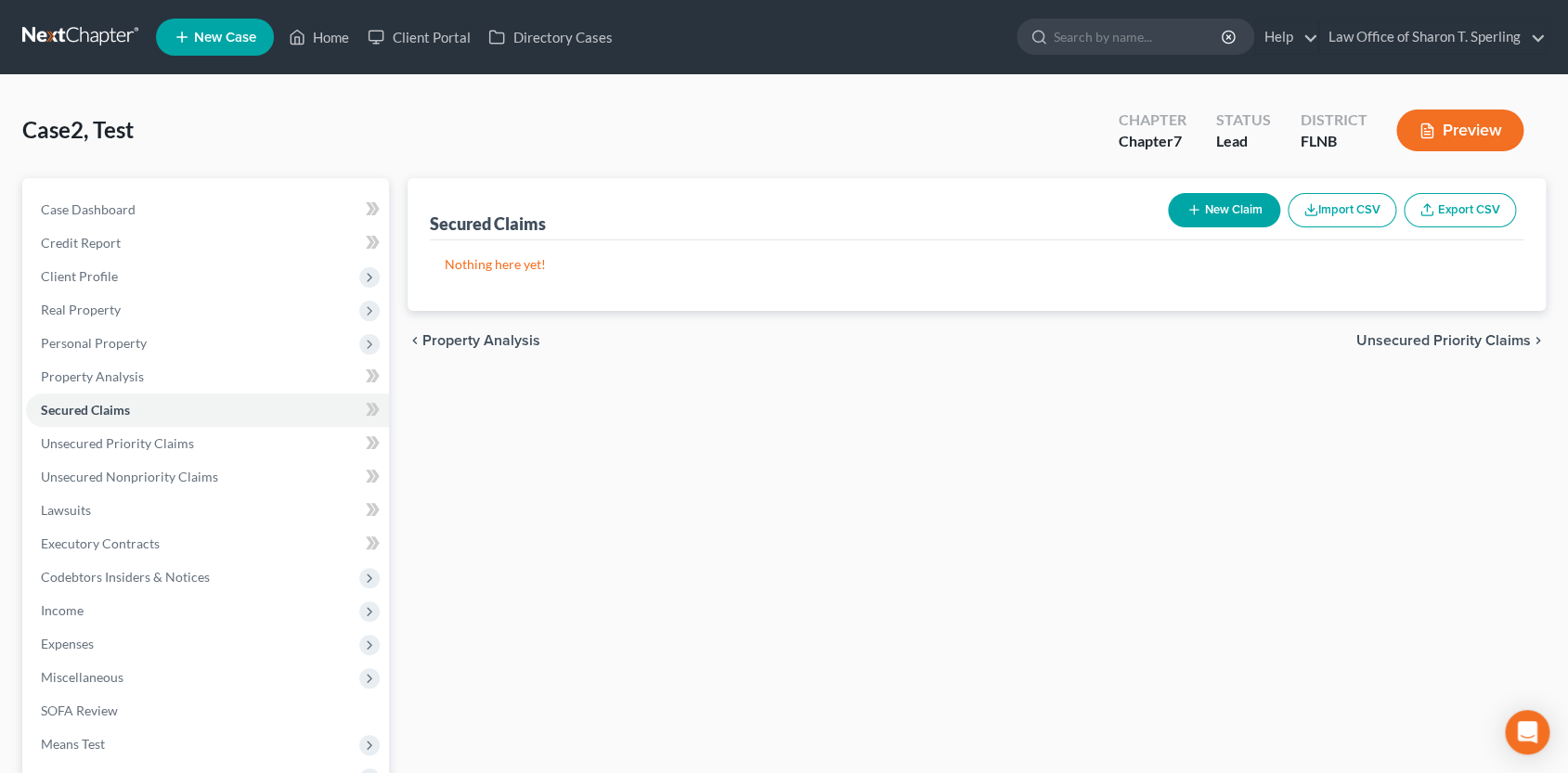 click on "New Claim" at bounding box center (1224, 210) 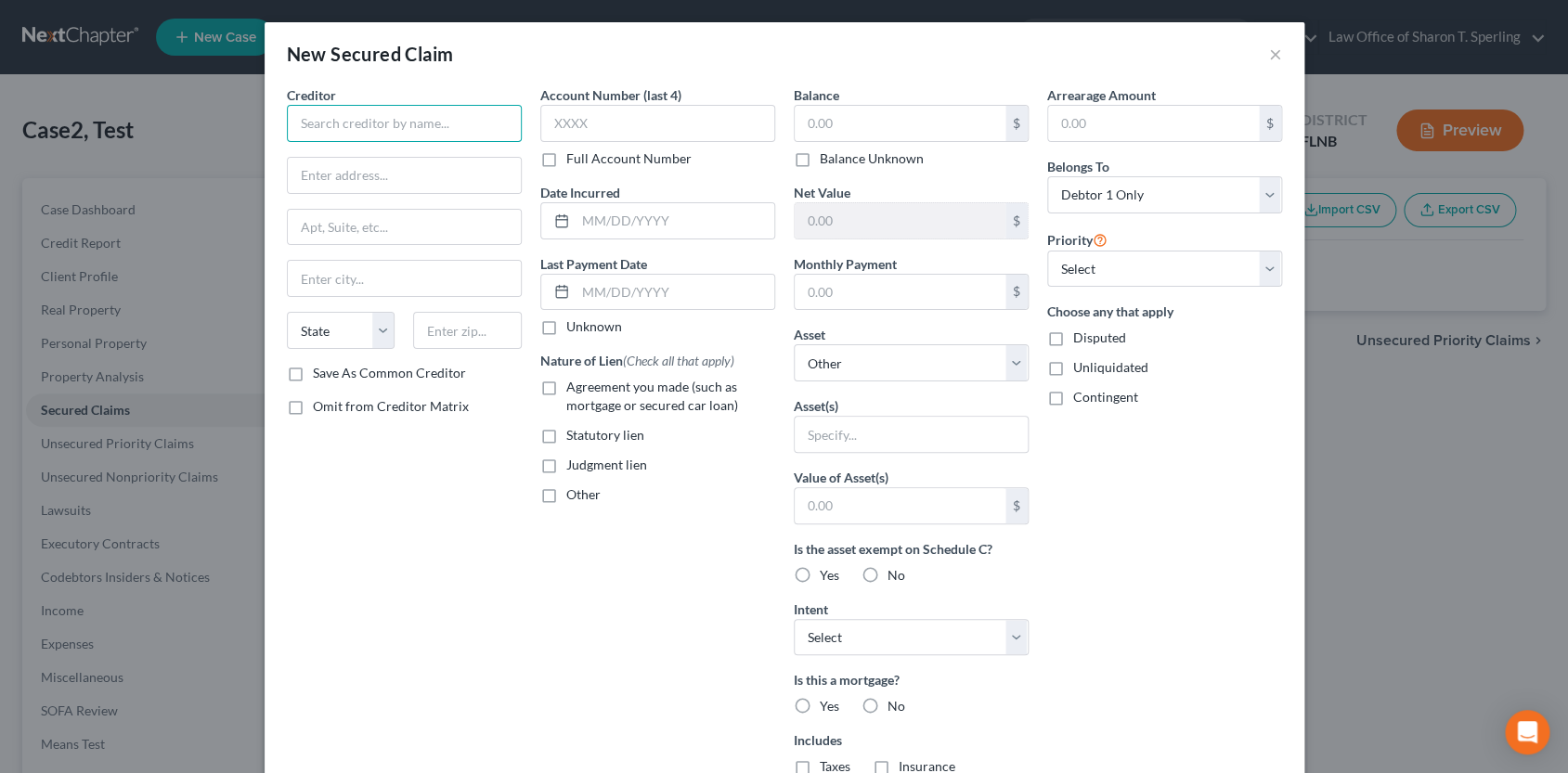 click at bounding box center [404, 123] 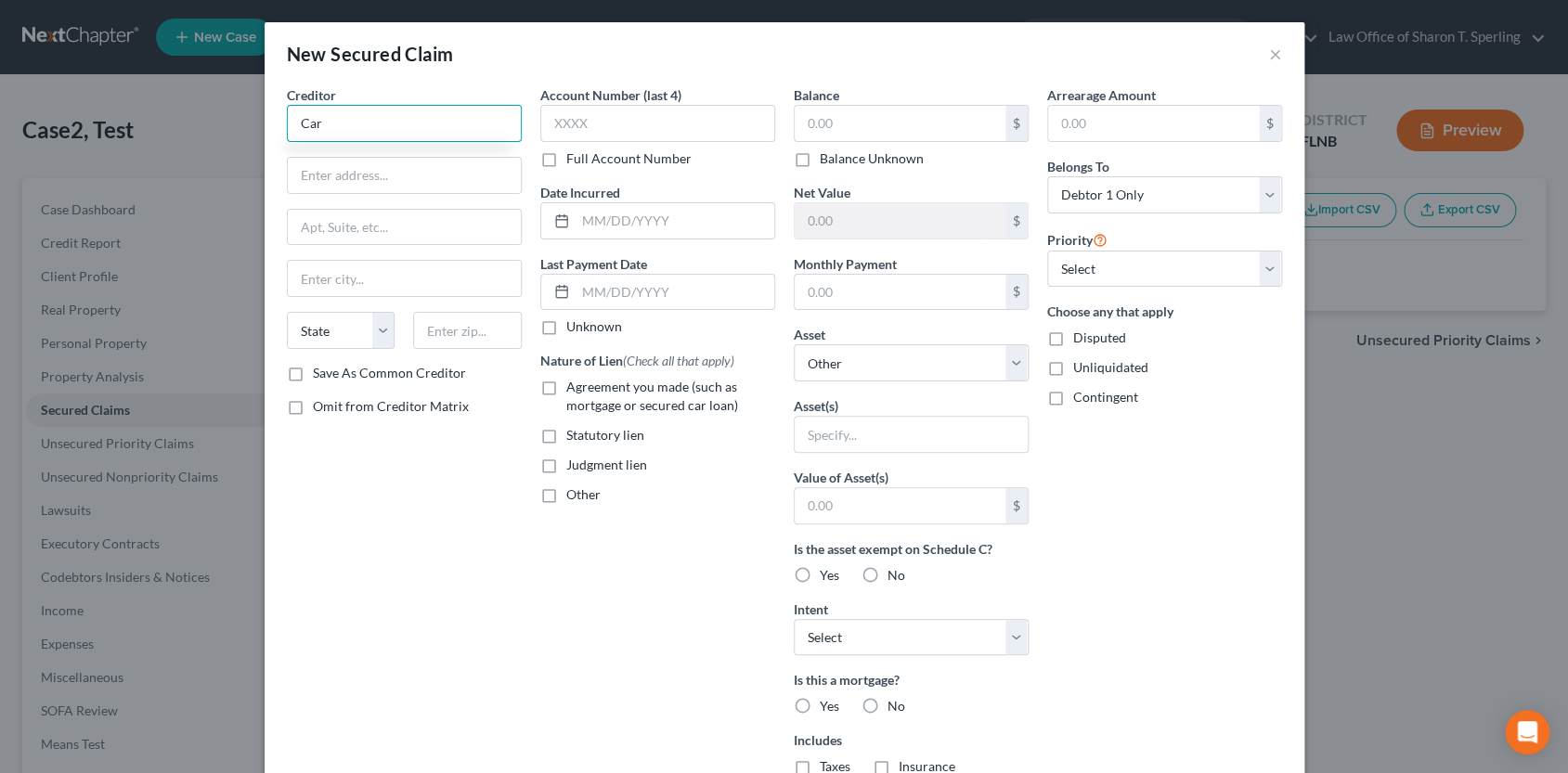 type on "Car" 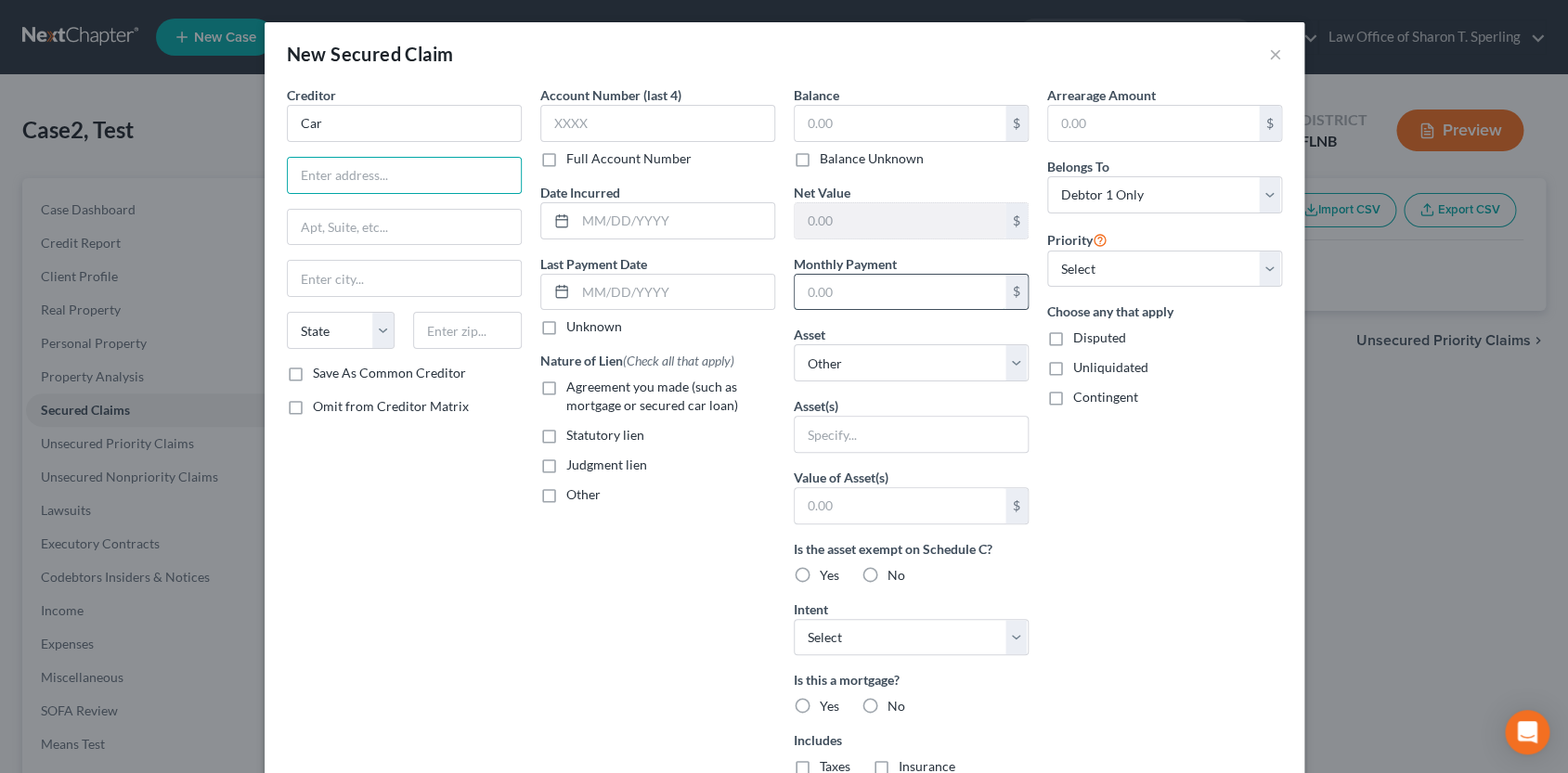 click at bounding box center (900, 292) 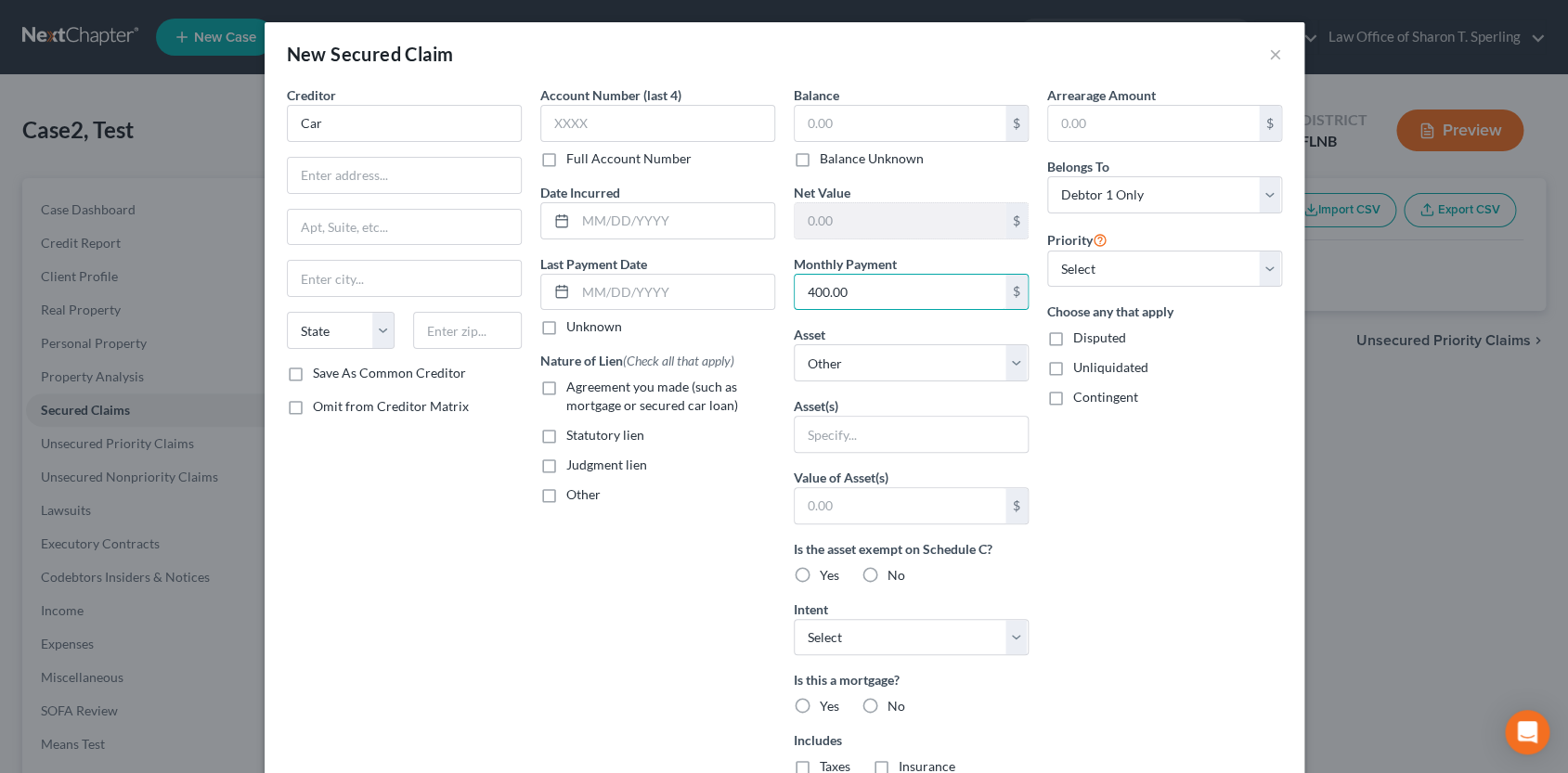 type on "400.00" 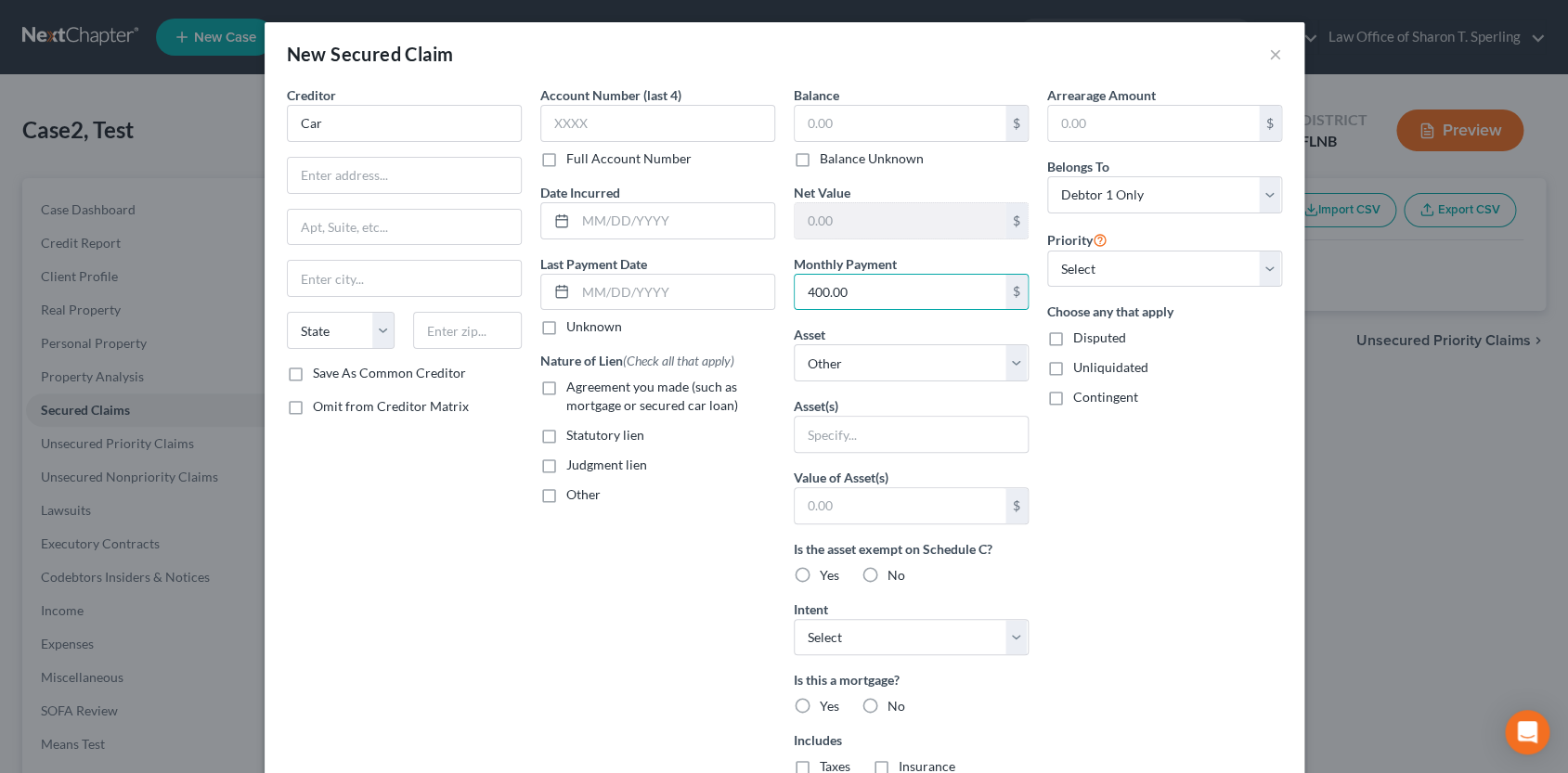 click on "Agreement you made (such as mortgage or secured car loan)" at bounding box center (670, 396) 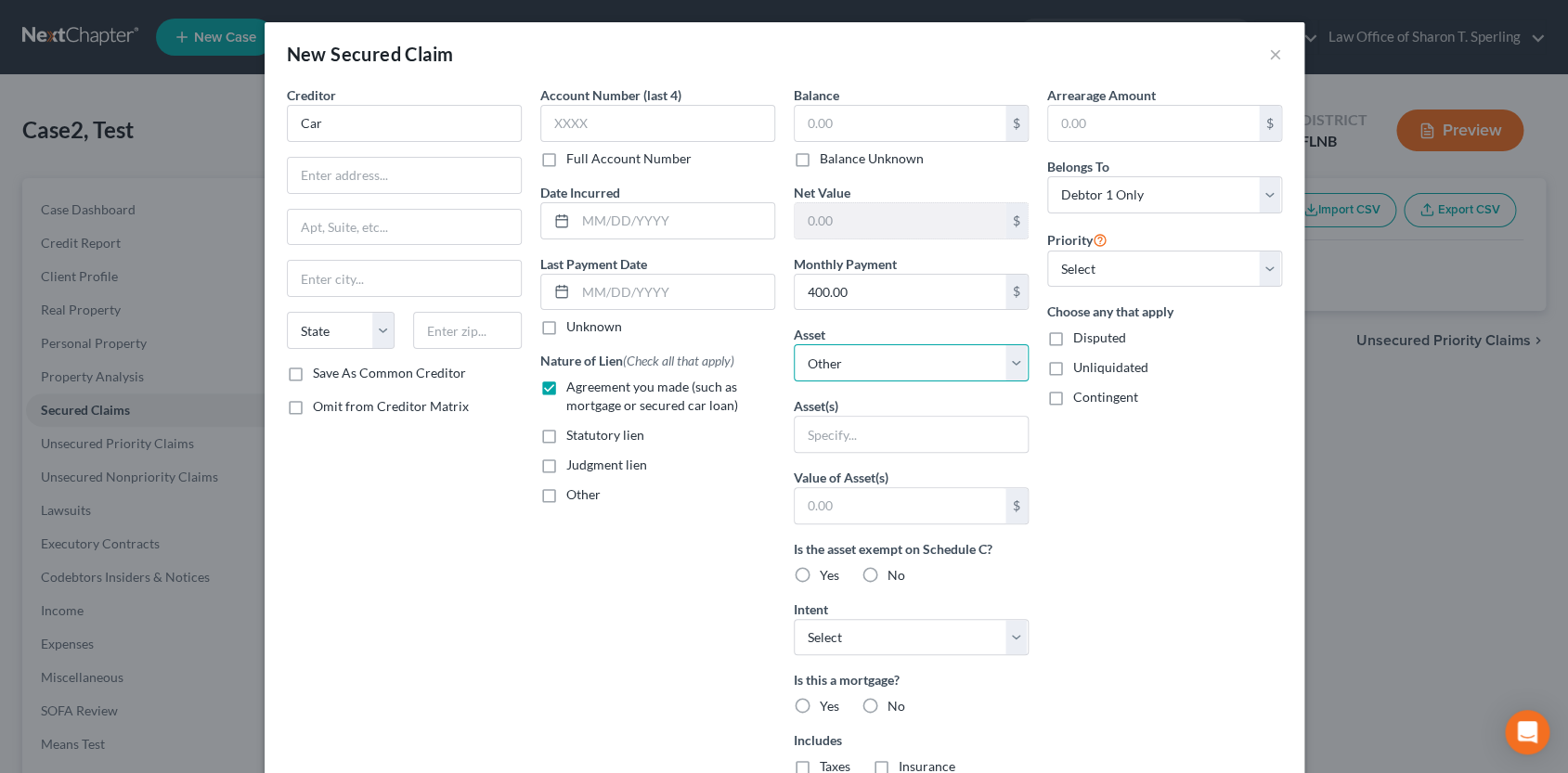 click on "Select Other Multiple Assets" at bounding box center (911, 363) 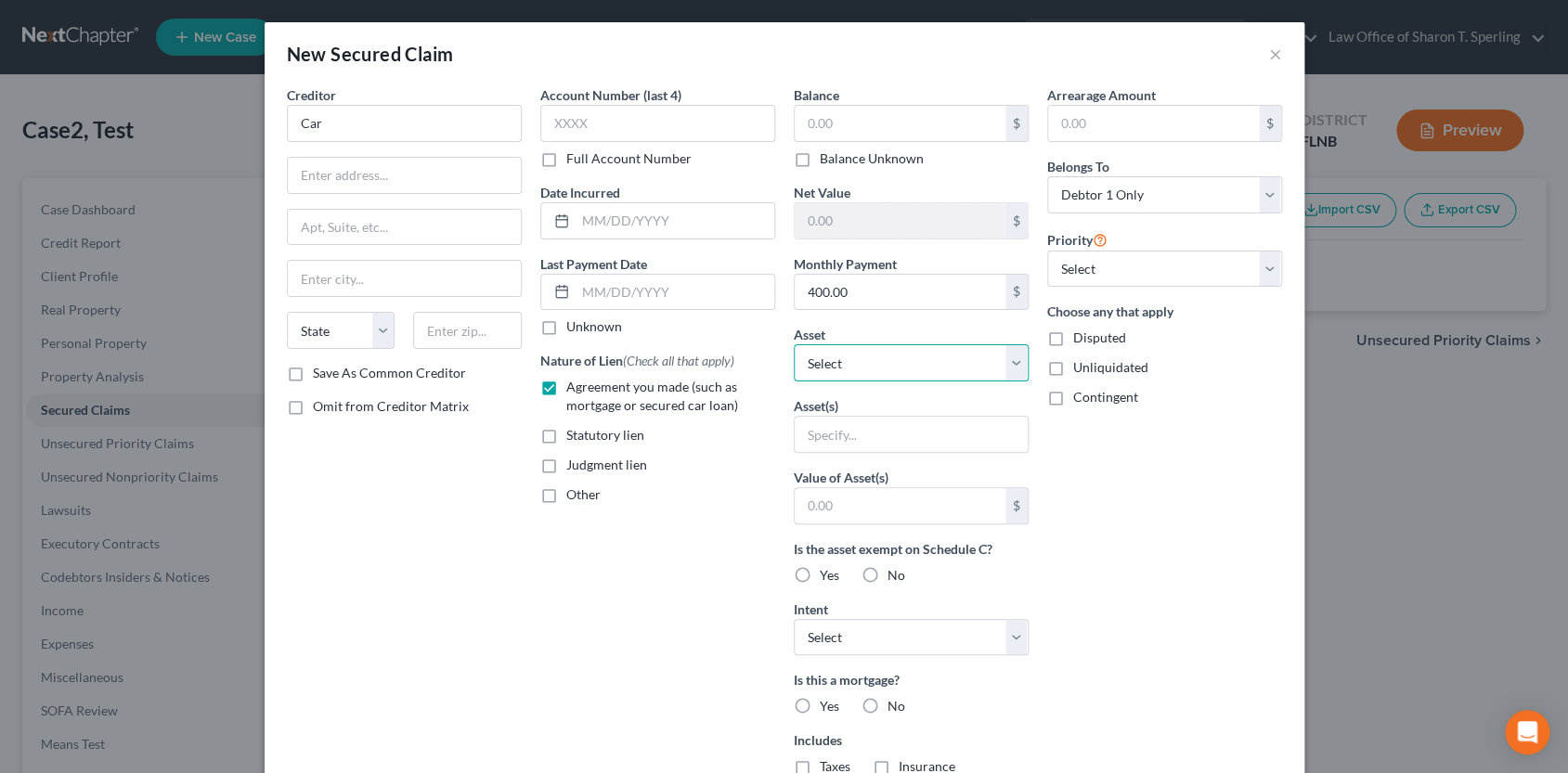 click on "Select" at bounding box center (0, 0) 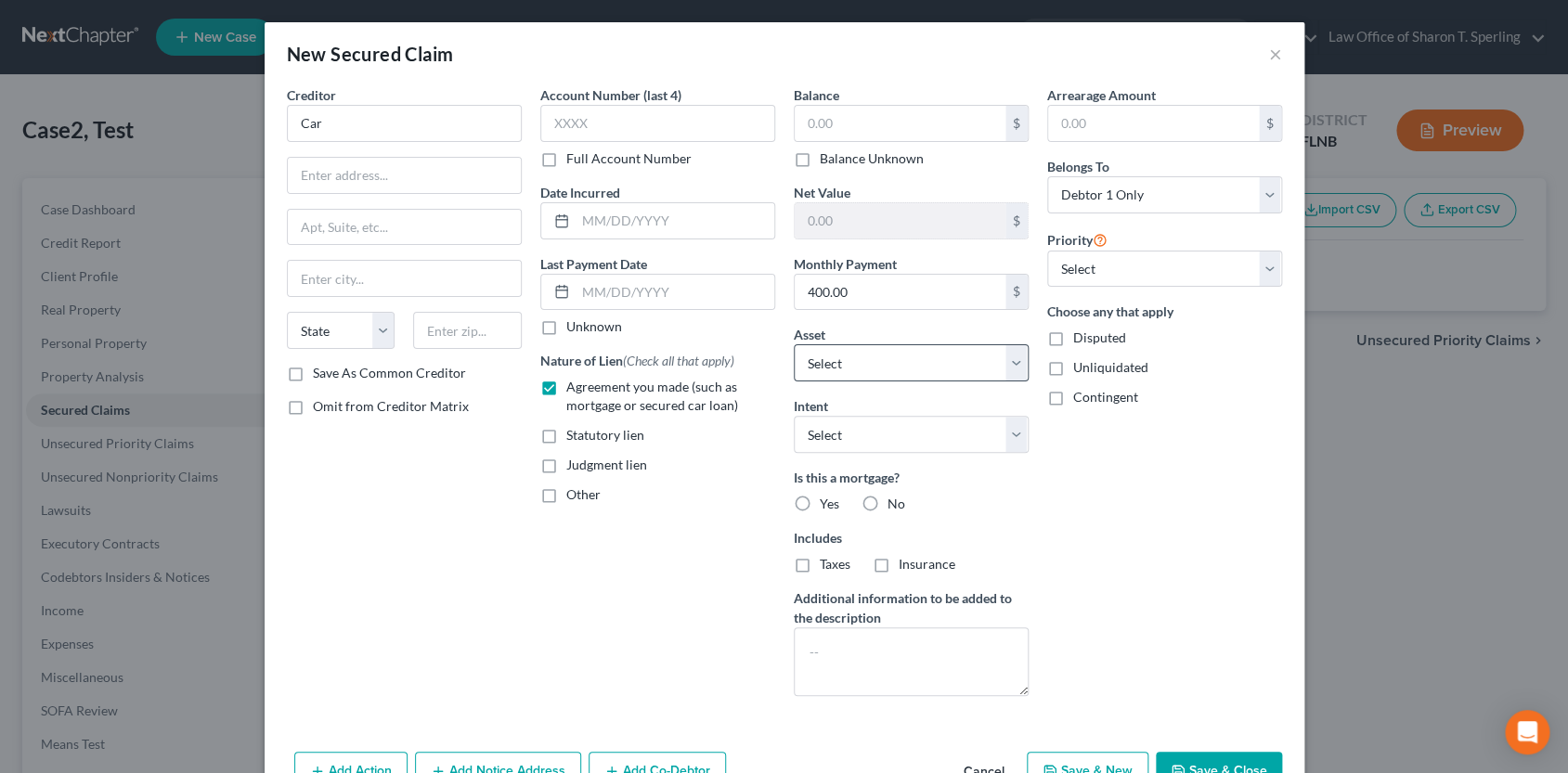click on "Nature of Lien  (Check all that apply) Agreement you made (such as mortgage or secured car loan) Statutory lien Judgment lien Other" at bounding box center (657, 427) 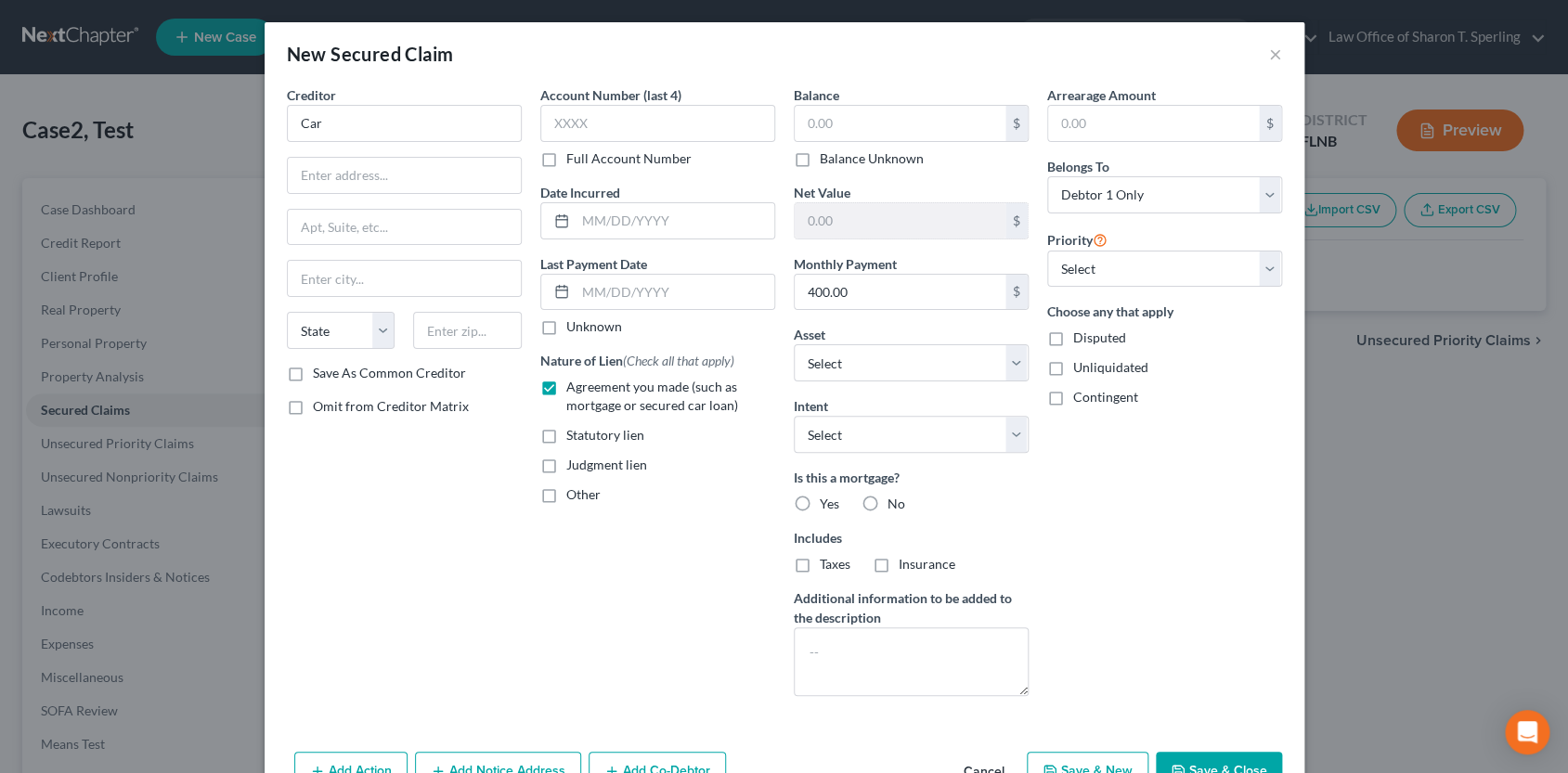 scroll, scrollTop: 53, scrollLeft: 0, axis: vertical 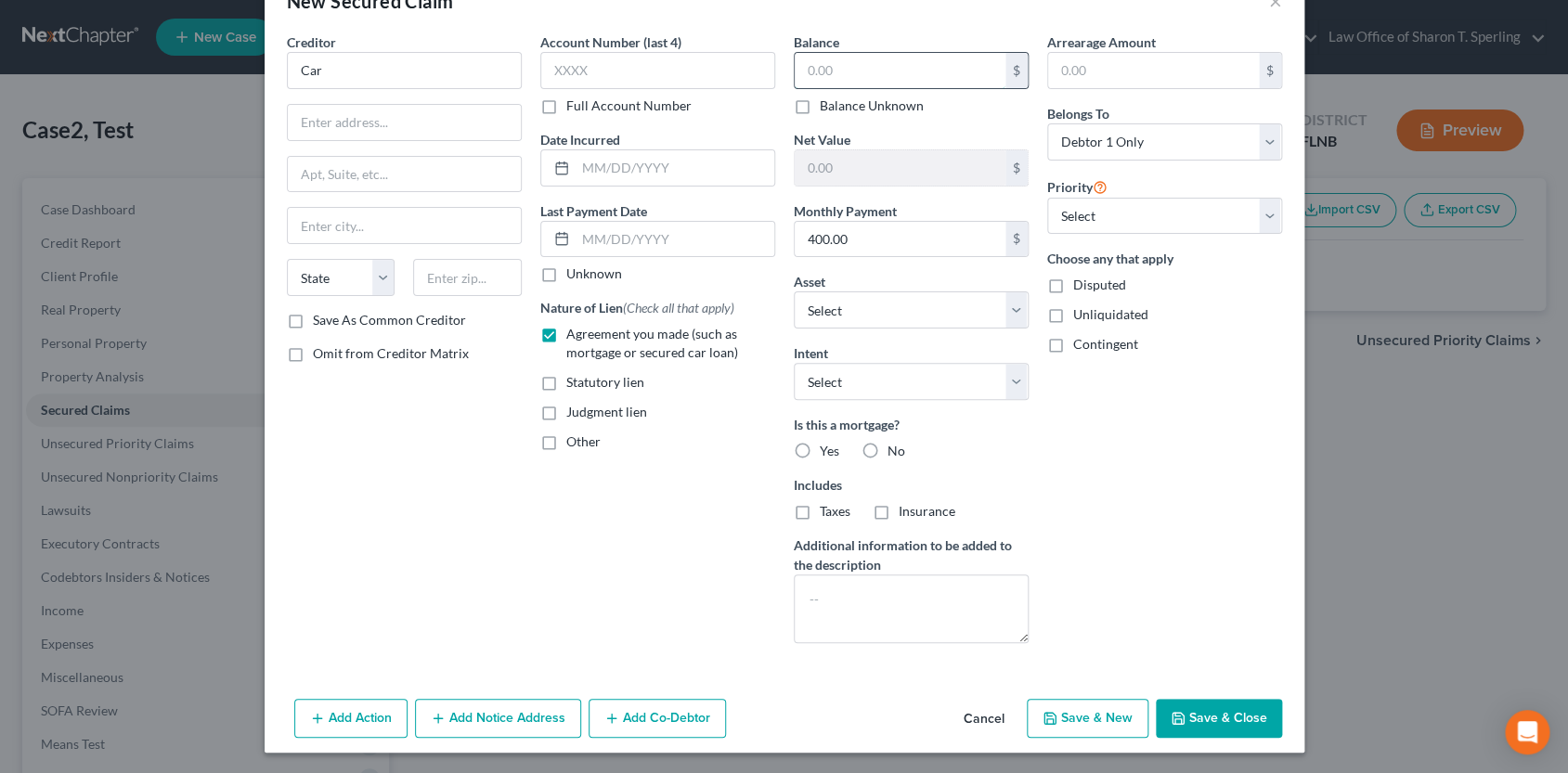 click at bounding box center [900, 71] 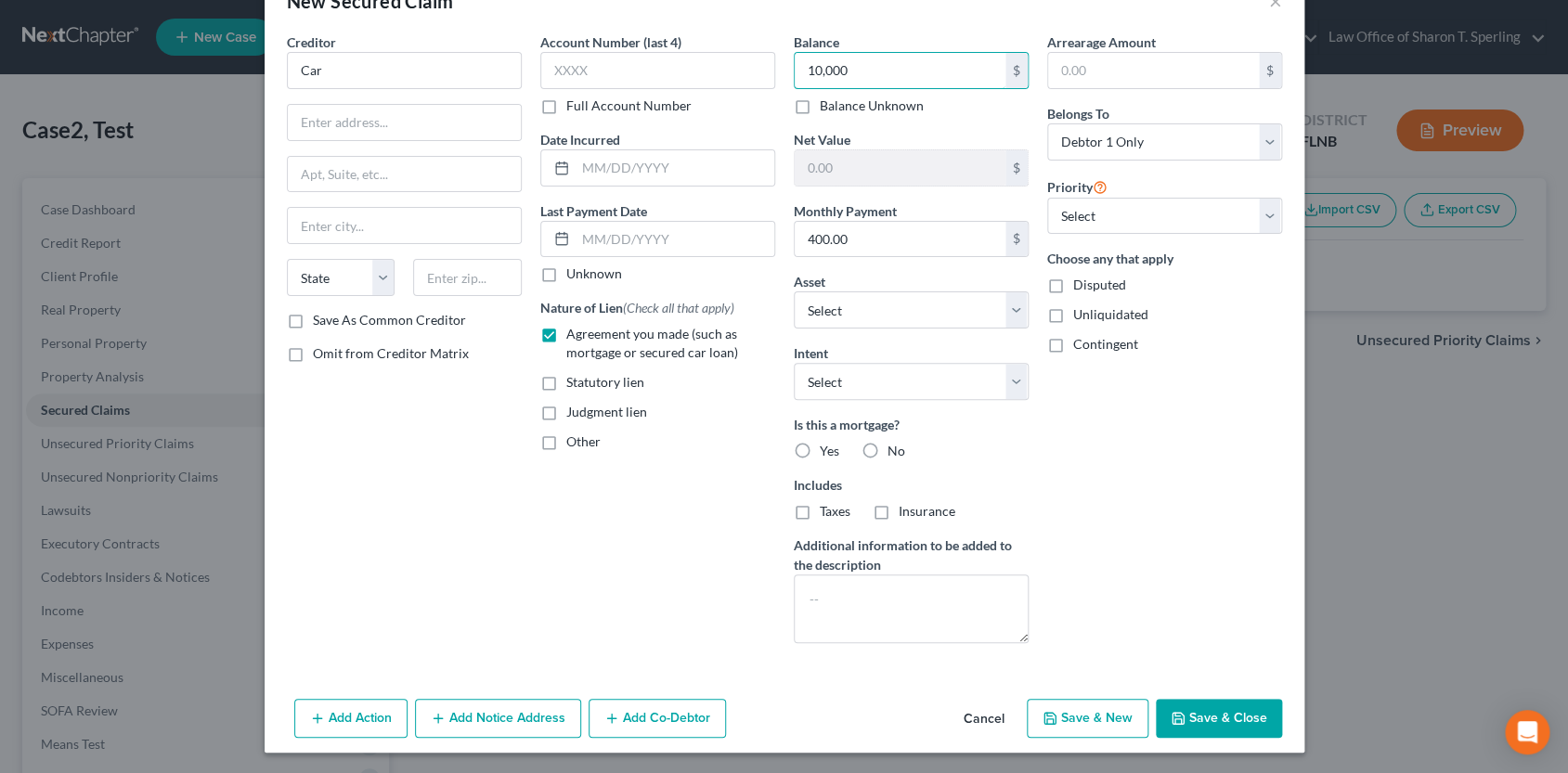 type on "10,000" 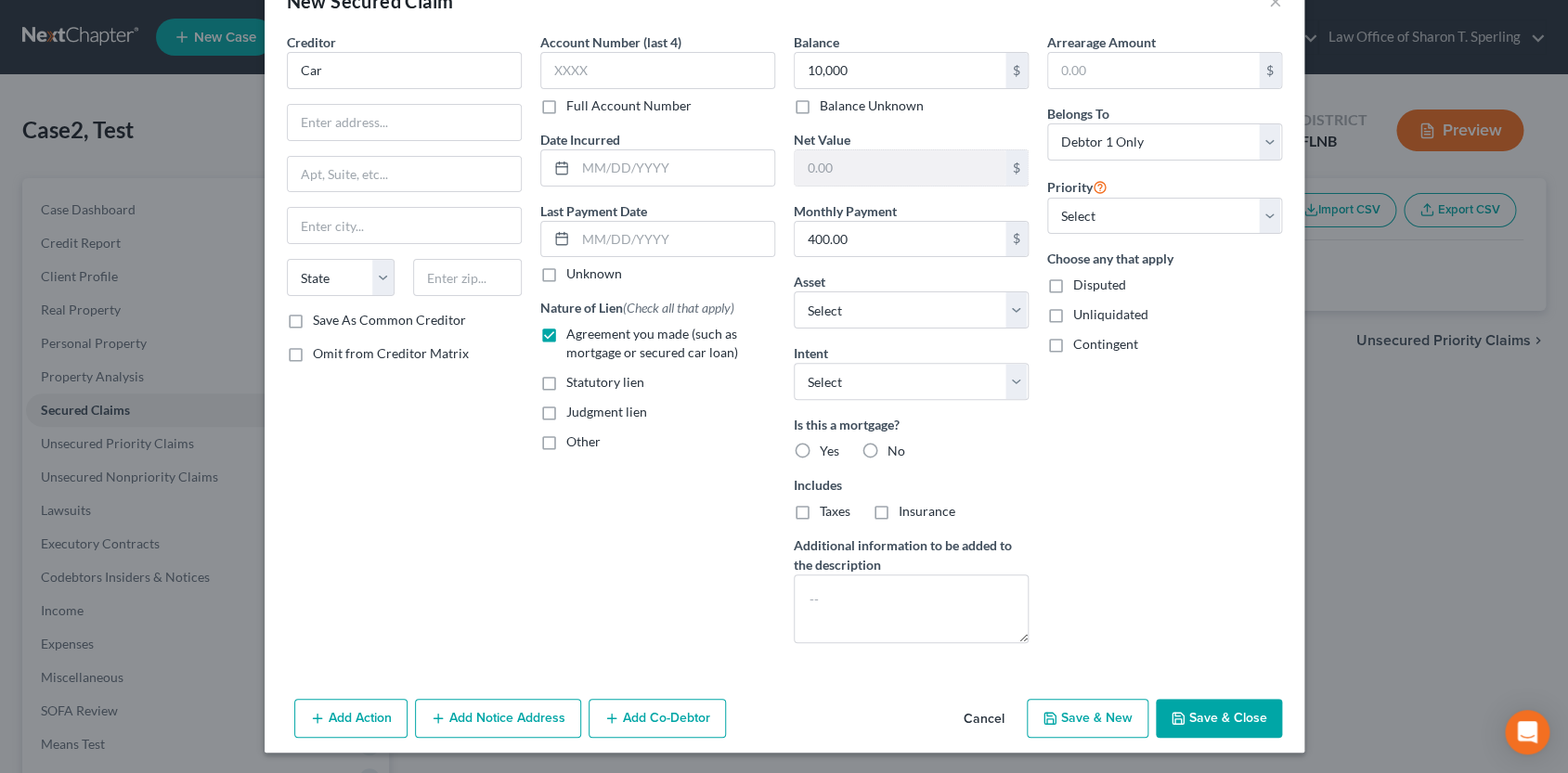 click on "Save & Close" at bounding box center (1219, 718) 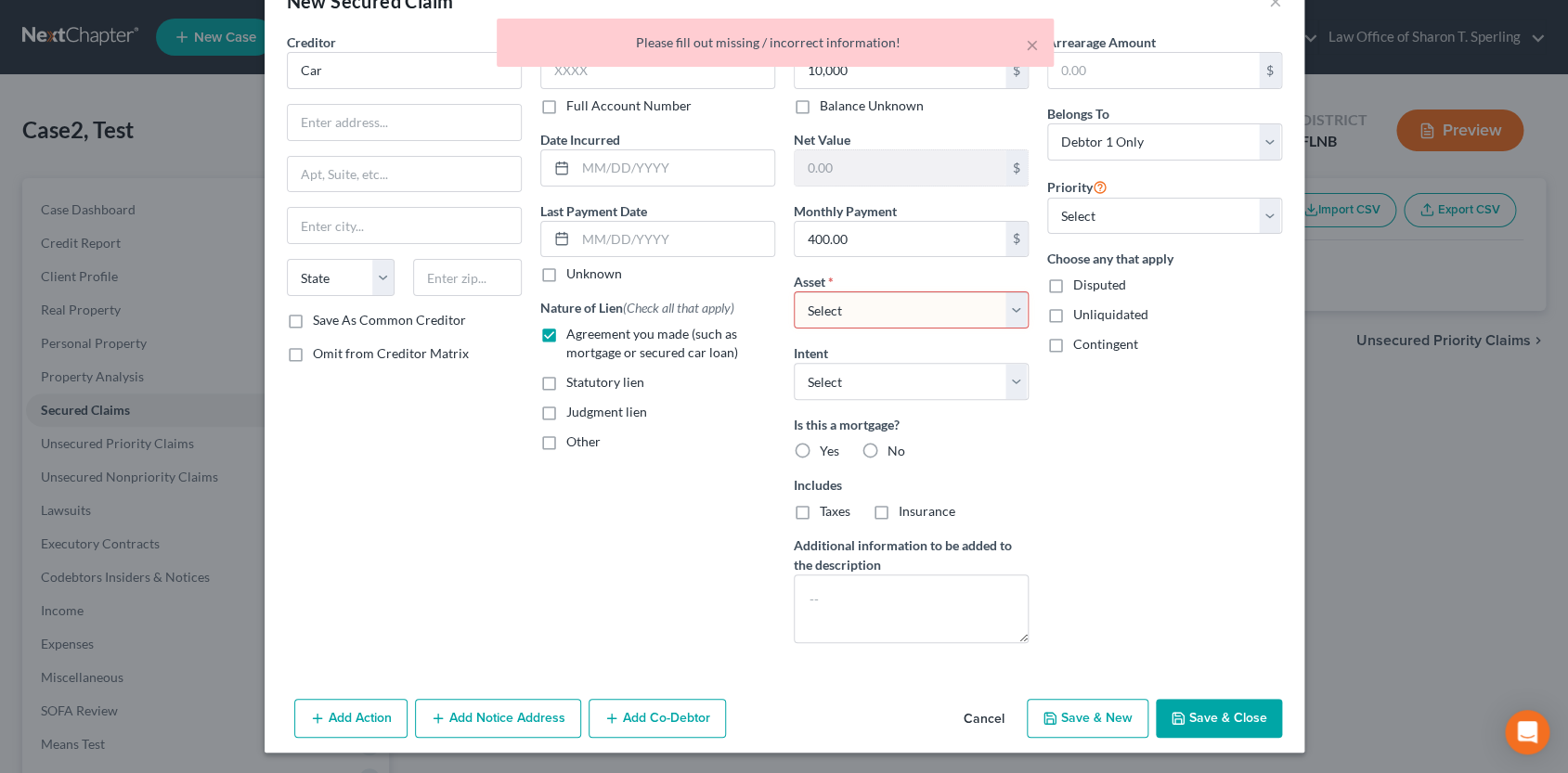 click on "Select Other Multiple Assets" at bounding box center (911, 310) 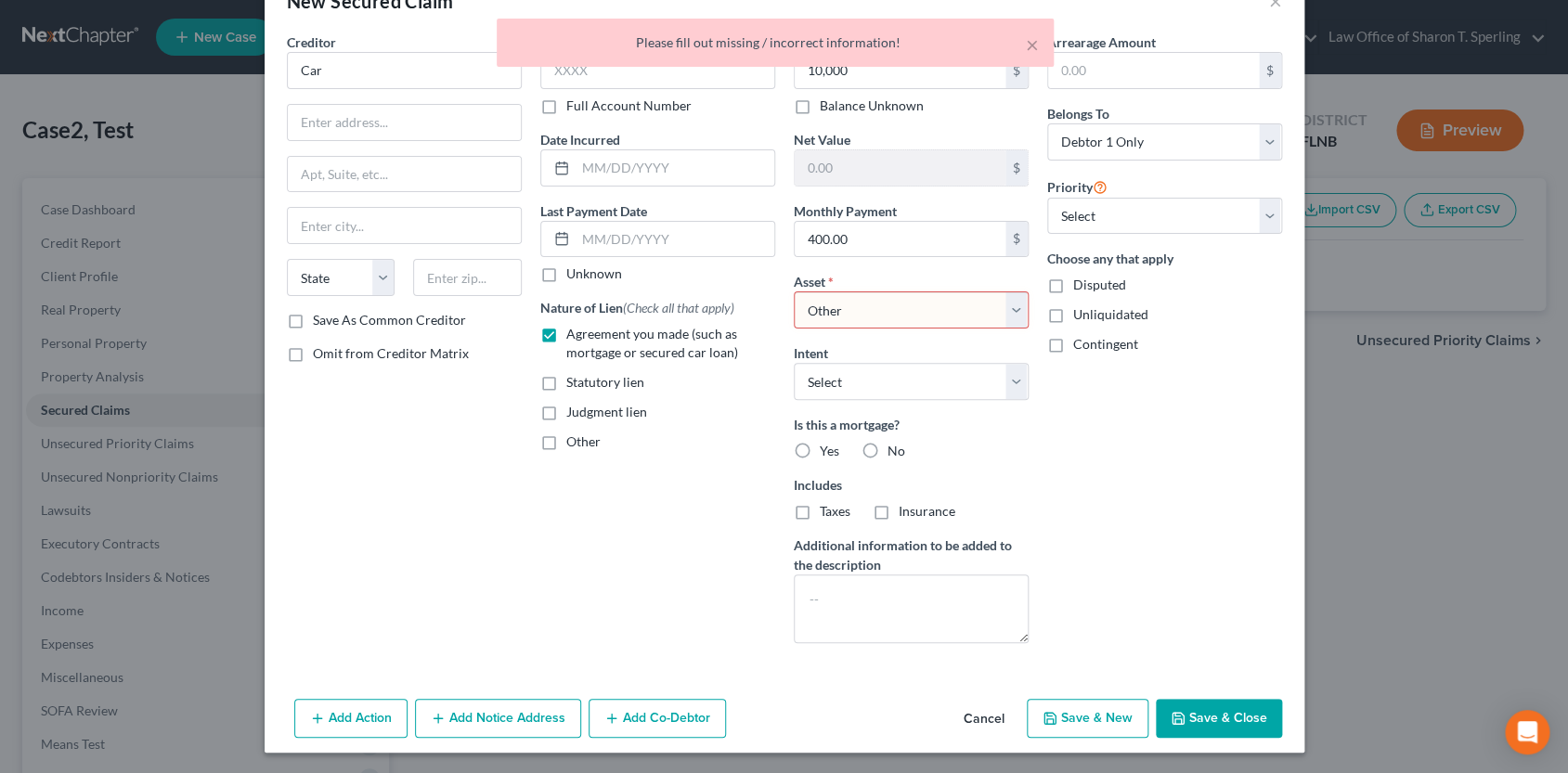 click on "Other" at bounding box center [0, 0] 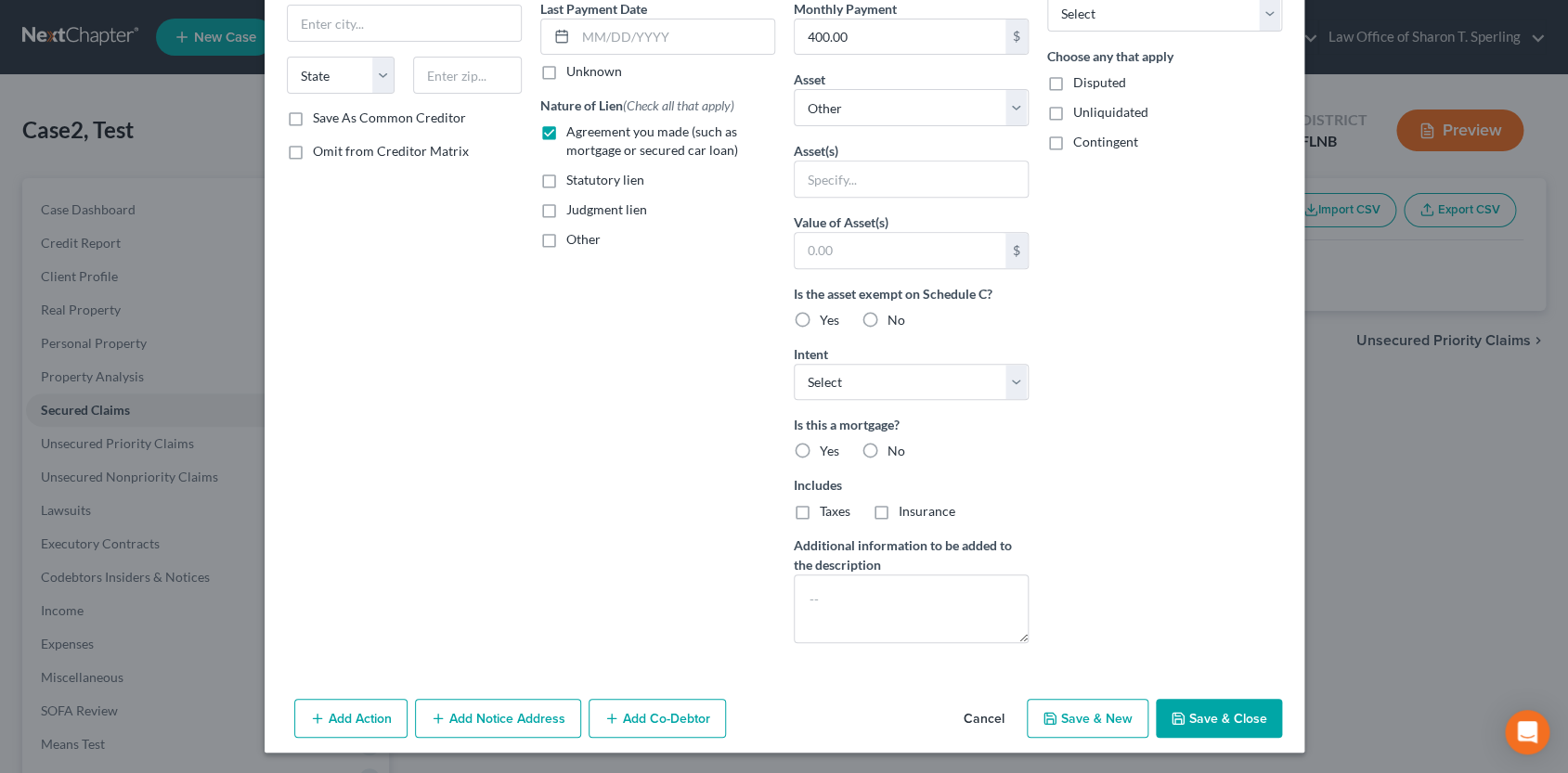 click on "Save & Close" at bounding box center [1219, 718] 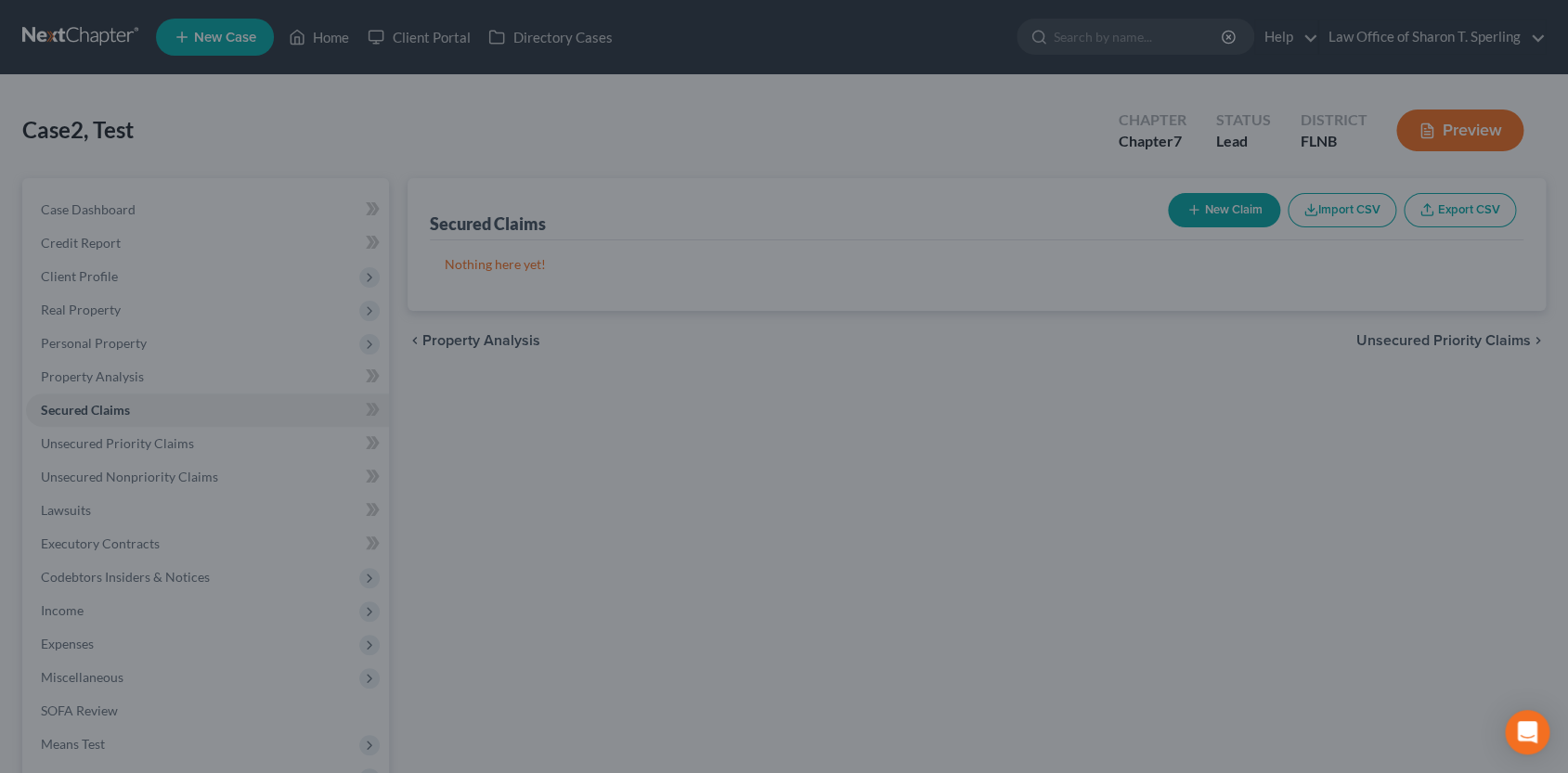 scroll, scrollTop: 53, scrollLeft: 0, axis: vertical 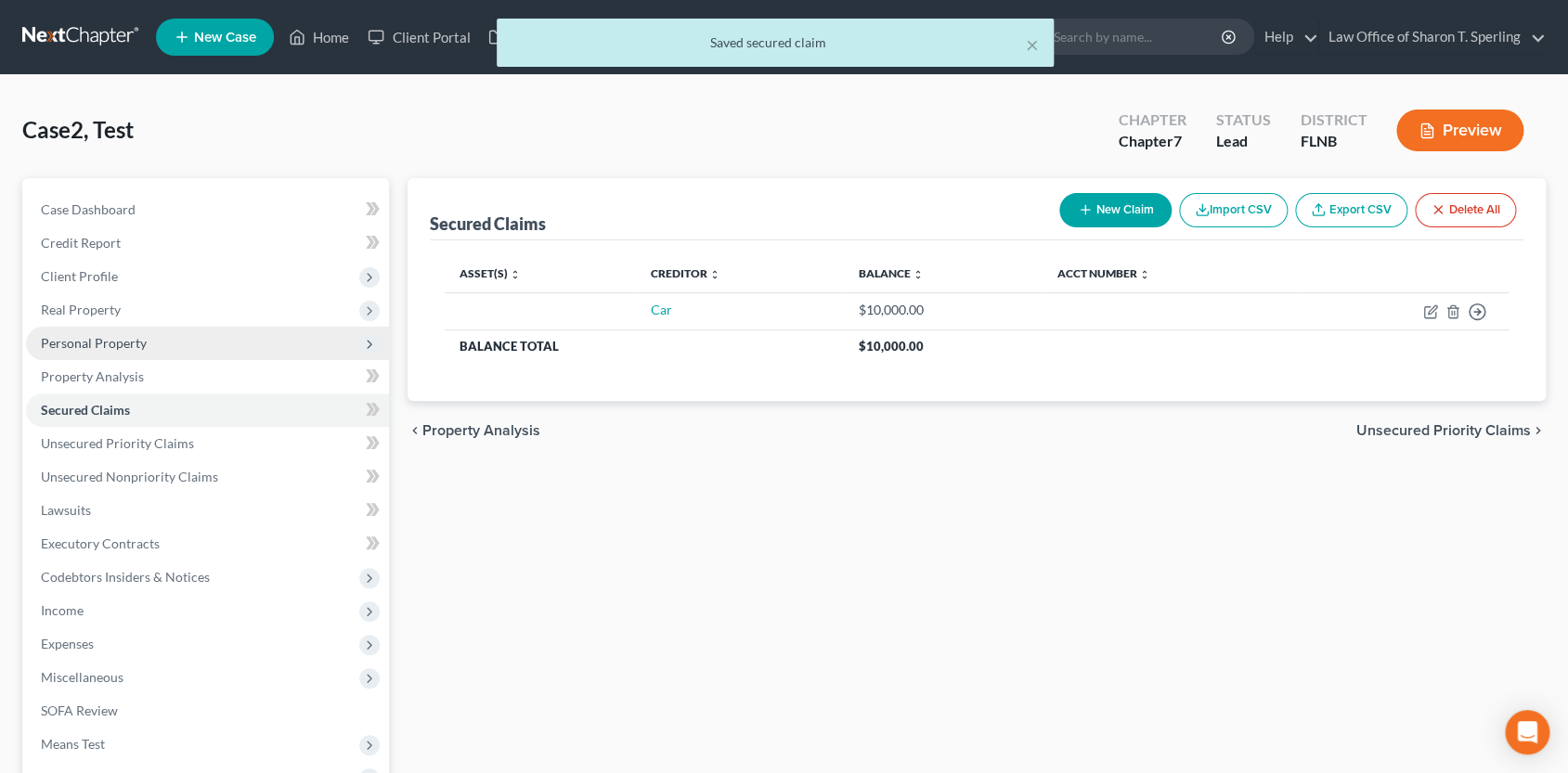 click on "Personal Property" at bounding box center [94, 342] 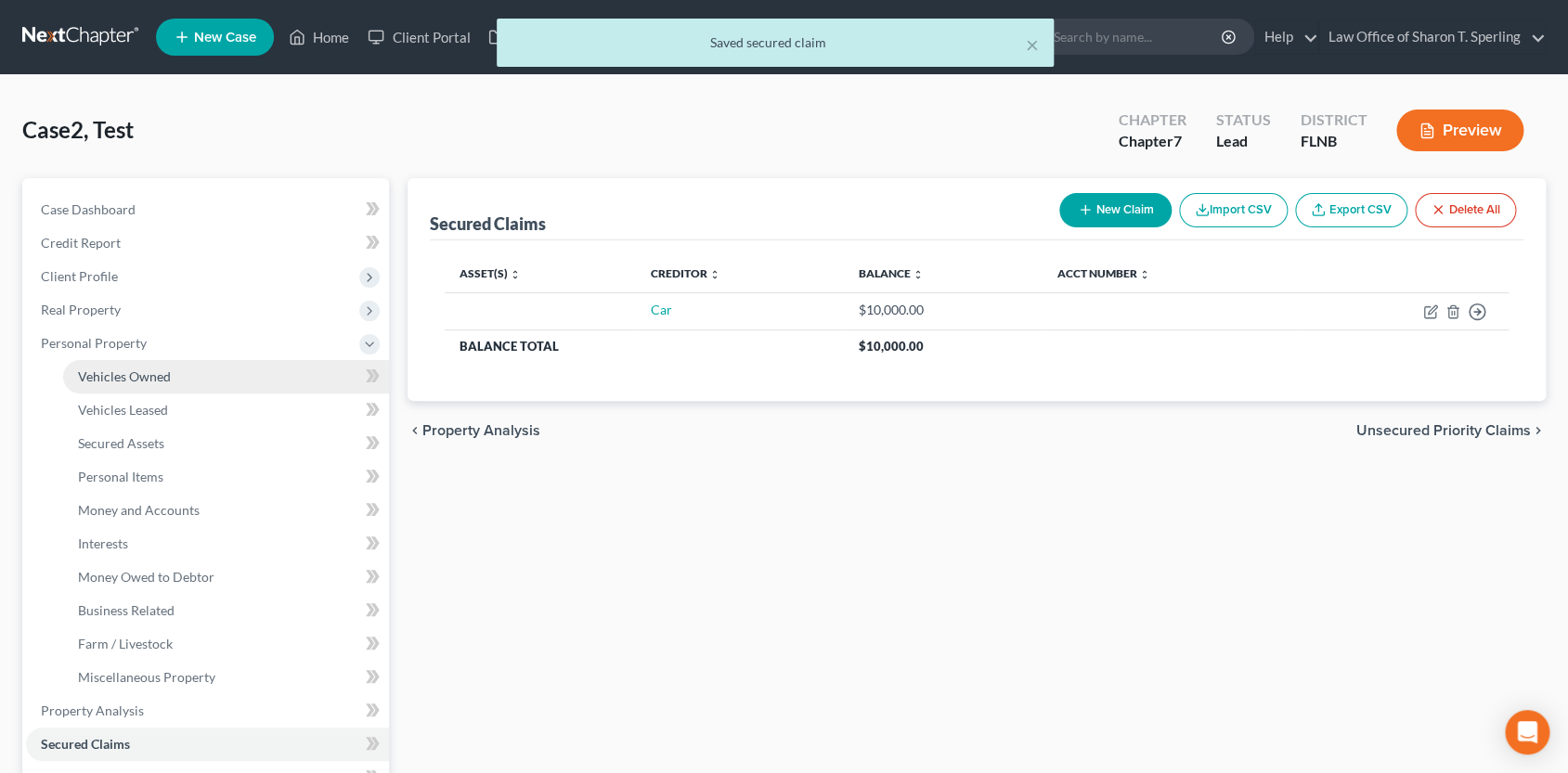 click on "Vehicles Owned" at bounding box center [226, 377] 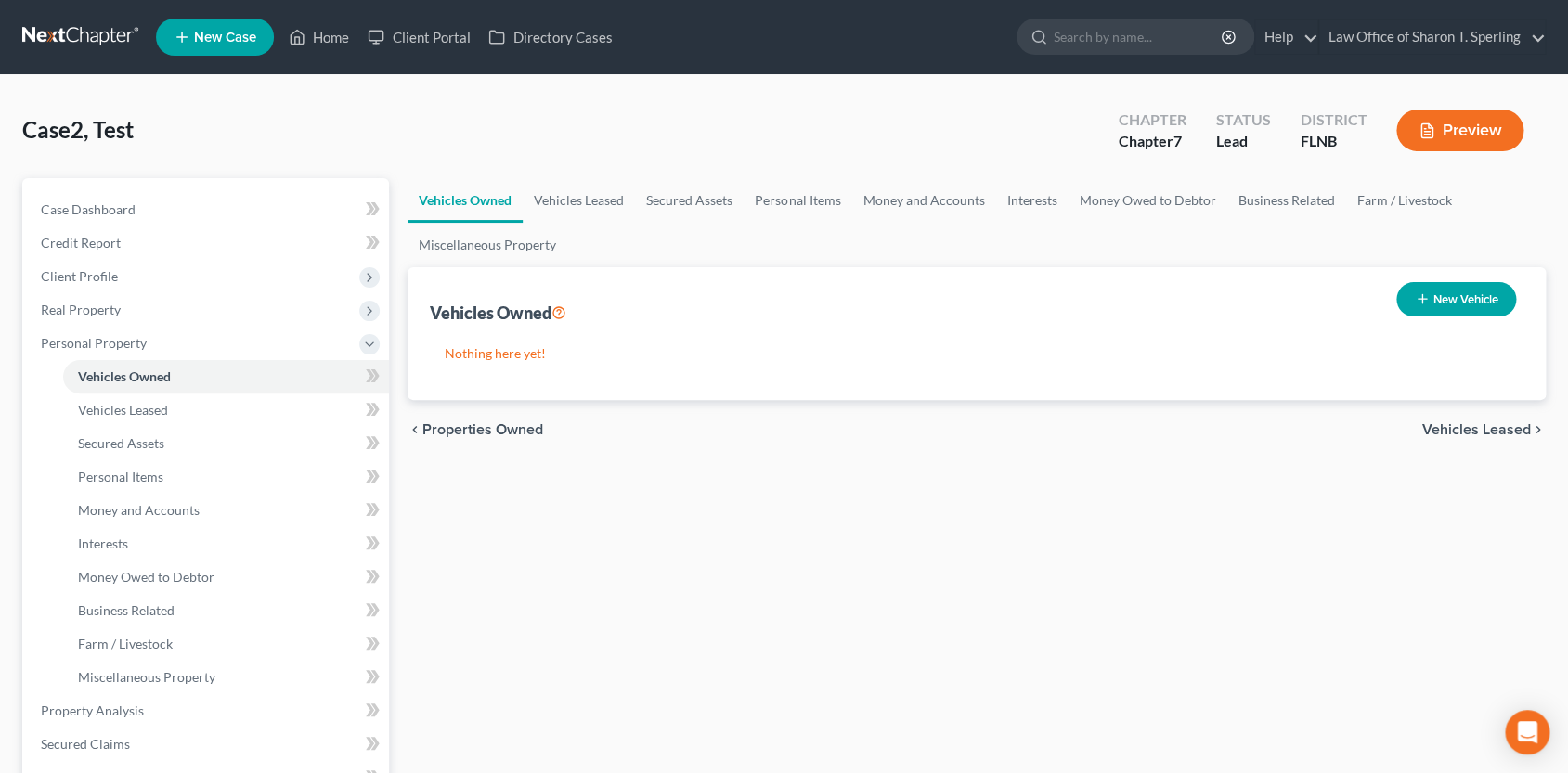 click on "New Vehicle" at bounding box center [1456, 299] 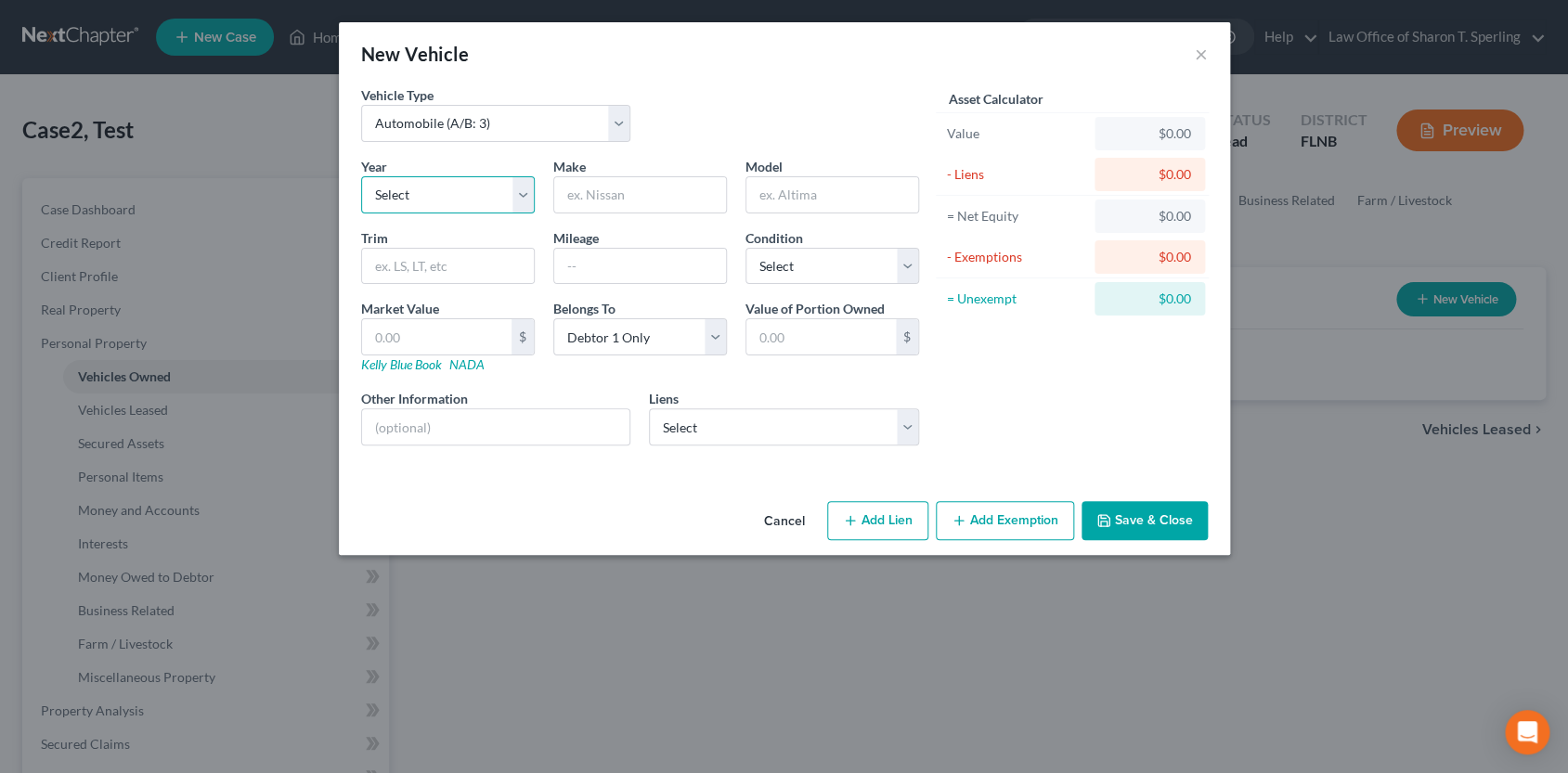 click on "Select 2026 2025 2024 2023 2022 2021 2020 2019 2018 2017 2016 2015 2014 2013 2012 2011 2010 2009 2008 2007 2006 2005 2004 2003 2002 2001 2000 1999 1998 1997 1996 1995 1994 1993 1992 1991 1990 1989 1988 1987 1986 1985 1984 1983 1982 1981 1980 1979 1978 1977 1976 1975 1974 1973 1972 1971 1970 1969 1968 1967 1966 1965 1964 1963 1962 1961 1960 1959 1958 1957 1956 1955 1954 1953 1952 1951 1950 1949 1948 1947 1946 1945 1944 1943 1942 1941 1940 1939 1938 1937 1936 1935 1934 1933 1932 1931 1930 1929 1928 1927 1926 1925 1924 1923 1922 1921 1920 1919 1918 1917 1916 1915 1914 1913 1912 1911 1910 1909 1908 1907 1906 1905 1904 1903 1902 1901" at bounding box center [447, 195] 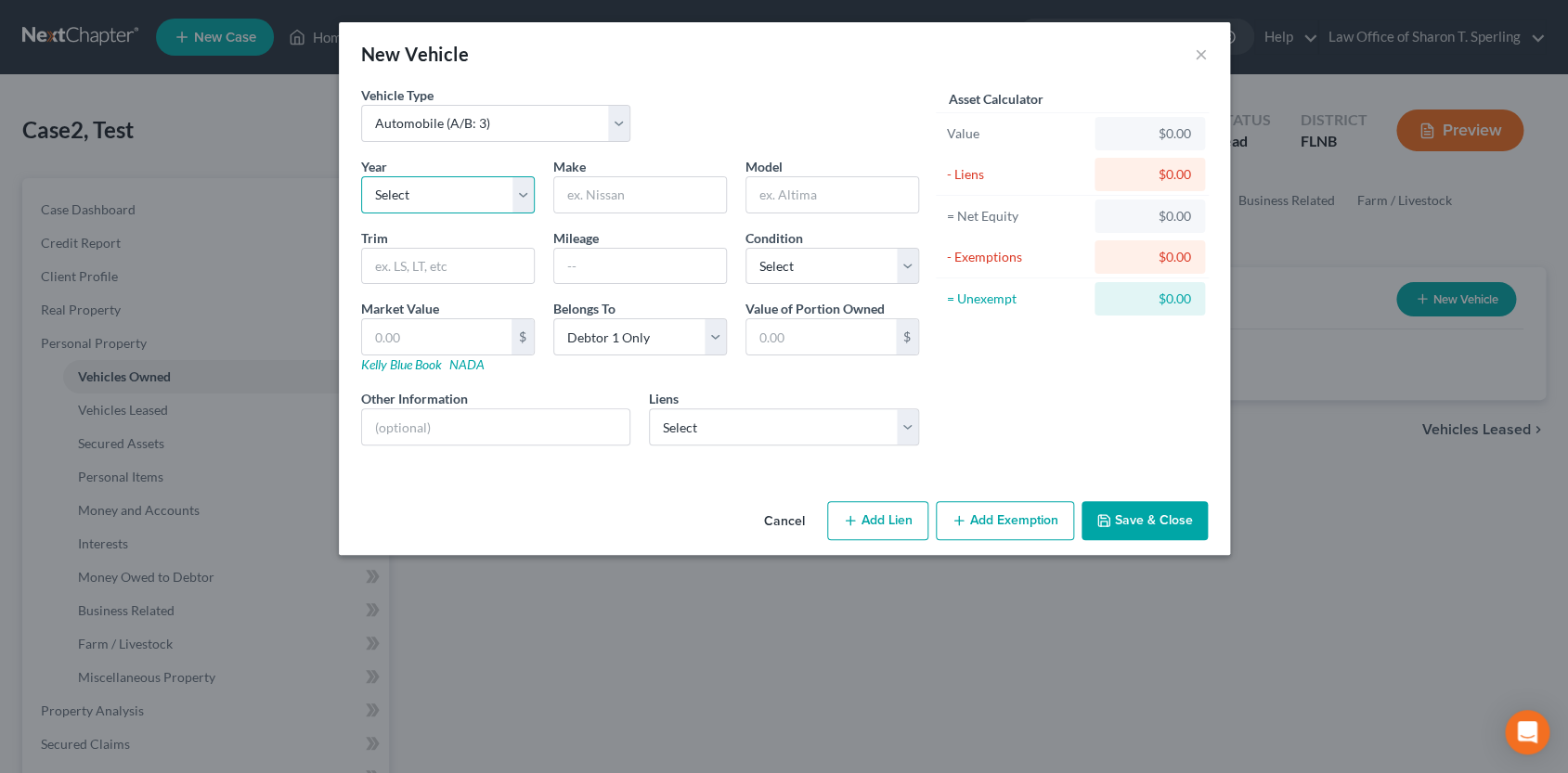 select on "1" 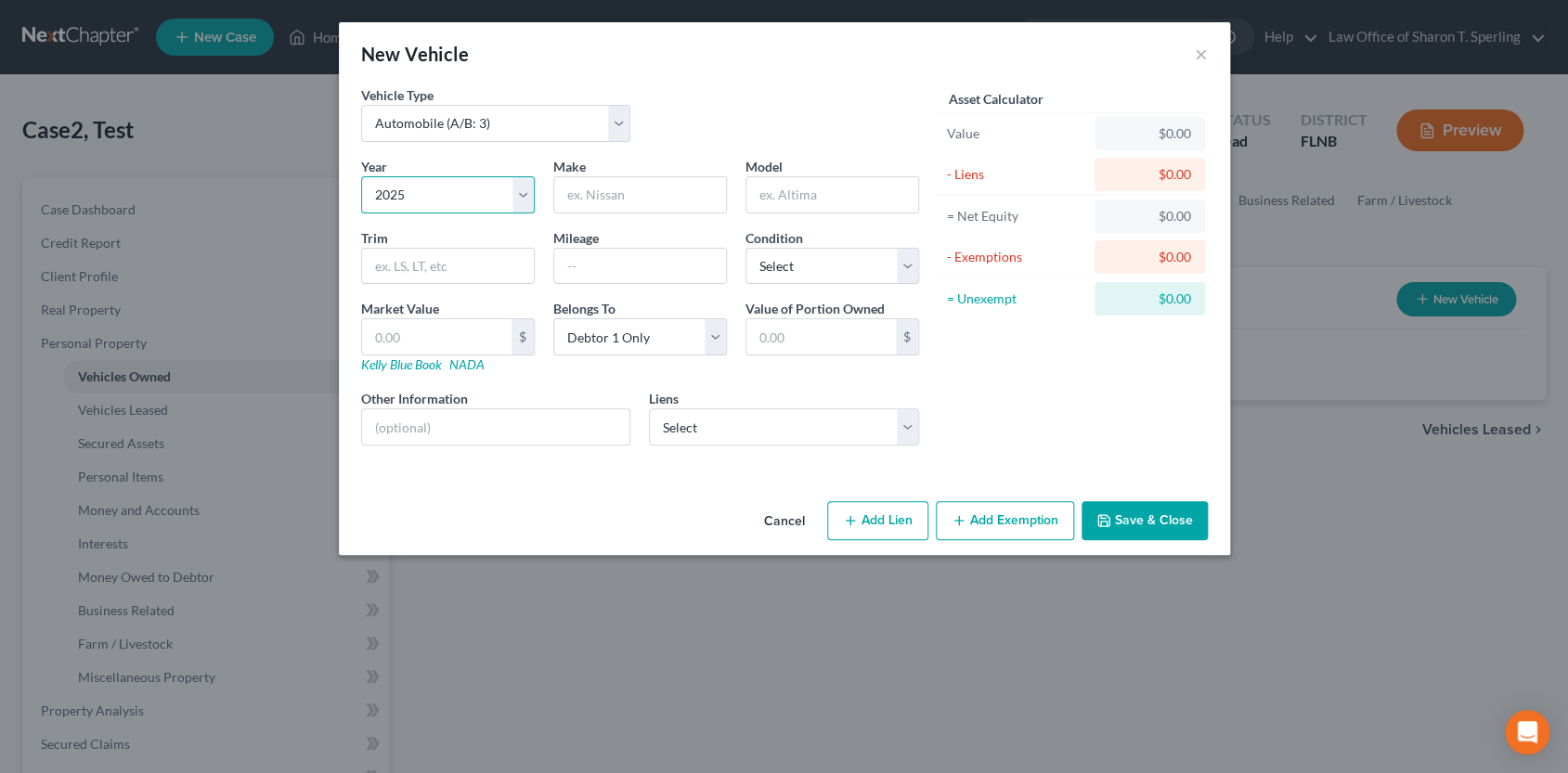 click on "2025" at bounding box center (0, 0) 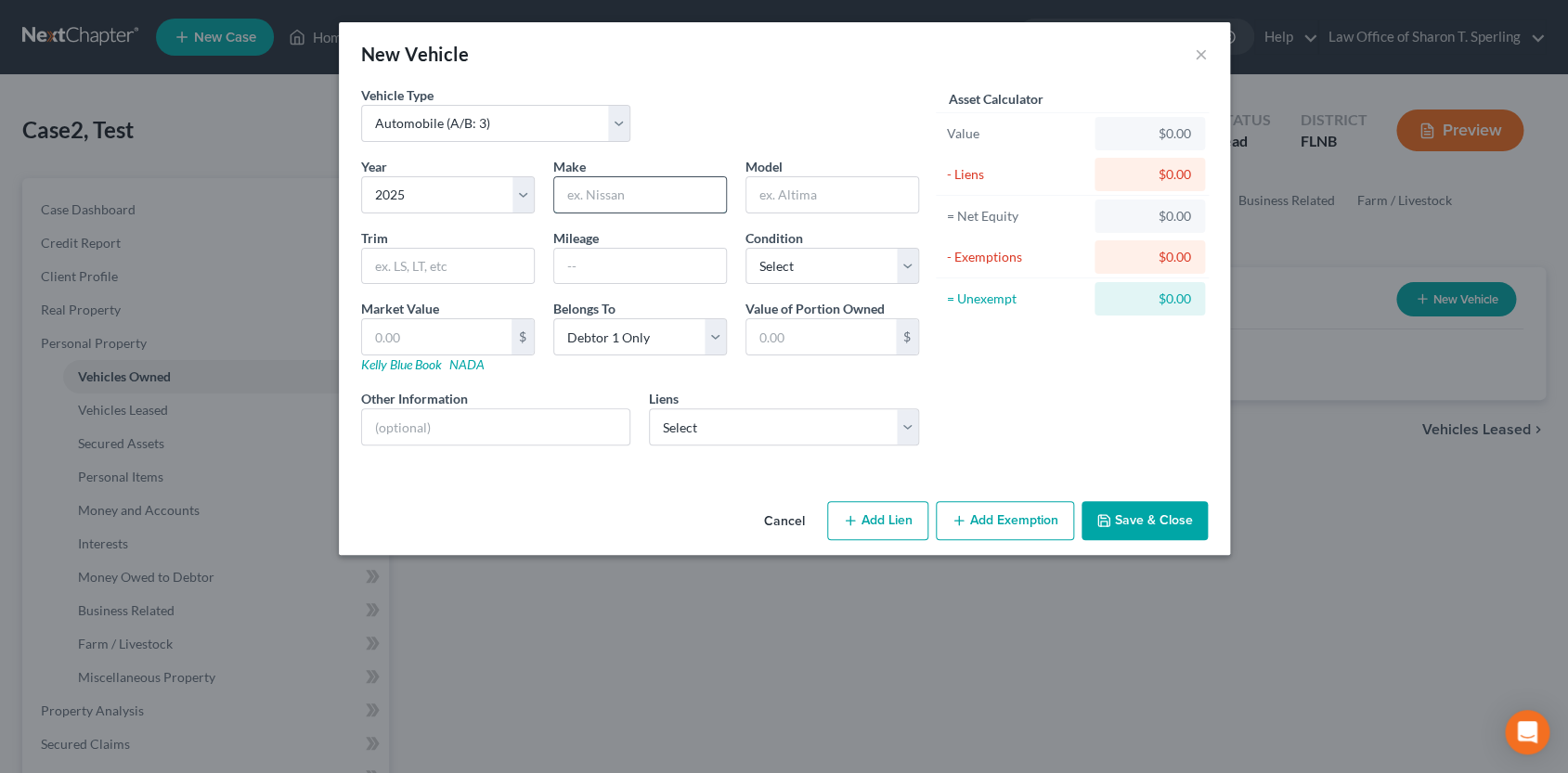 click at bounding box center [640, 195] 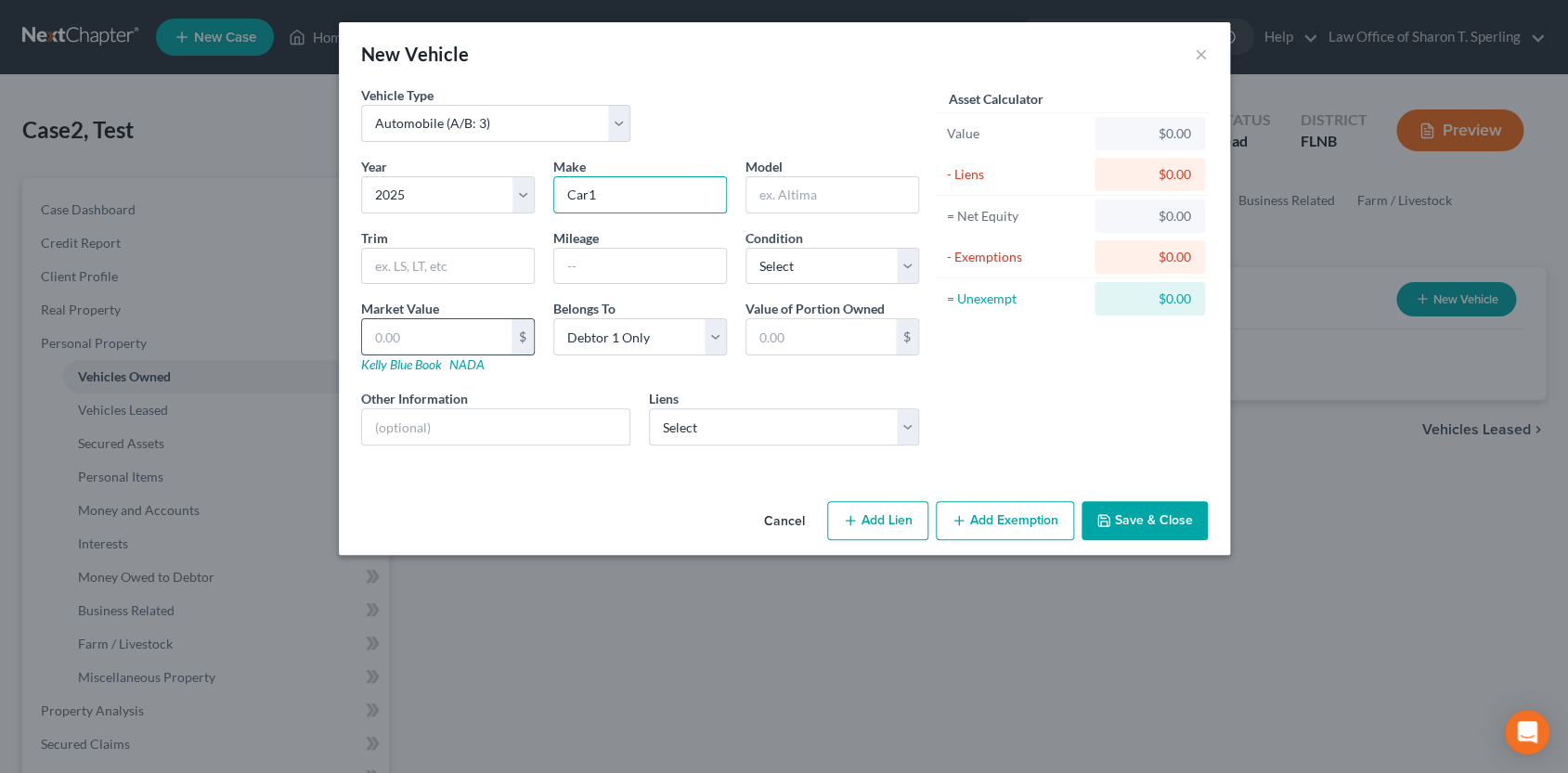type on "Car1" 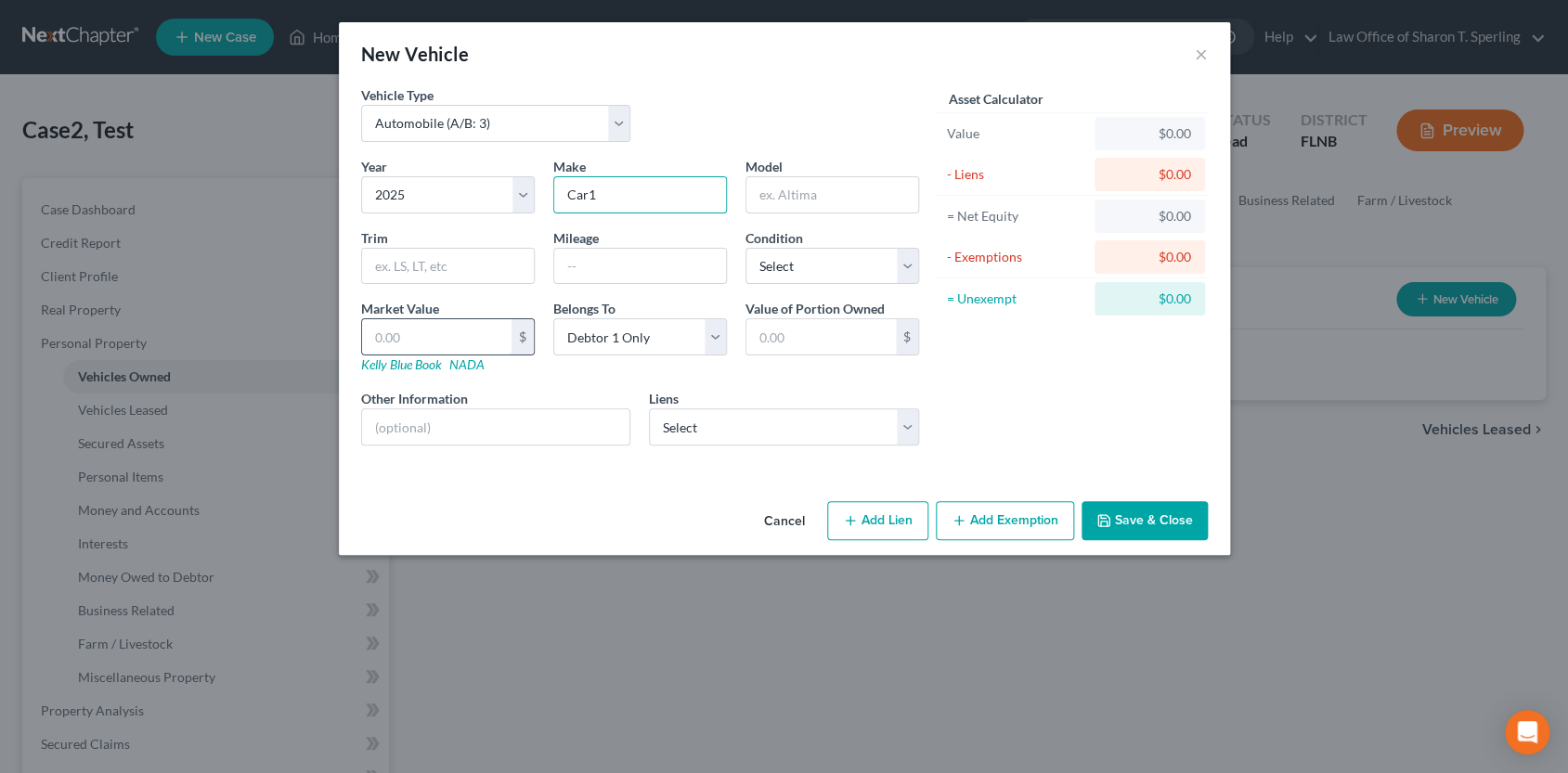 click at bounding box center (436, 337) 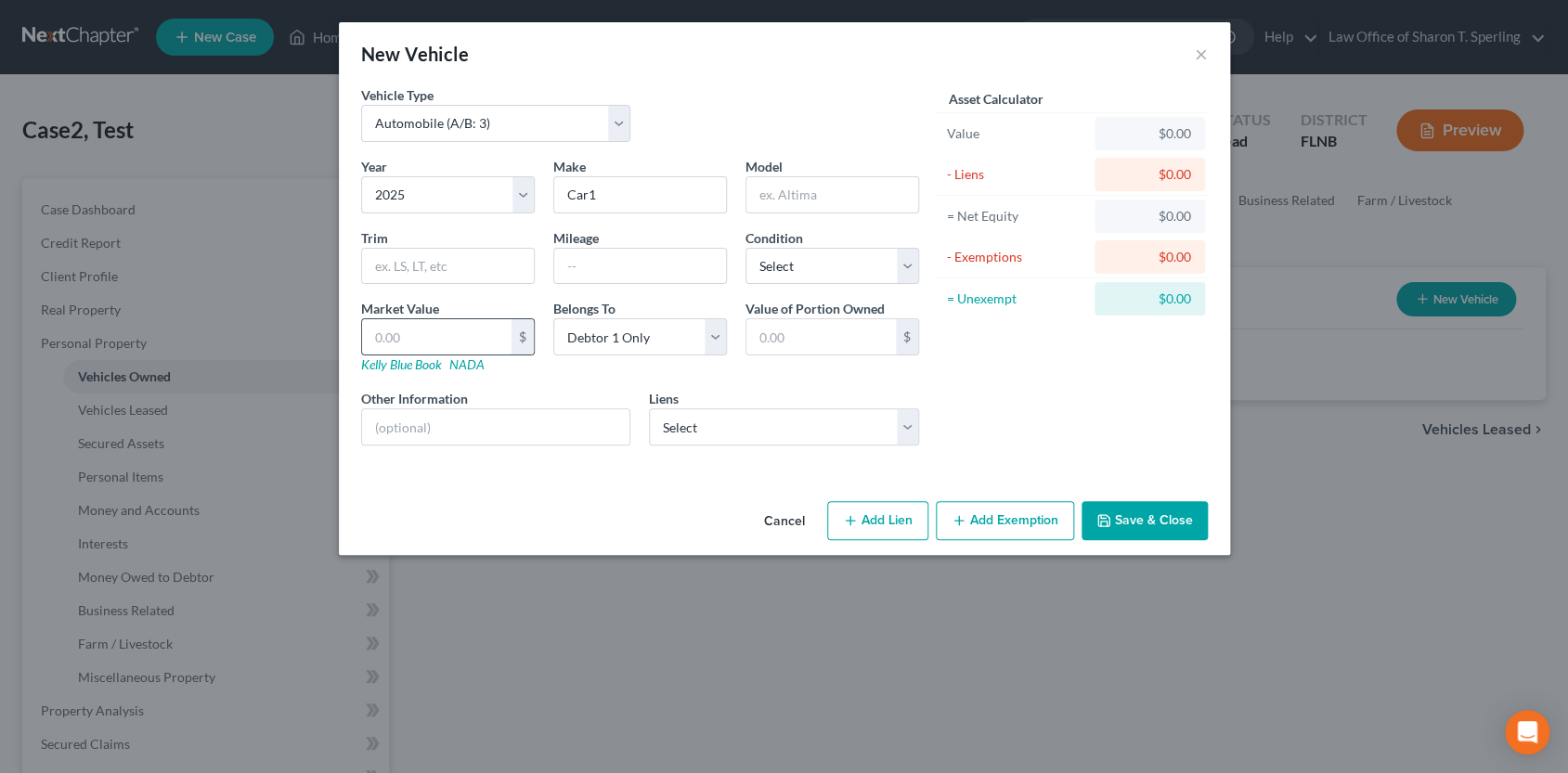type on "1" 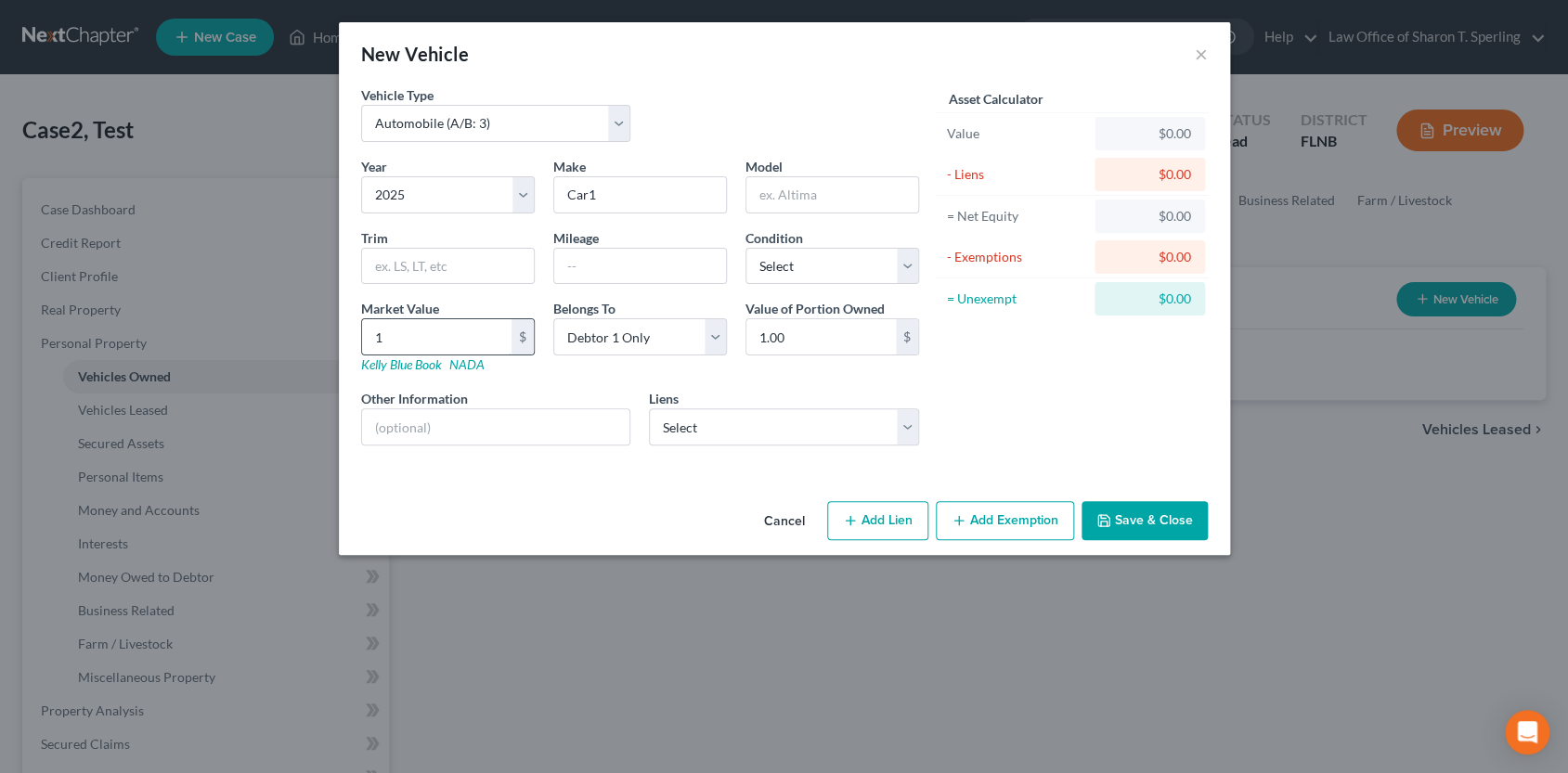 type on "10" 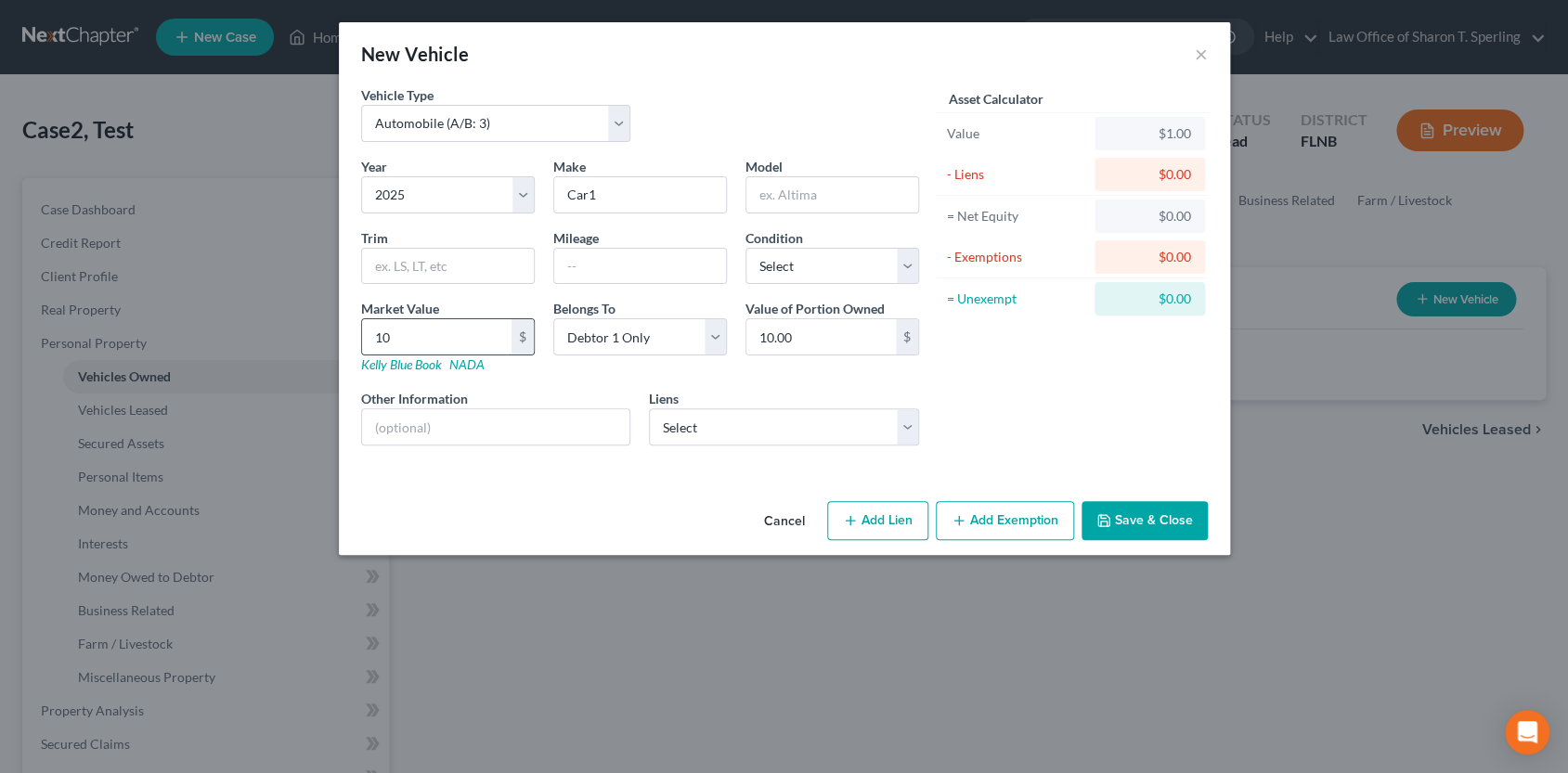 type on "100" 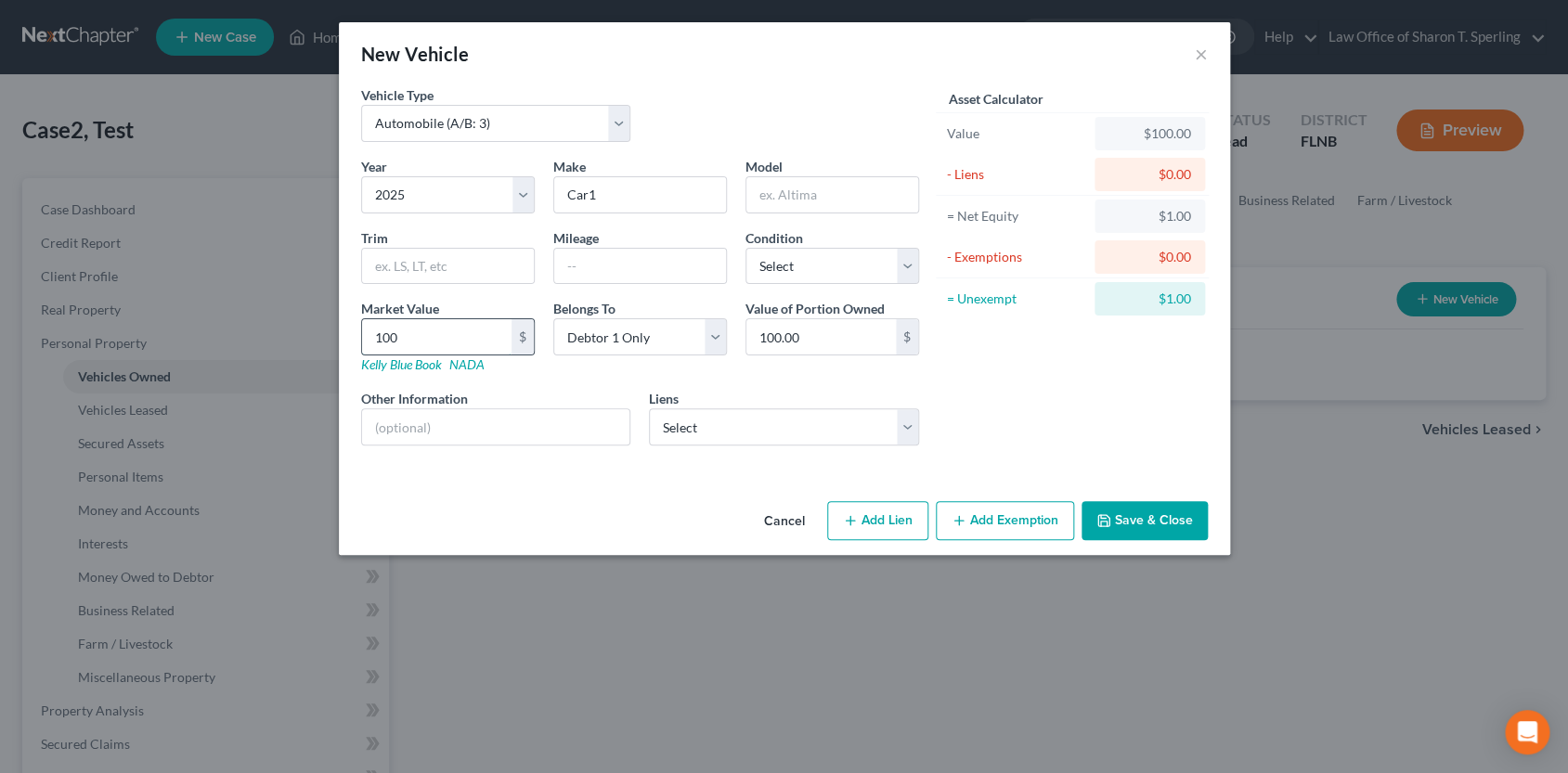 type on "1000" 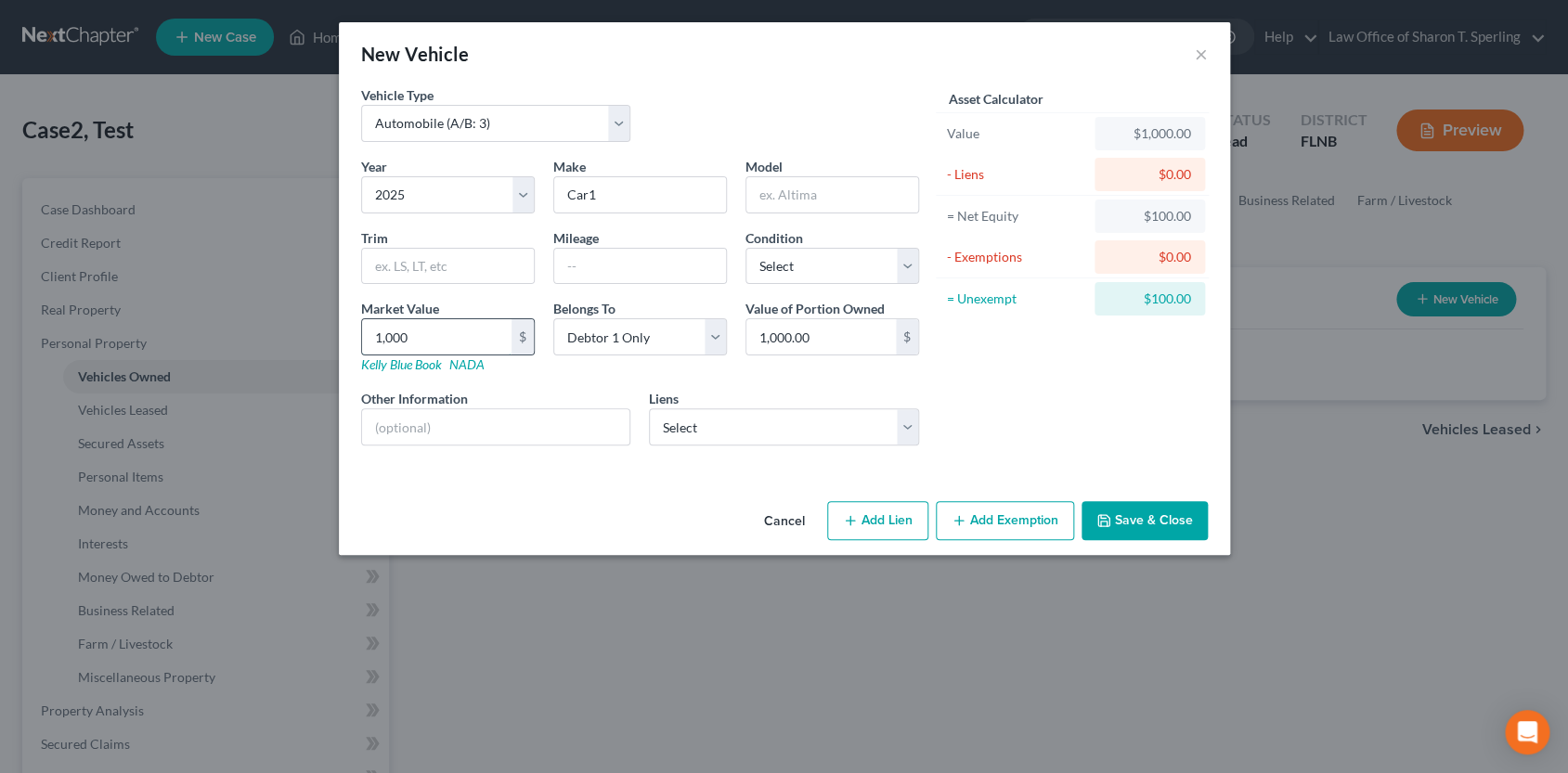 type on "1,0000" 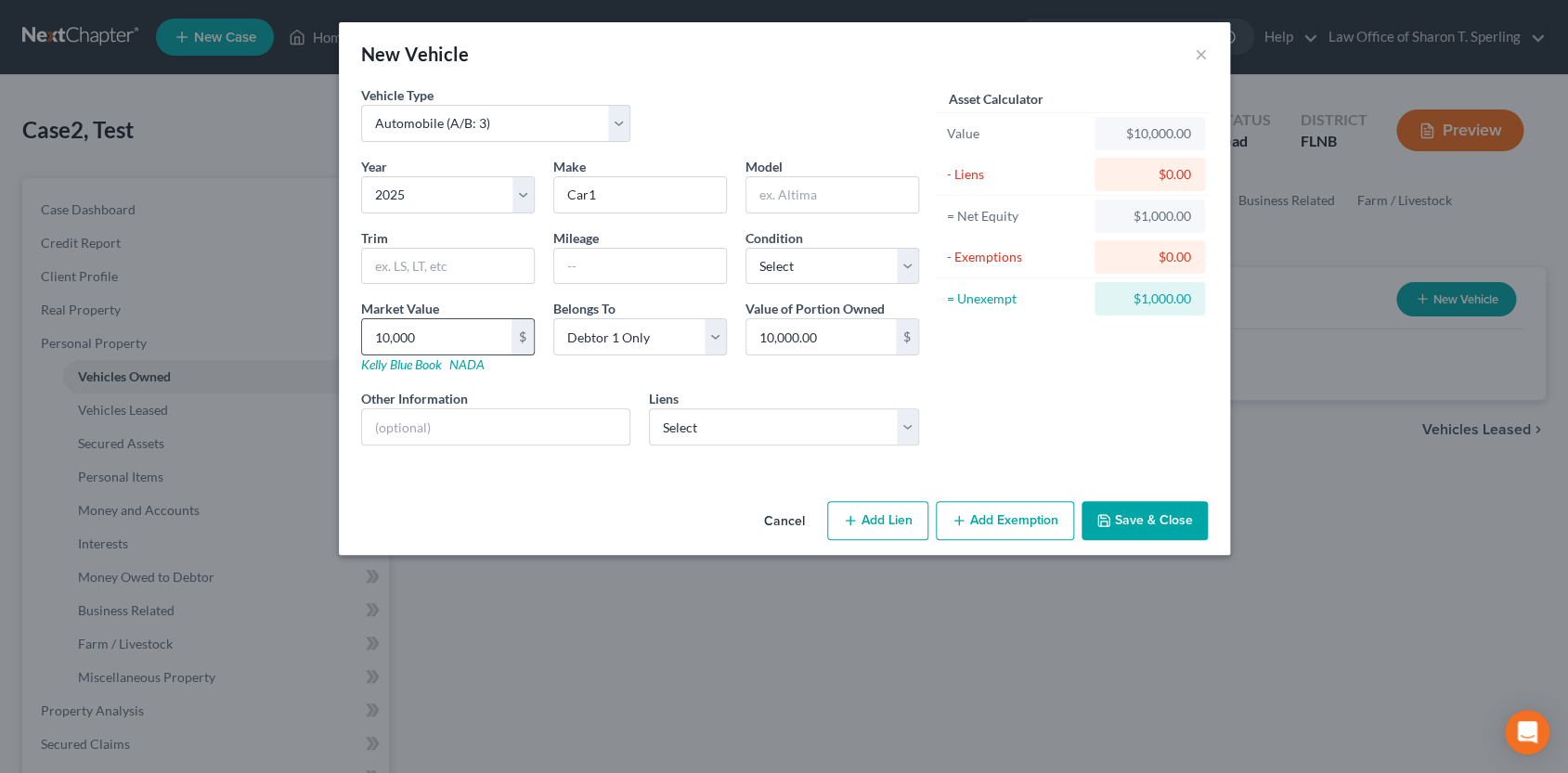 type on "10,00" 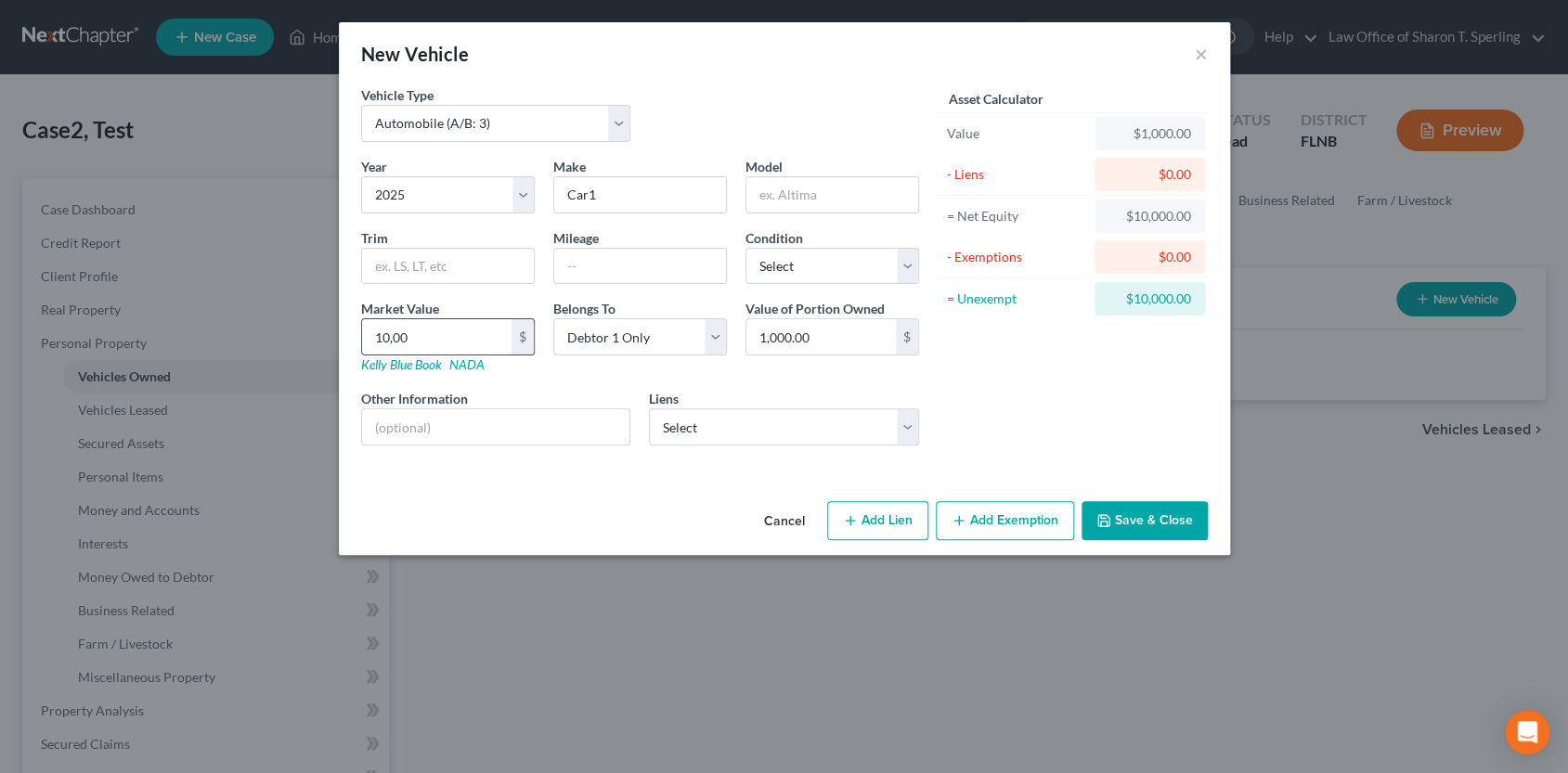 type on "10,0" 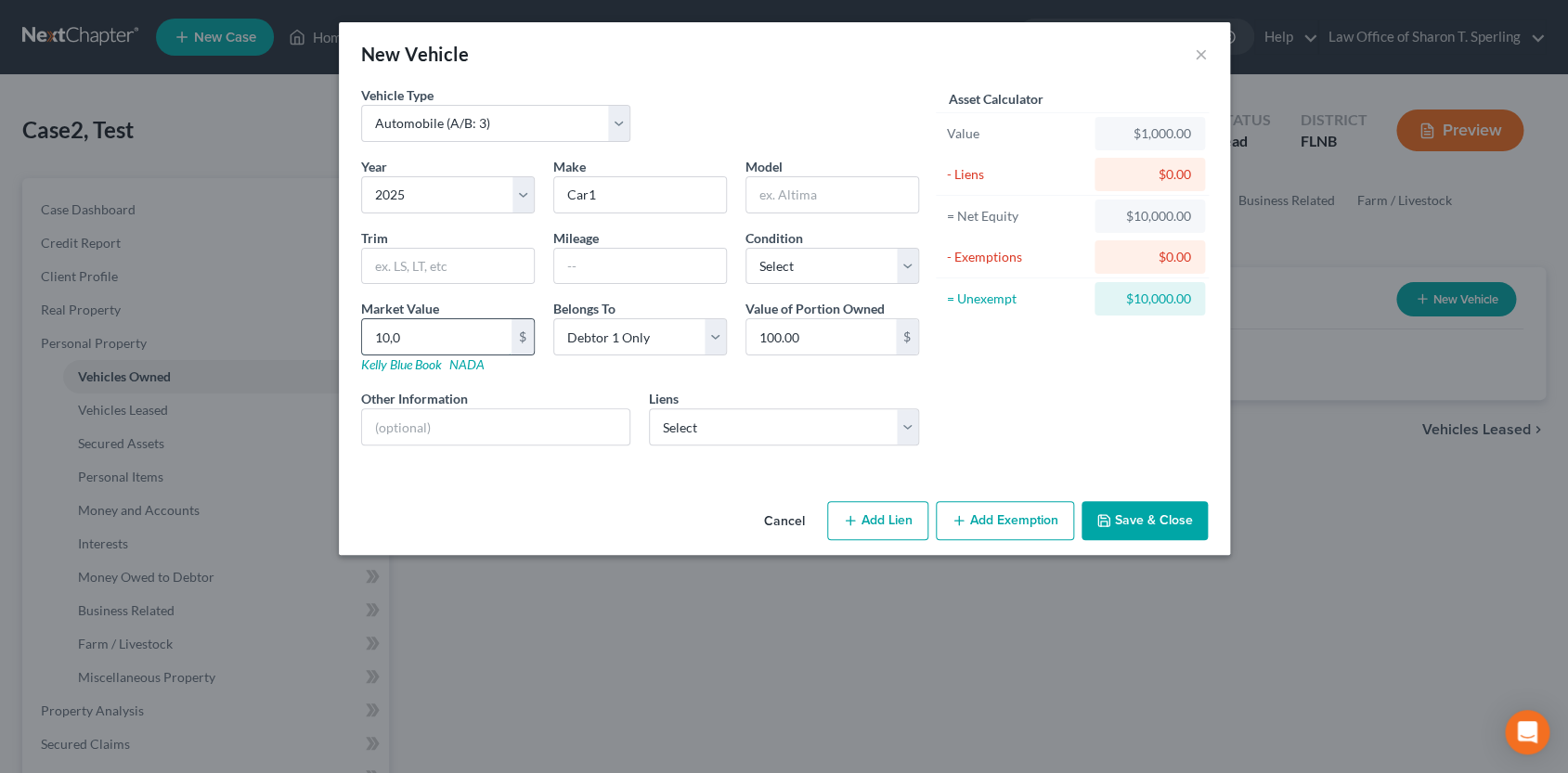type on "10," 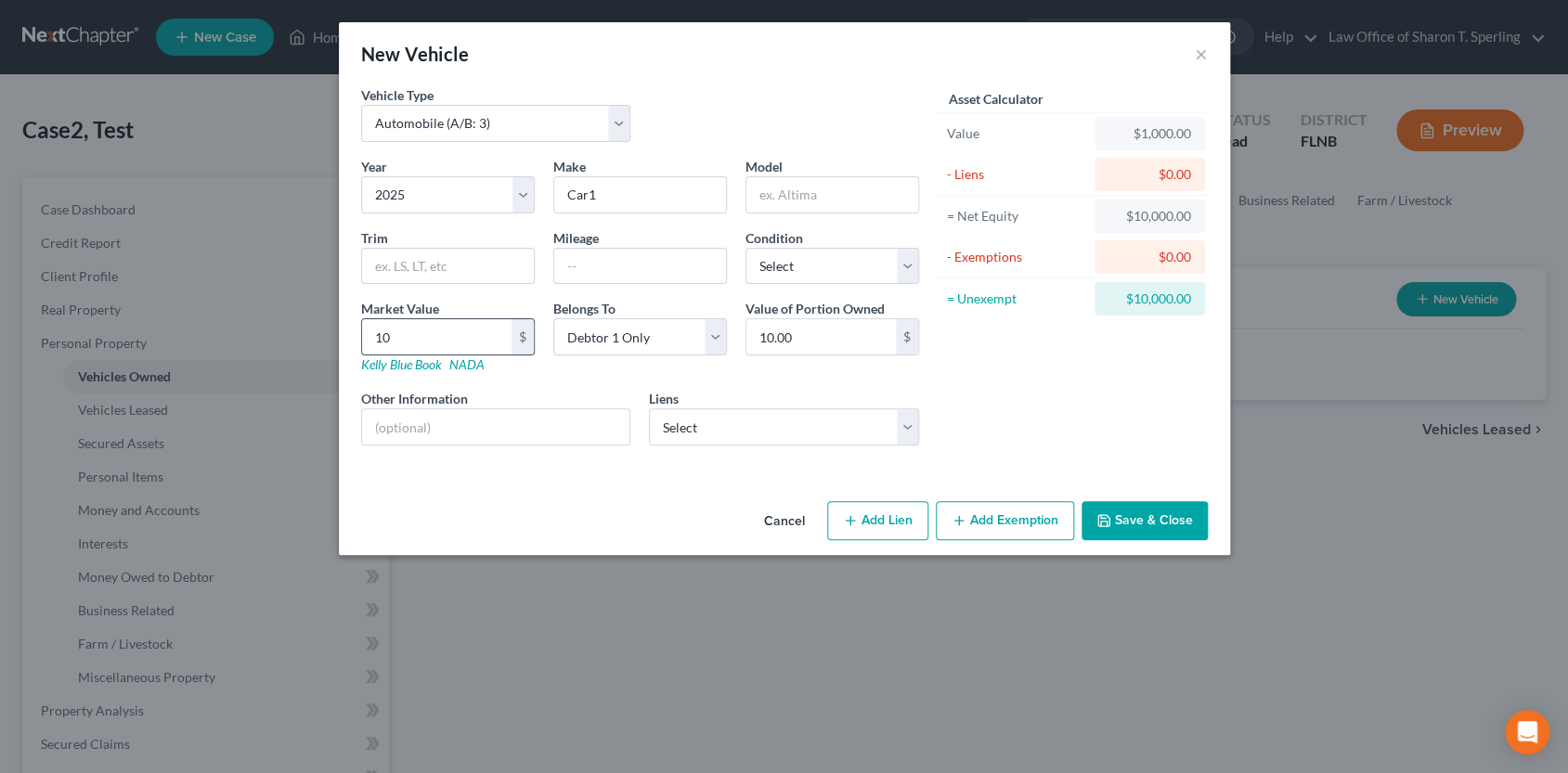 type on "1" 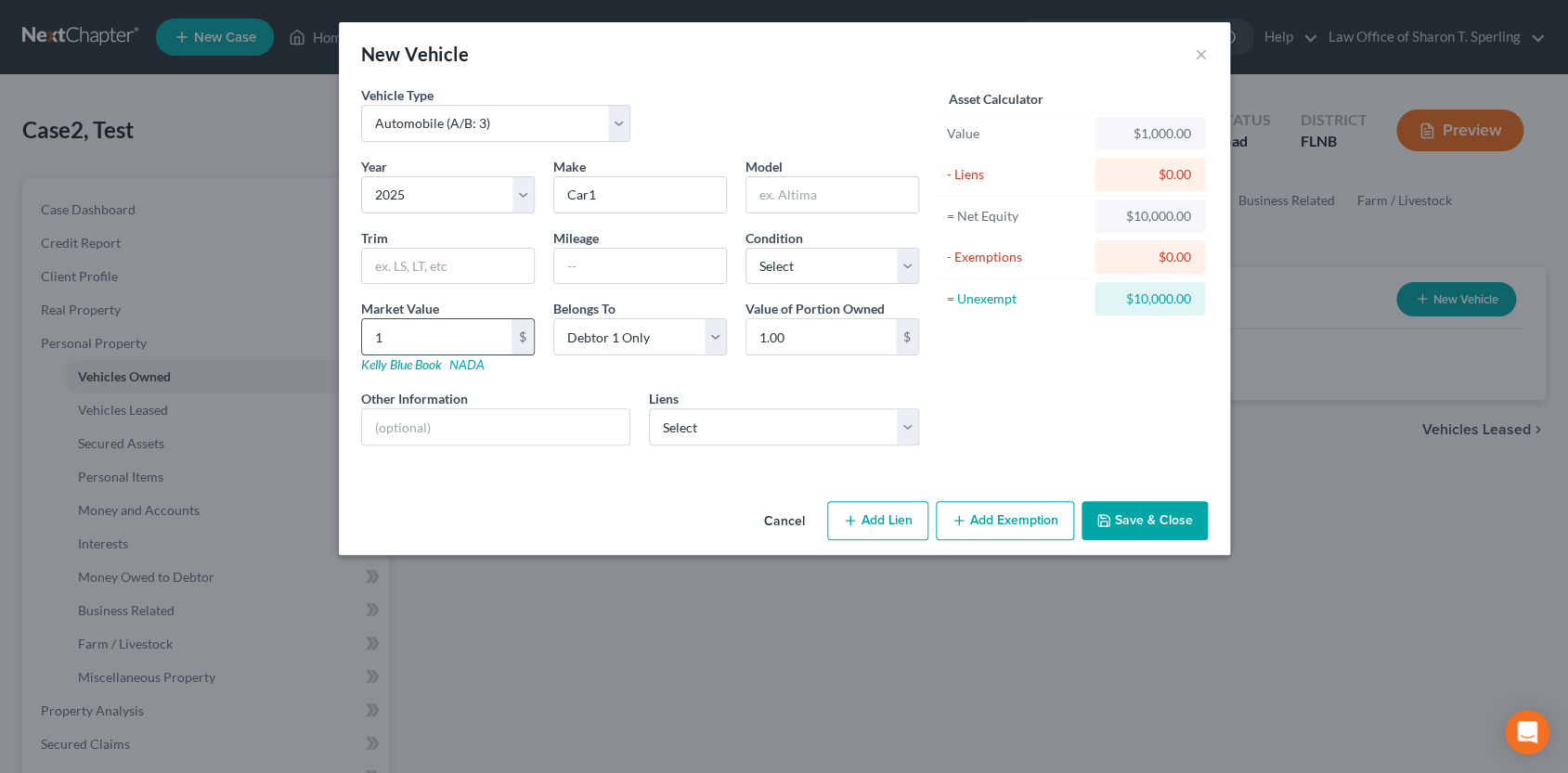type 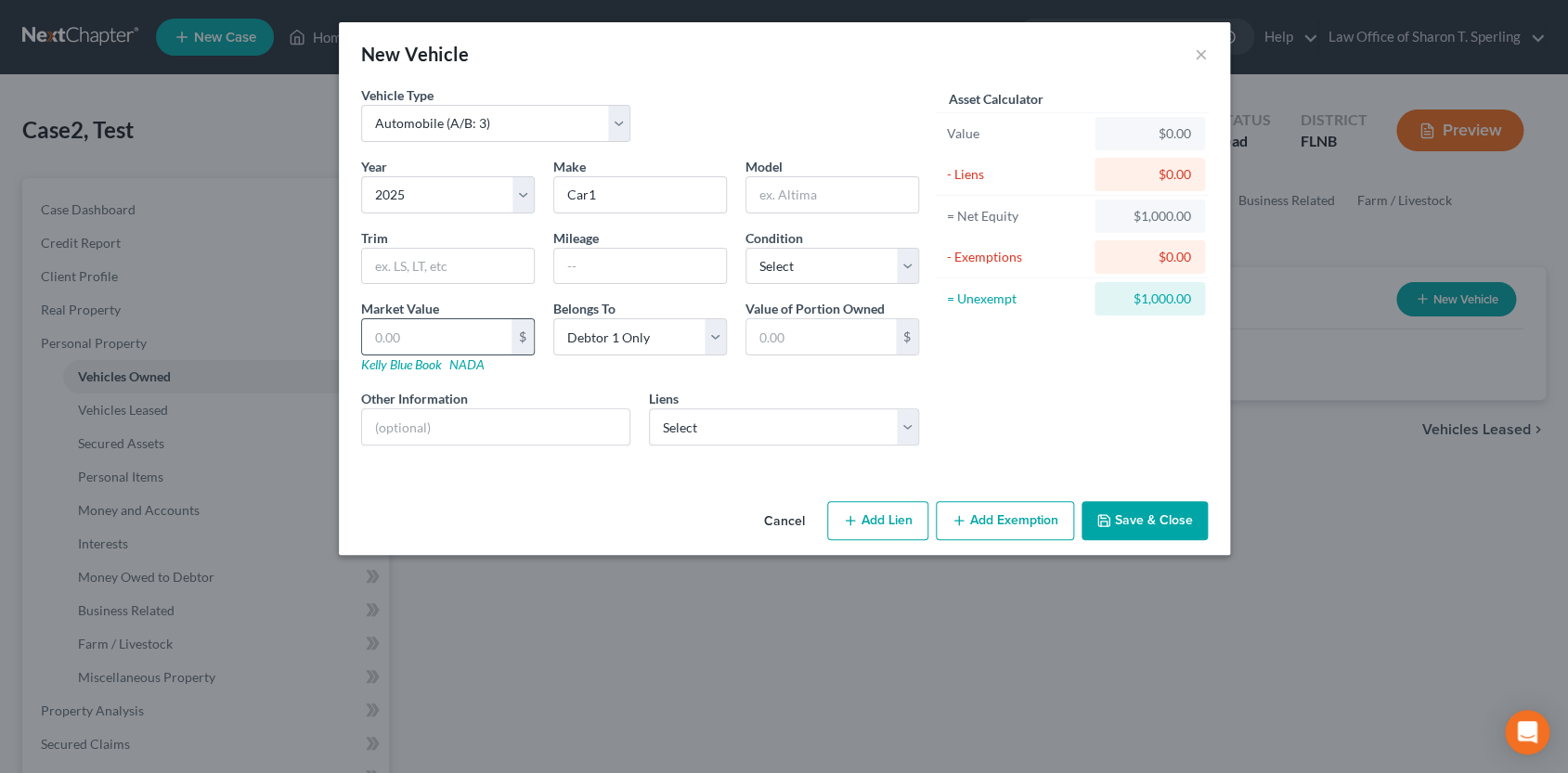 type on "5" 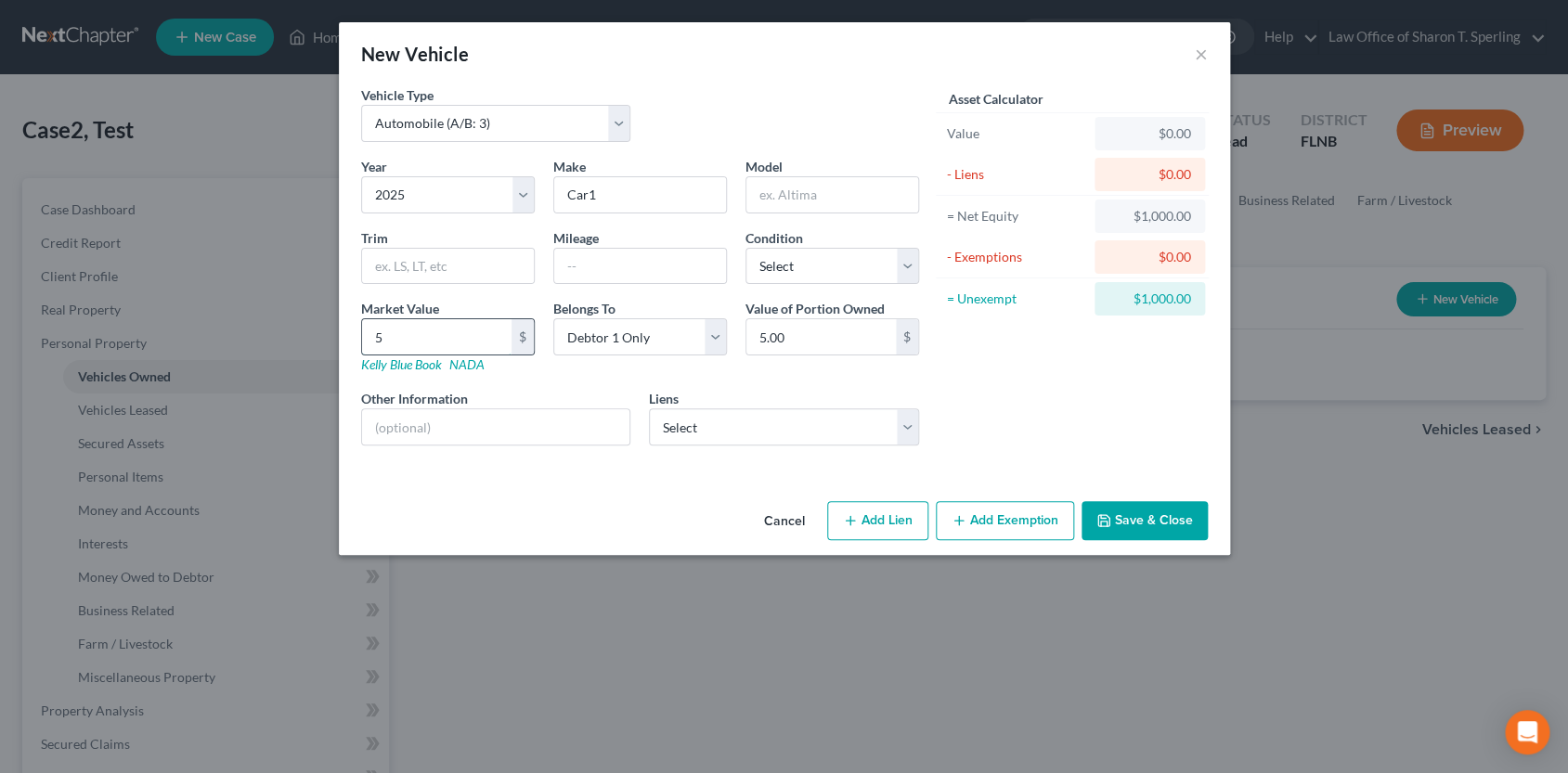 type on "50" 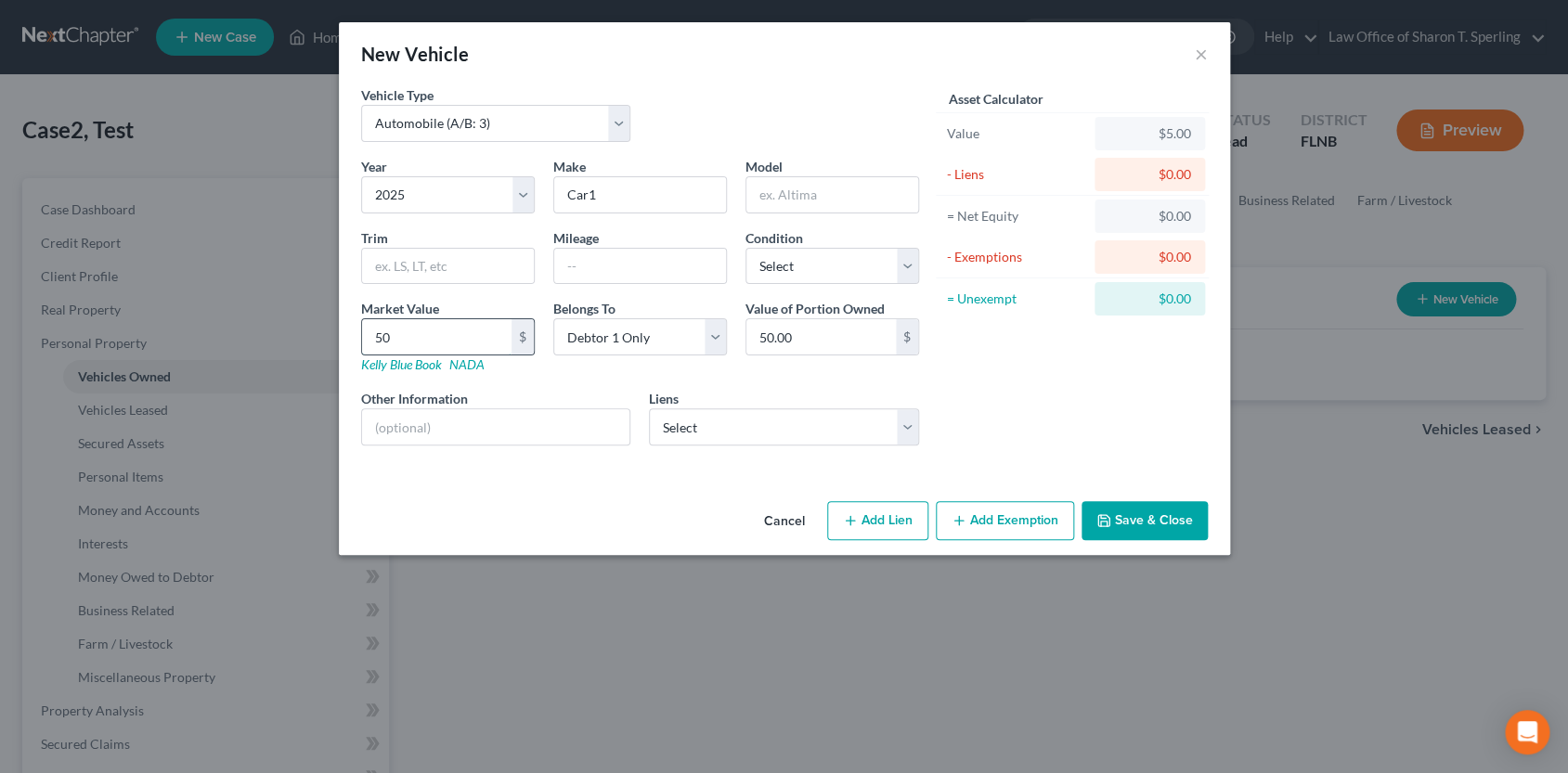 type on "500" 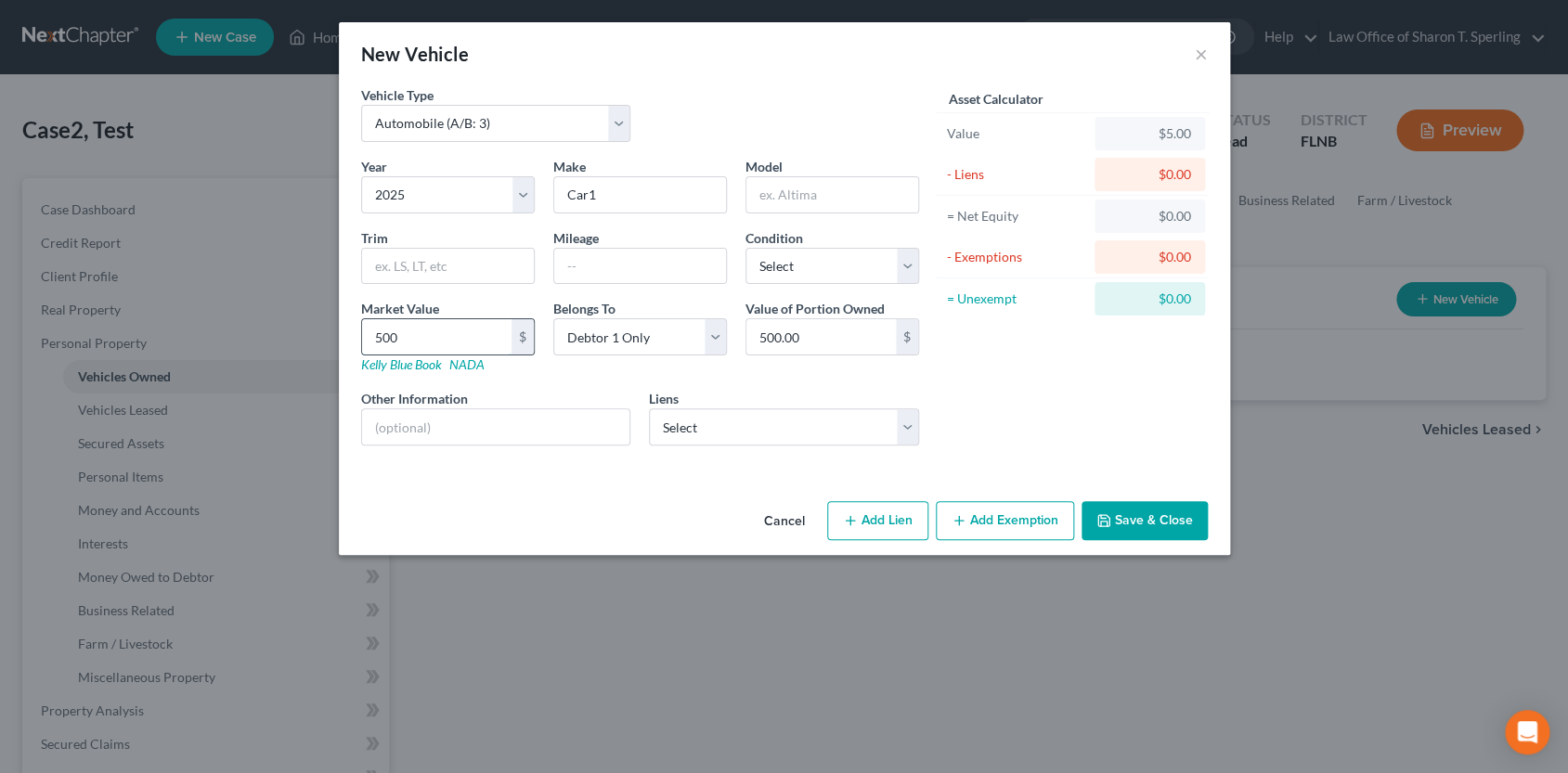 type on "5000" 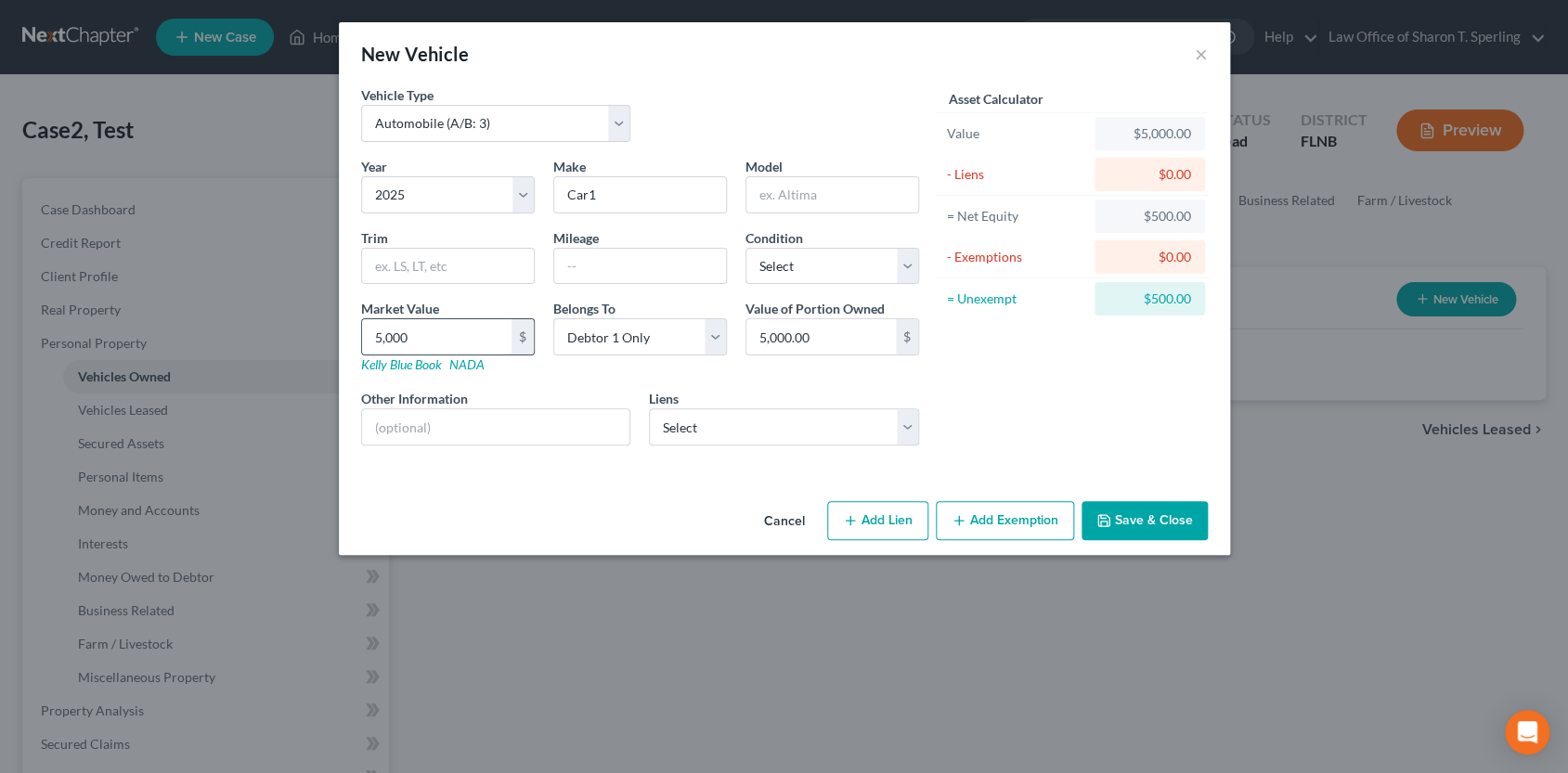 type on "5,000" 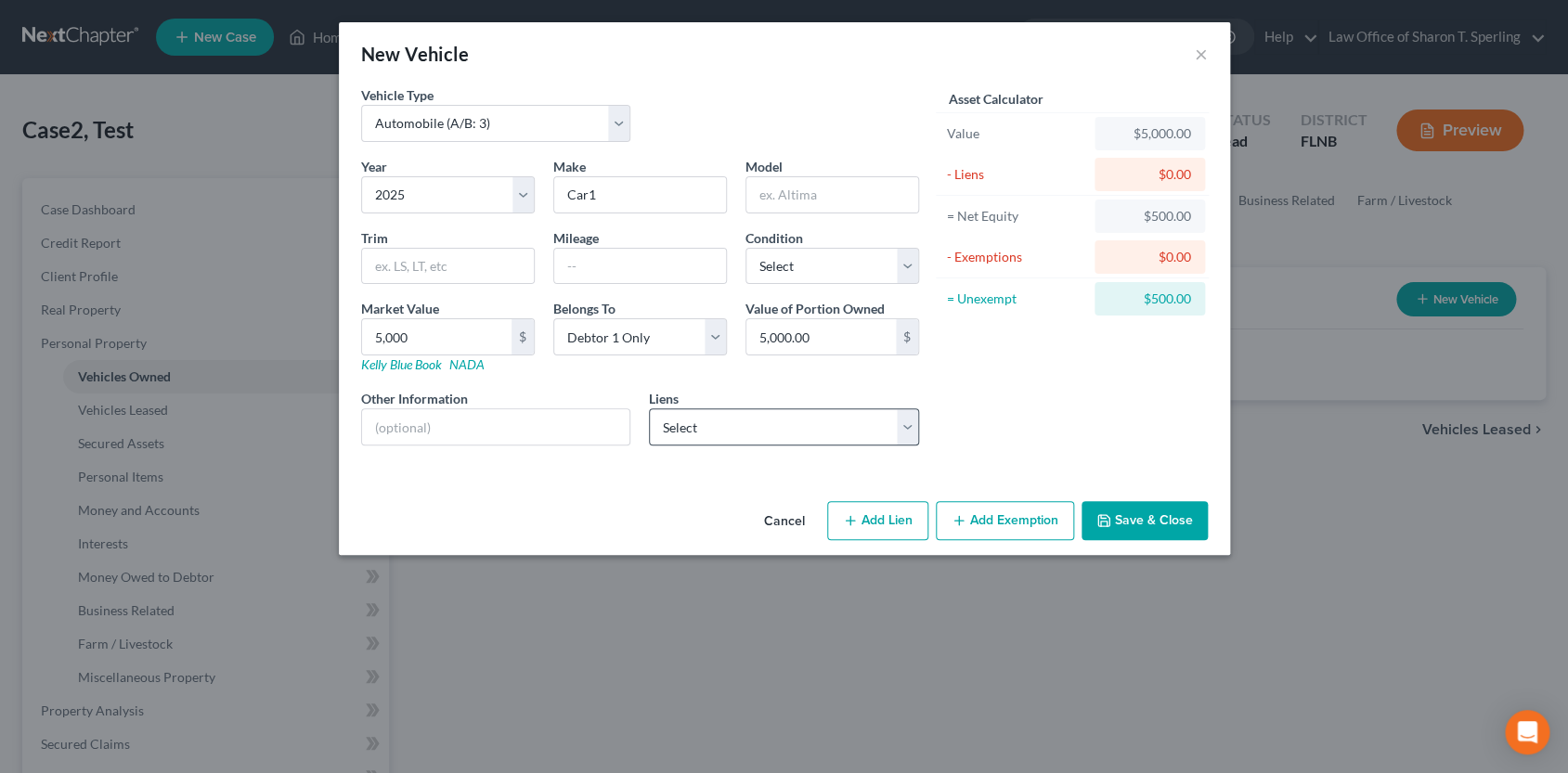select on "0" 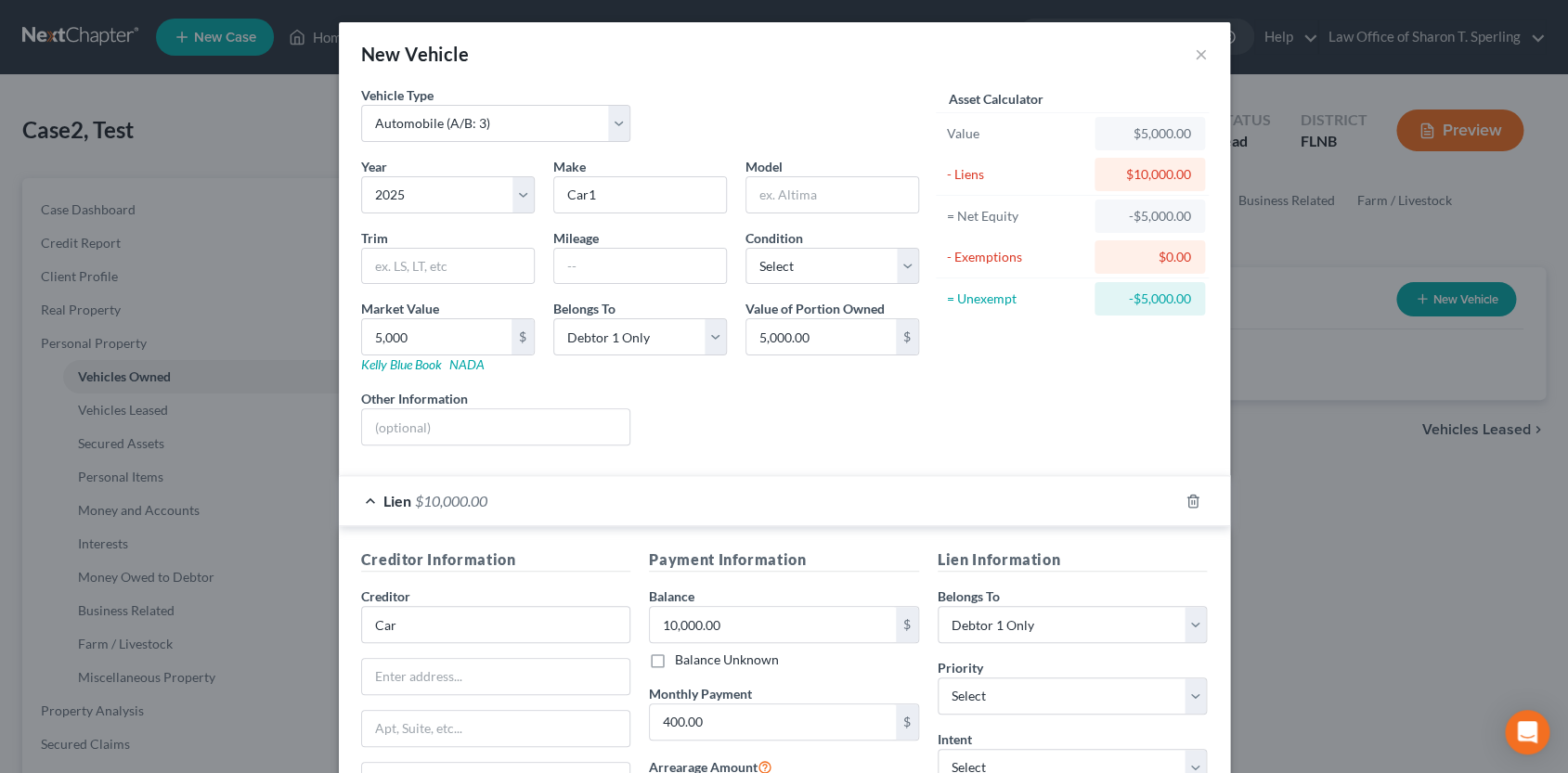 scroll, scrollTop: 239, scrollLeft: 0, axis: vertical 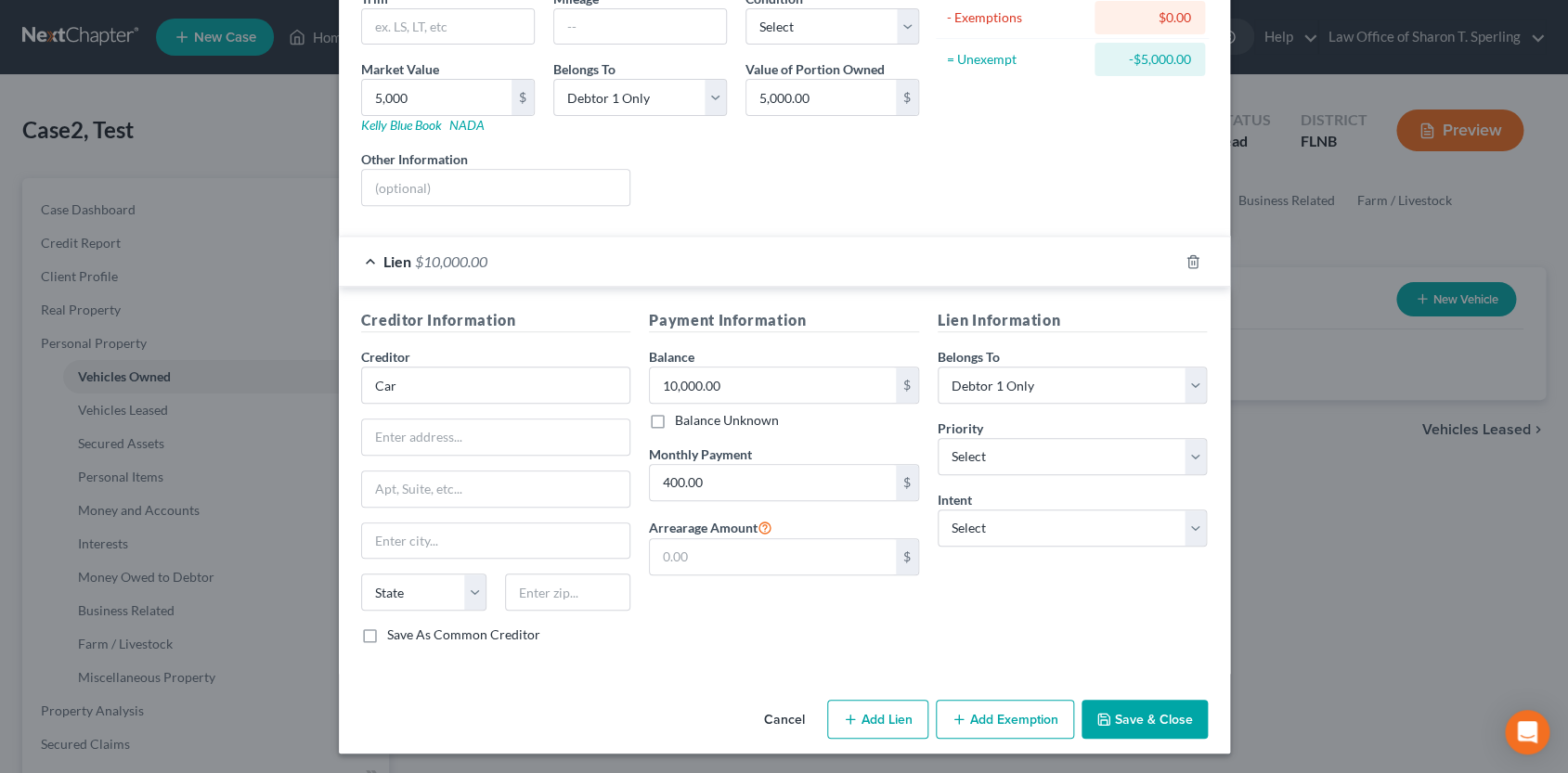 click on "Save & Close" at bounding box center (1145, 719) 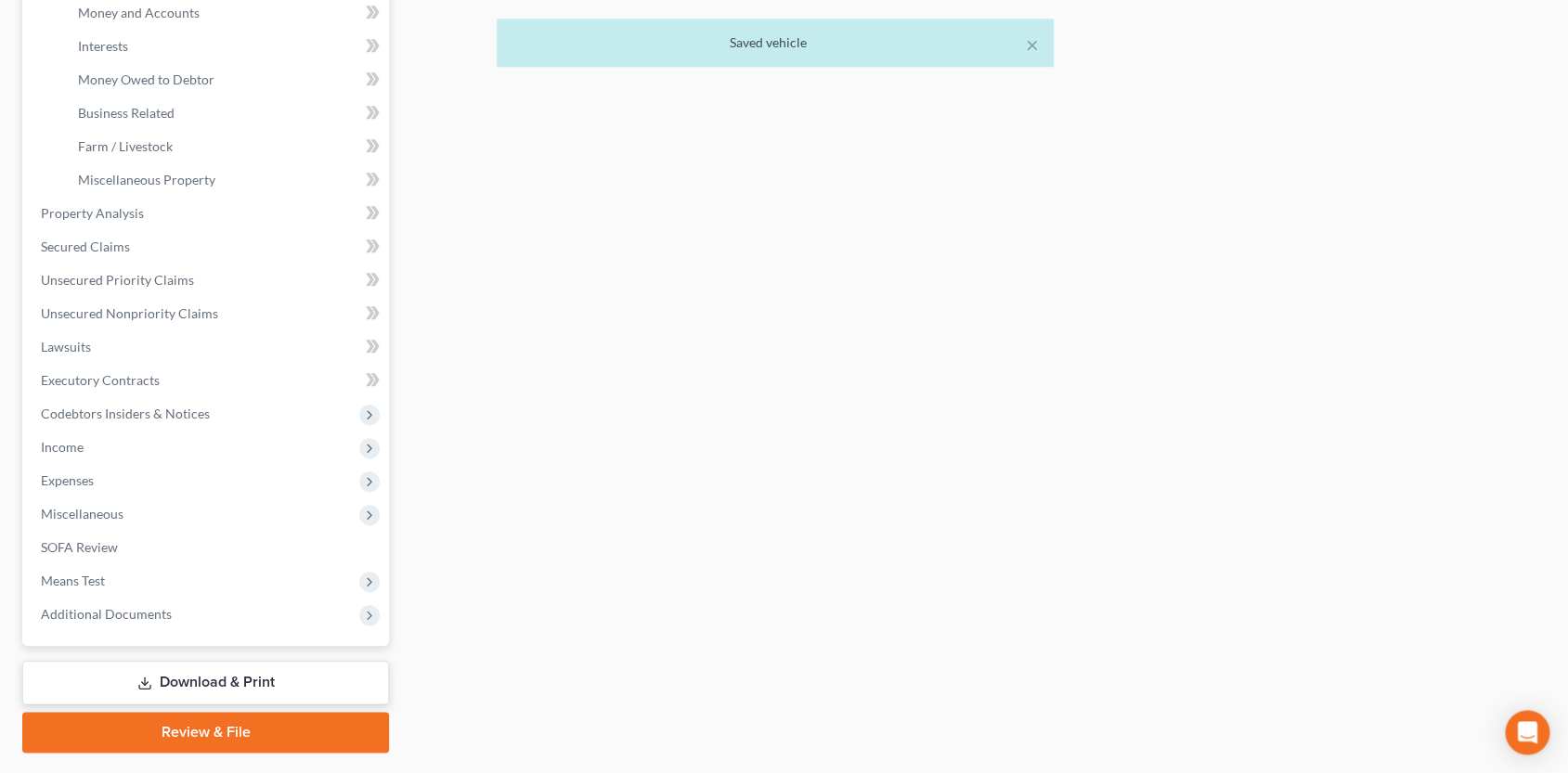 scroll, scrollTop: 510, scrollLeft: 0, axis: vertical 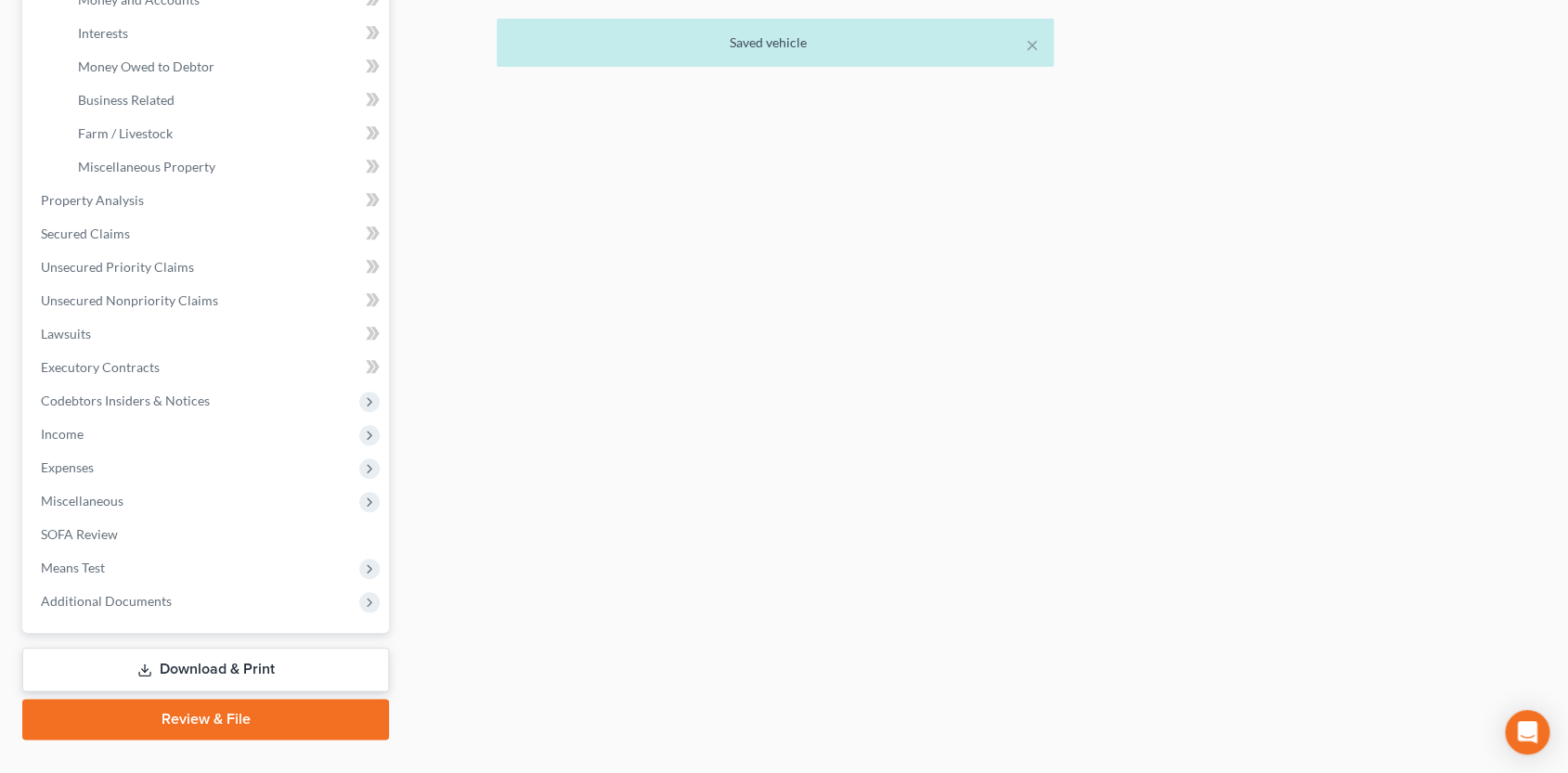 click on "Download & Print" at bounding box center (205, 669) 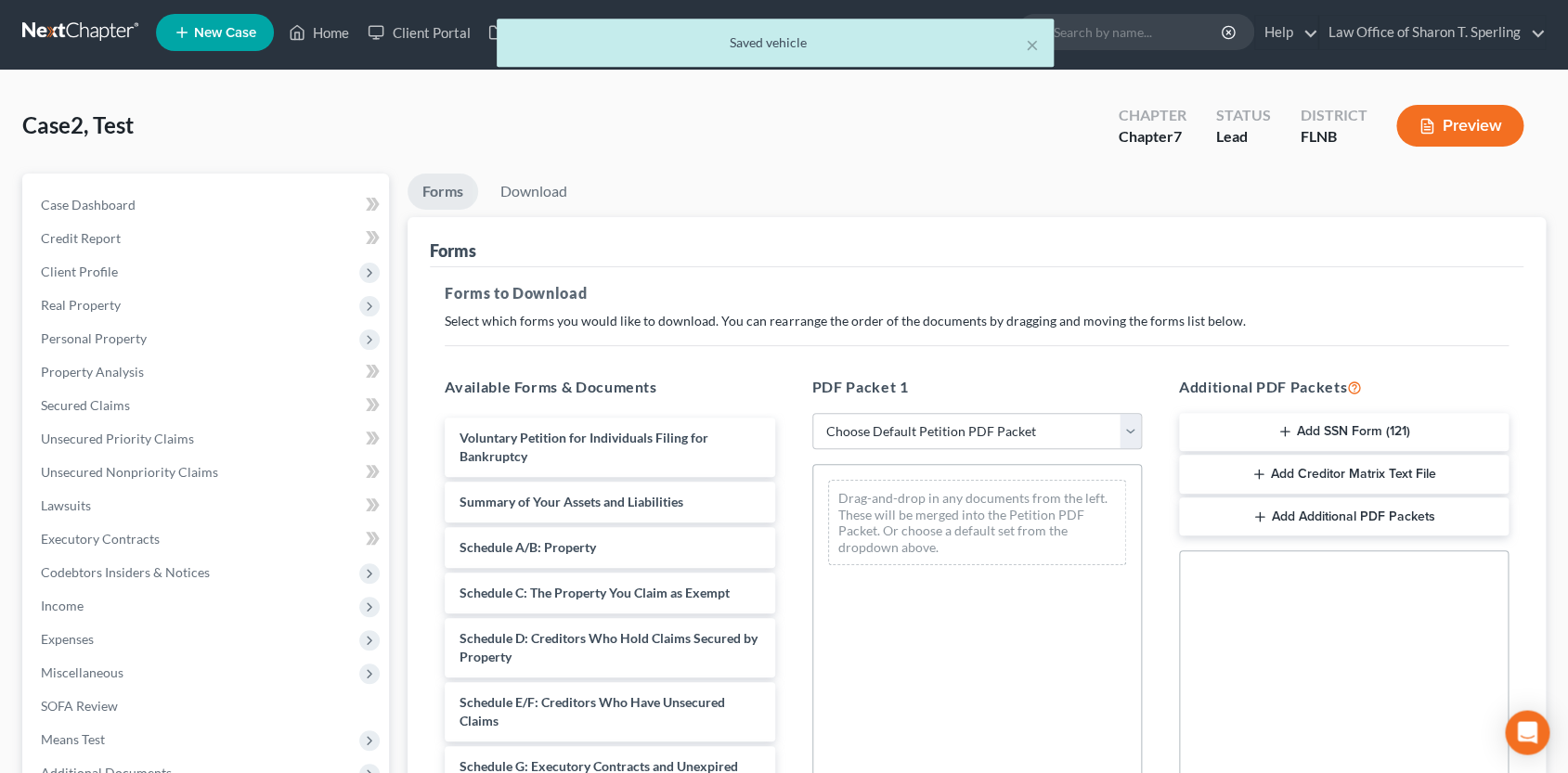 scroll, scrollTop: 0, scrollLeft: 0, axis: both 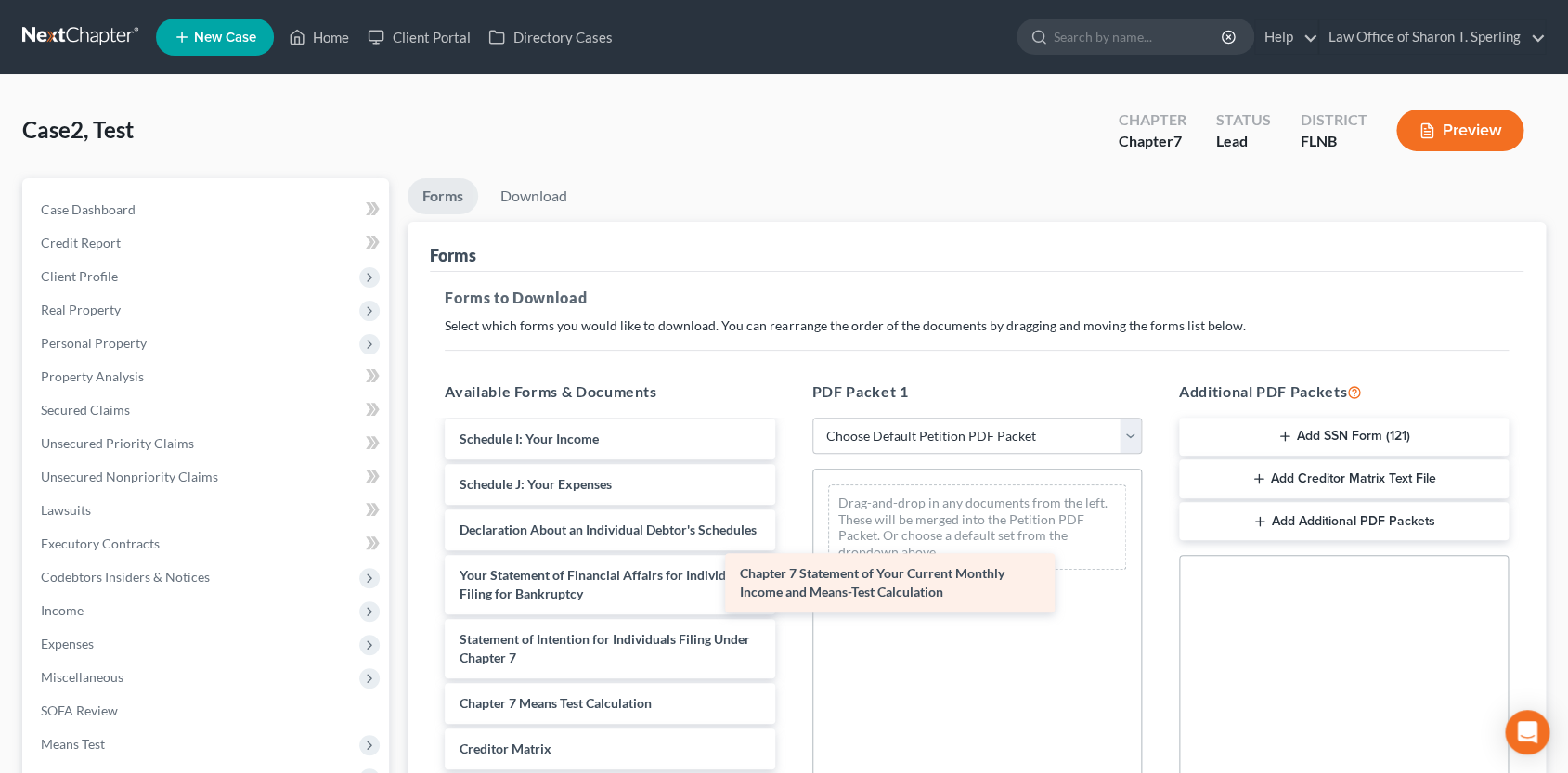 drag, startPoint x: 653, startPoint y: 639, endPoint x: 933, endPoint y: 575, distance: 287.2212 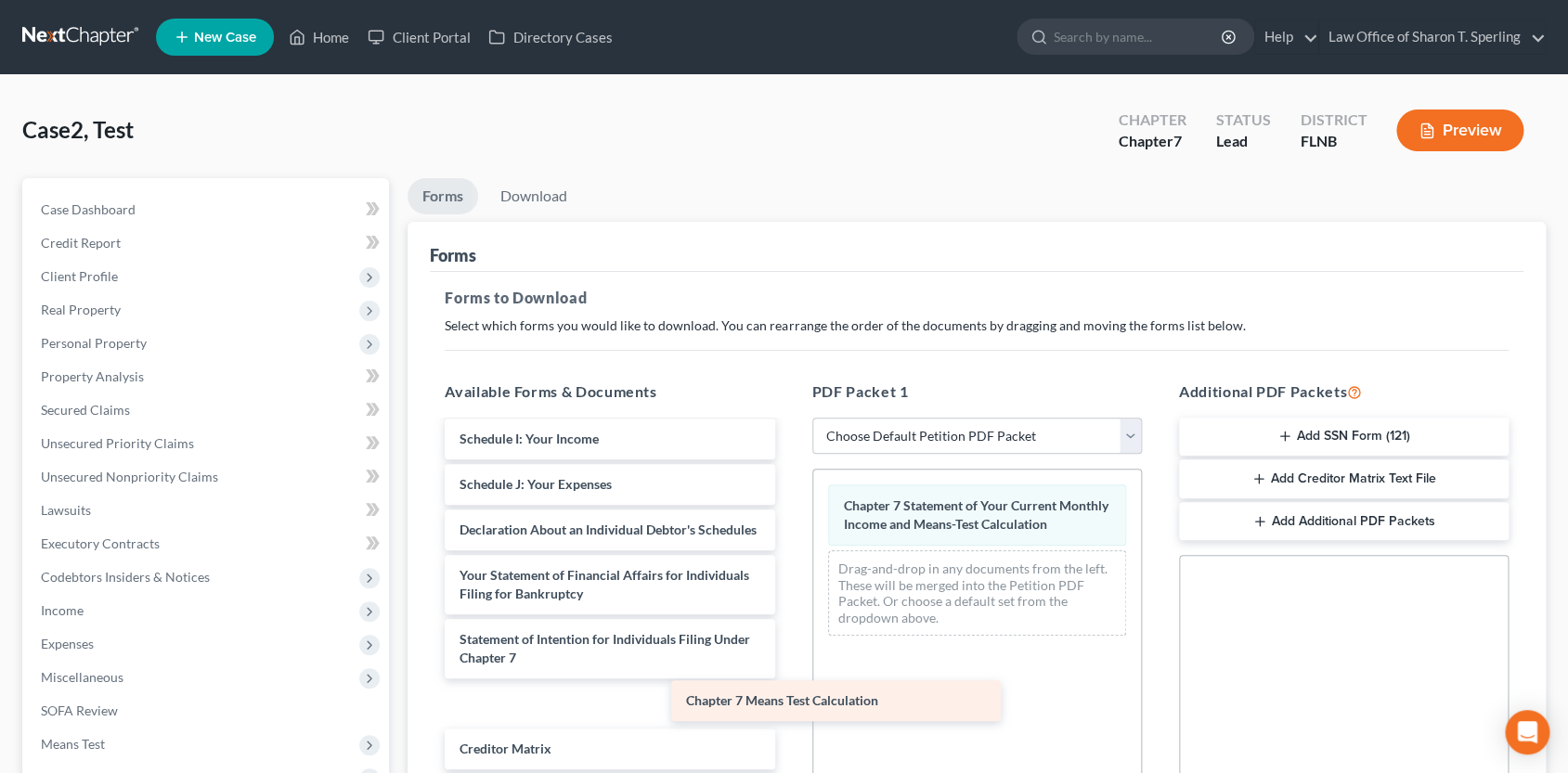 scroll, scrollTop: 397, scrollLeft: 0, axis: vertical 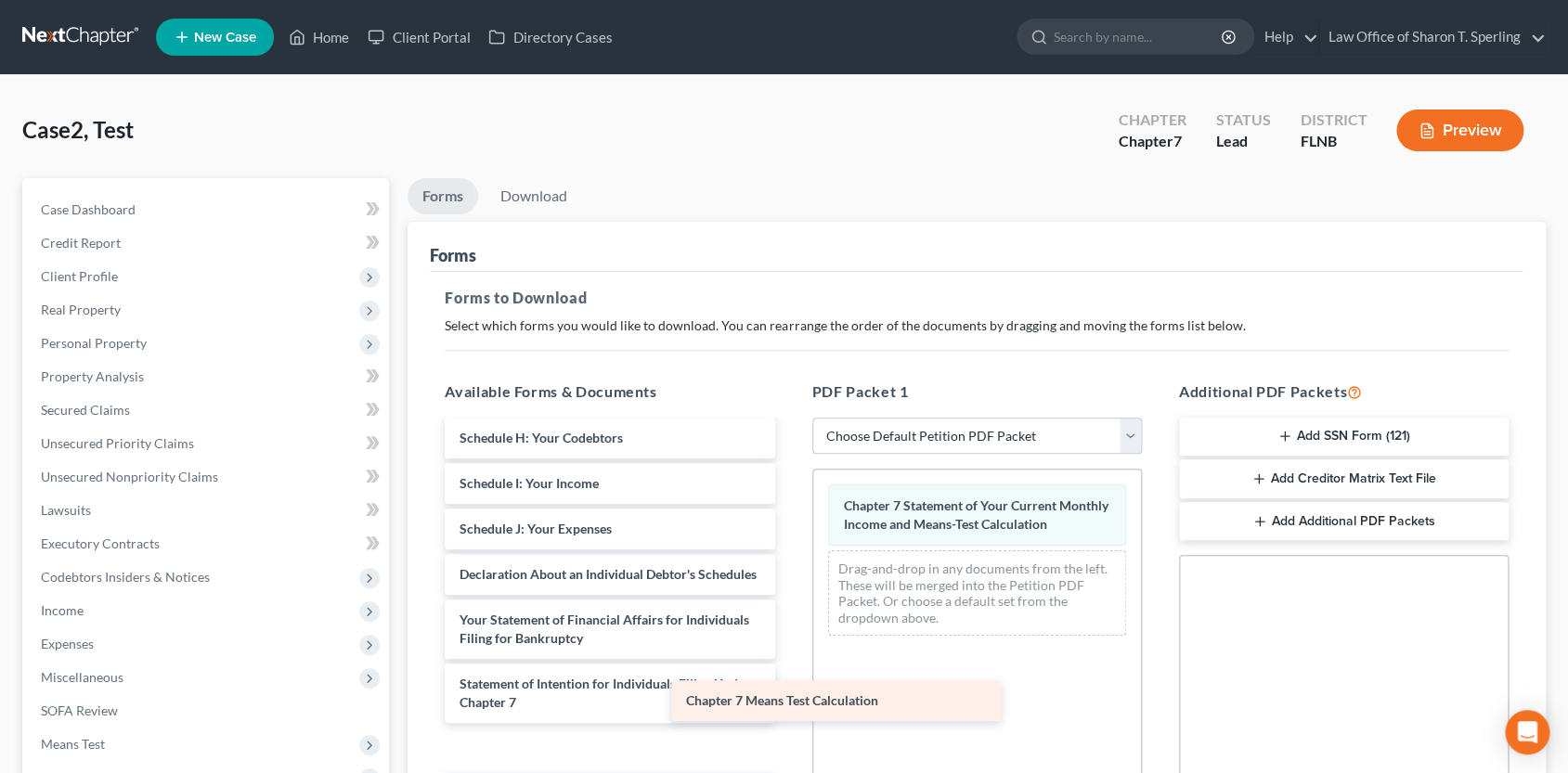 drag, startPoint x: 598, startPoint y: 710, endPoint x: 1028, endPoint y: 608, distance: 441.9321 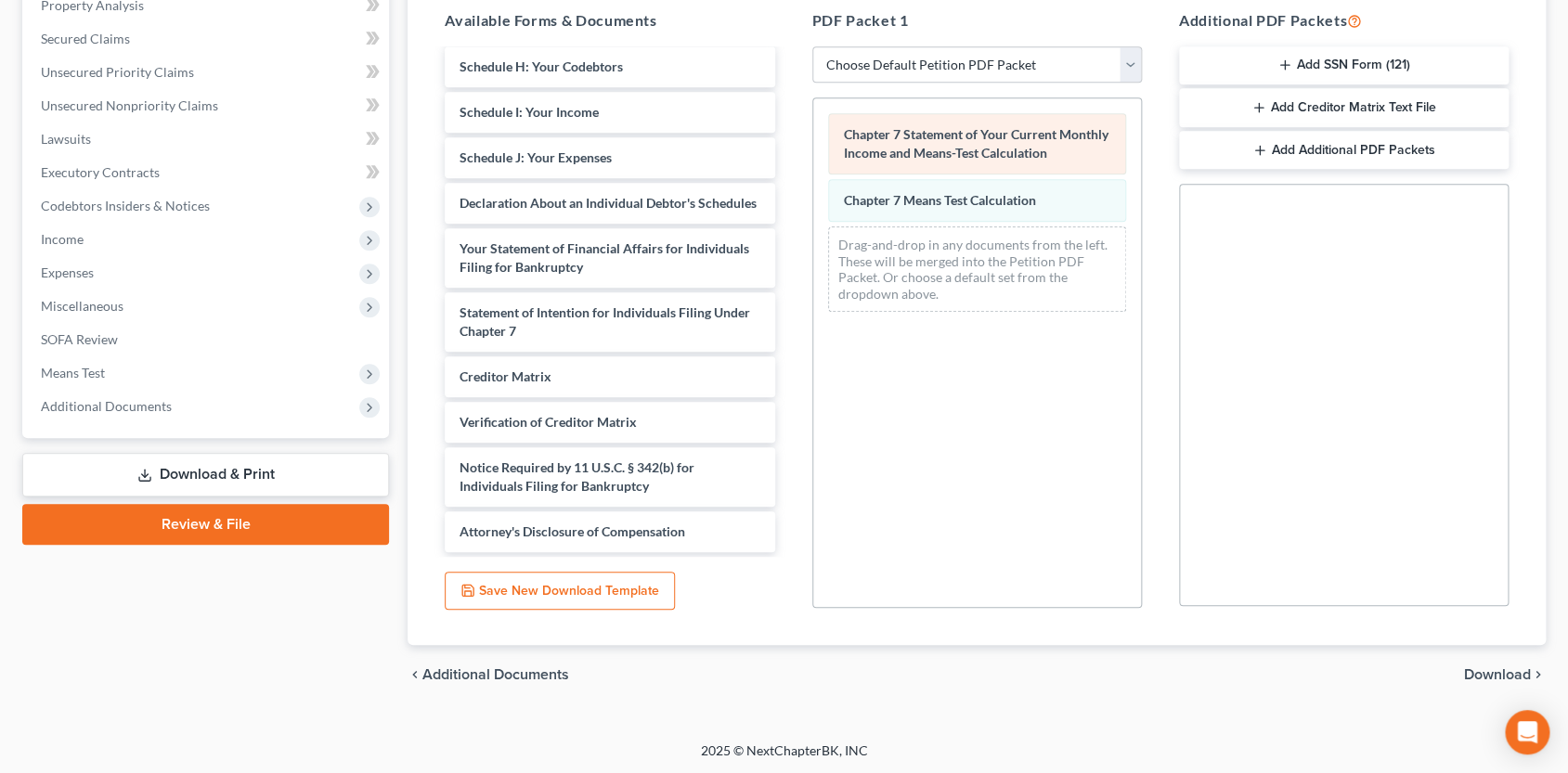 scroll, scrollTop: 0, scrollLeft: 0, axis: both 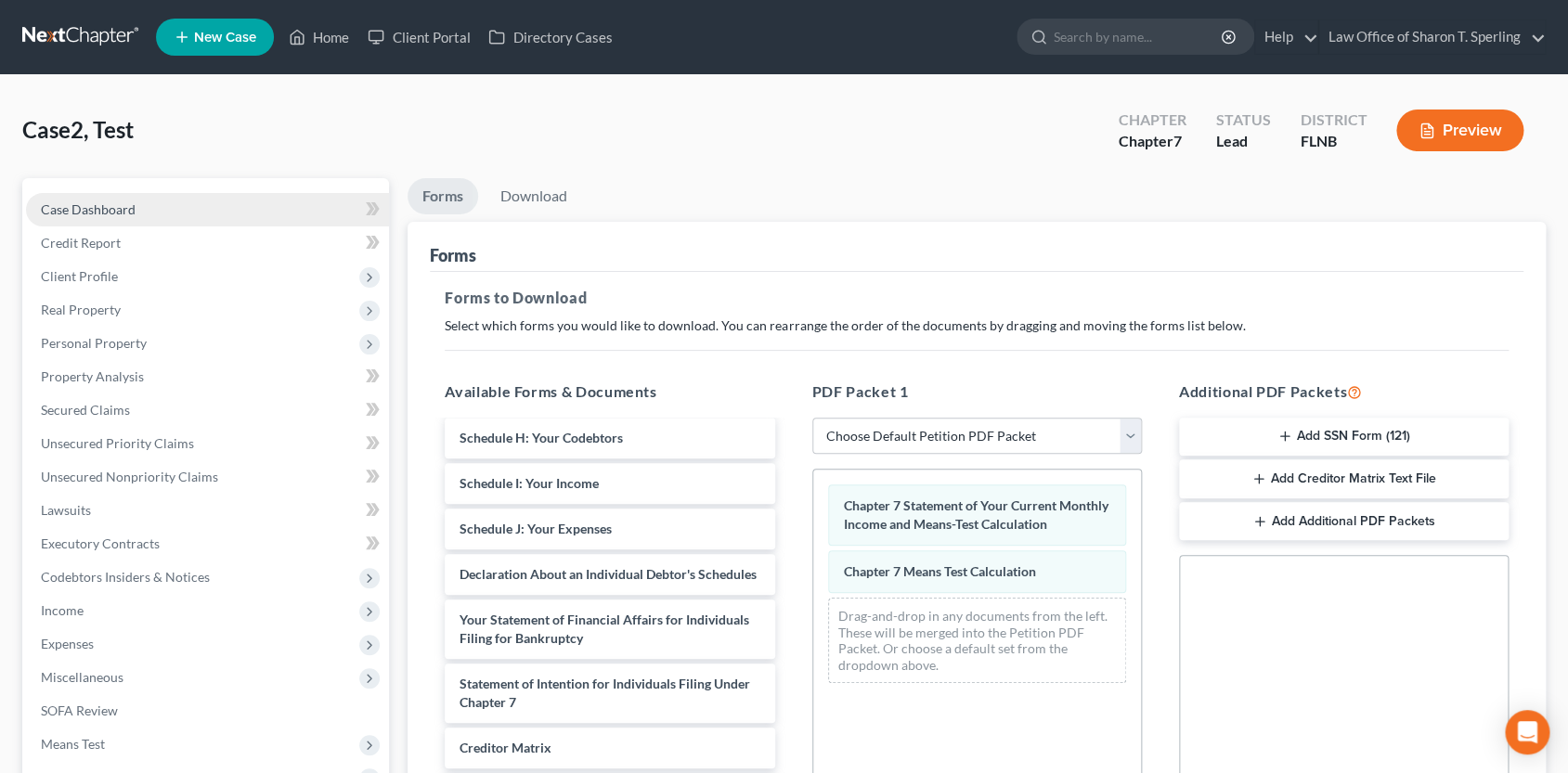 click on "Case Dashboard" at bounding box center (88, 209) 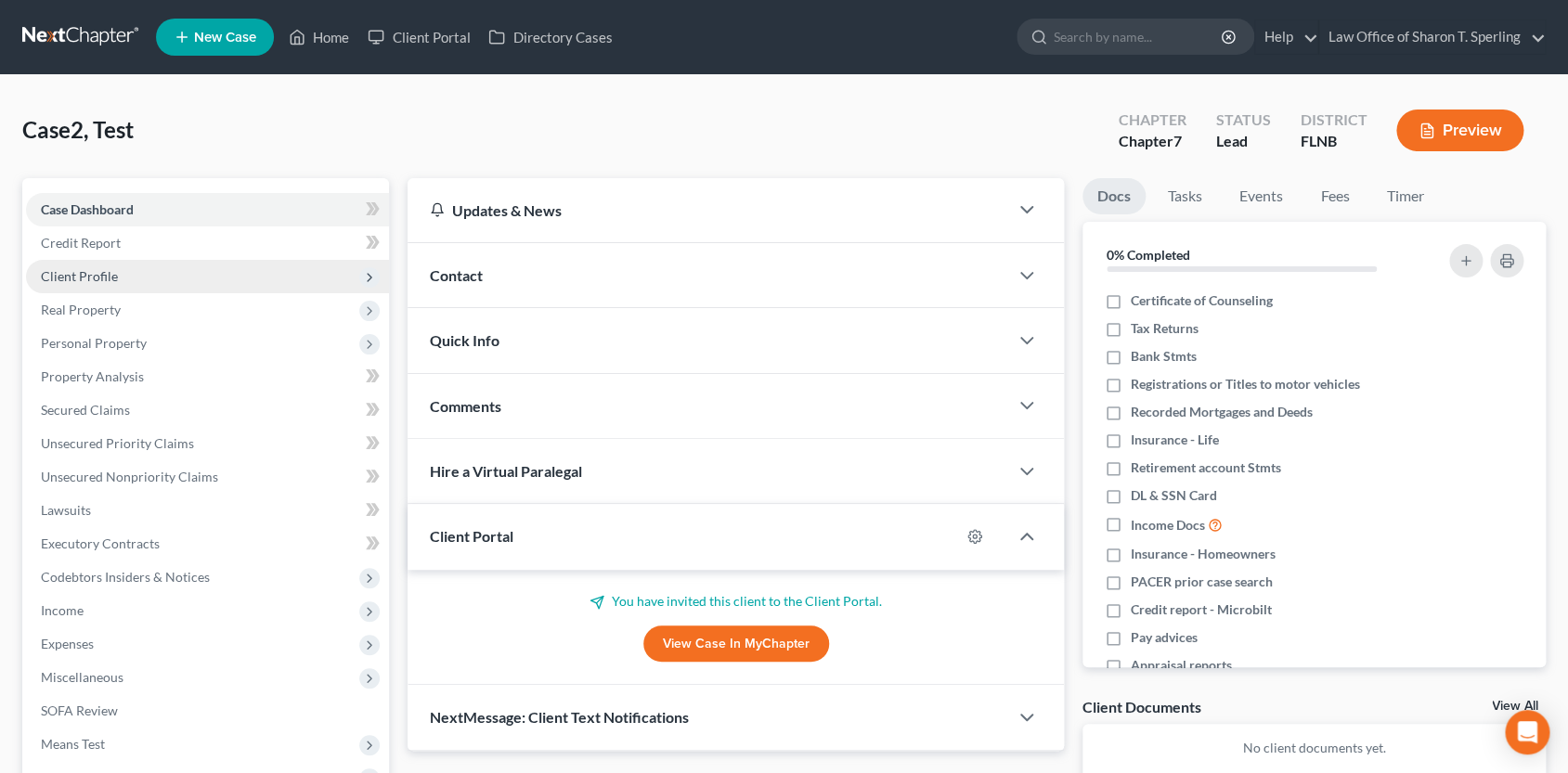 click on "Client Profile" at bounding box center [79, 276] 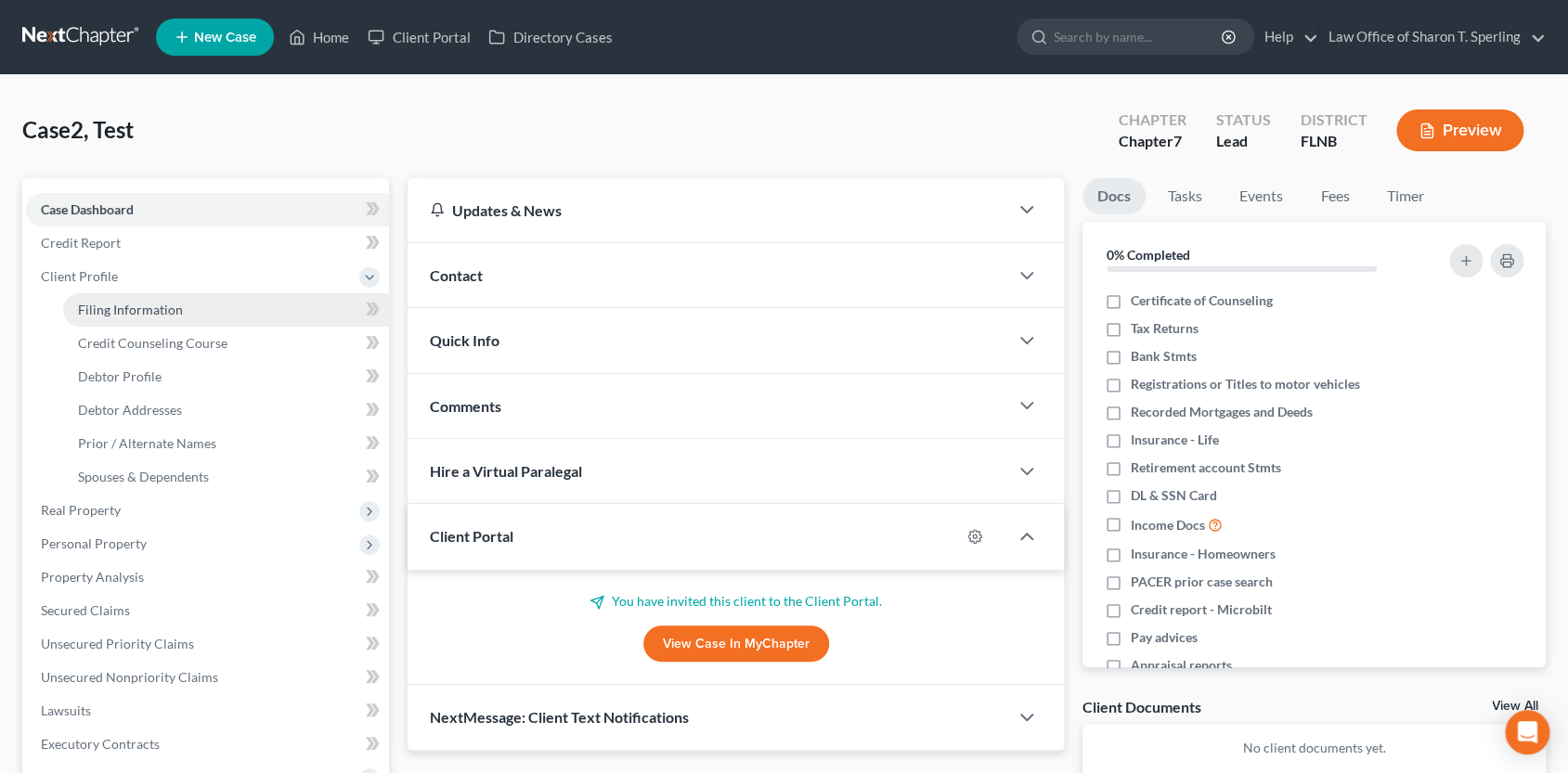 click on "Filing Information" at bounding box center [226, 310] 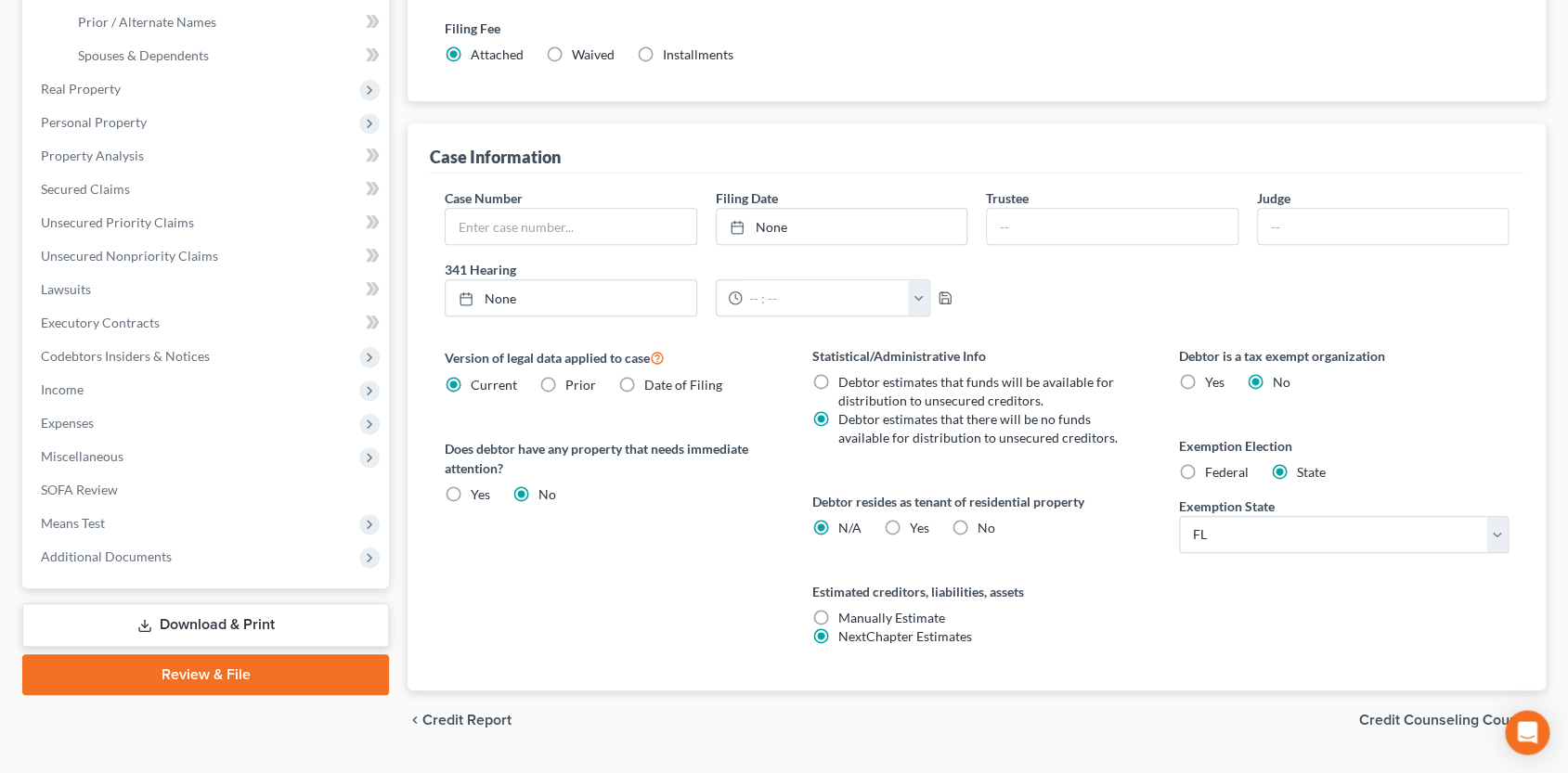 scroll, scrollTop: 466, scrollLeft: 0, axis: vertical 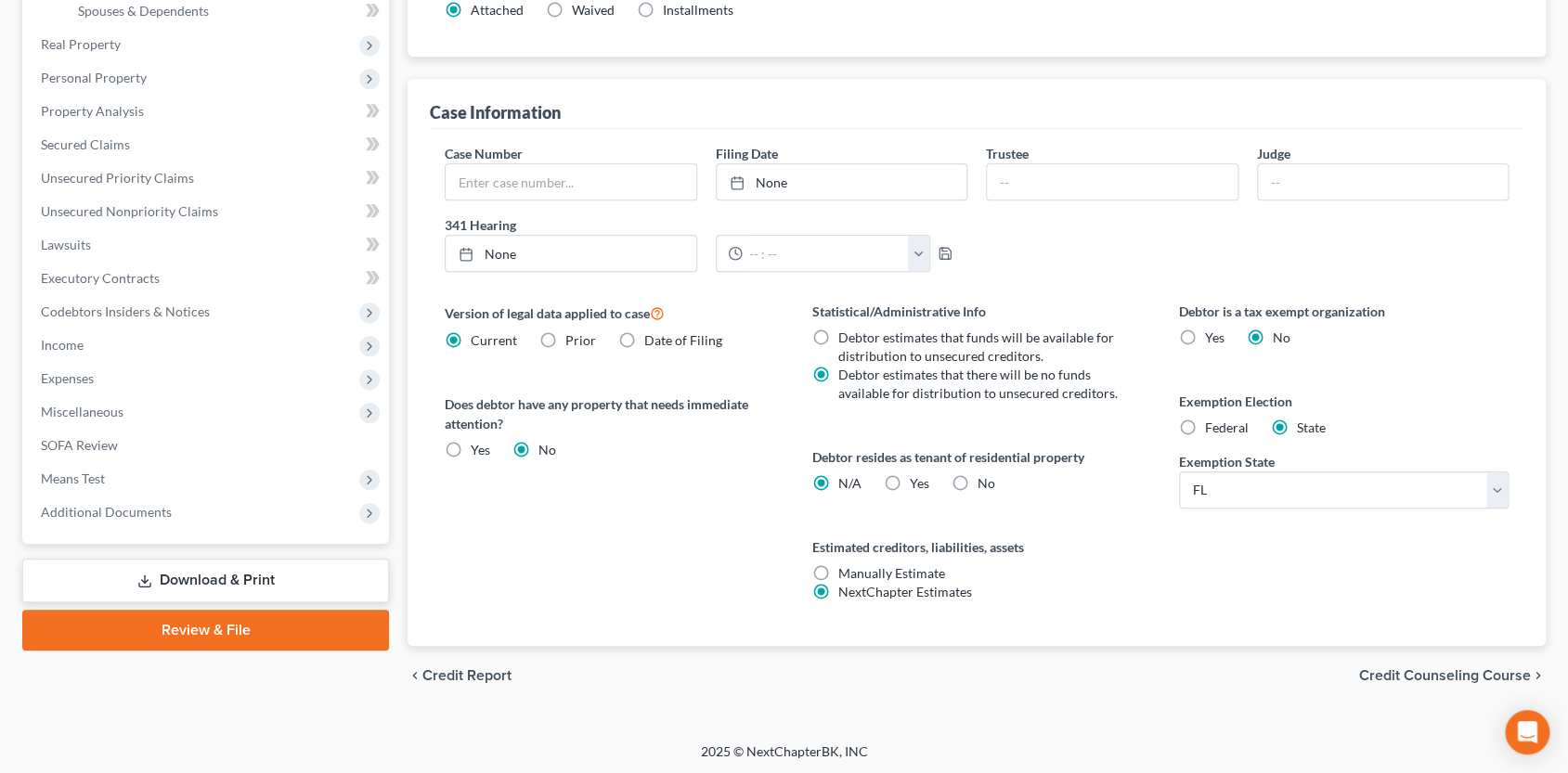 click on "Credit Counseling Course" at bounding box center (1445, 676) 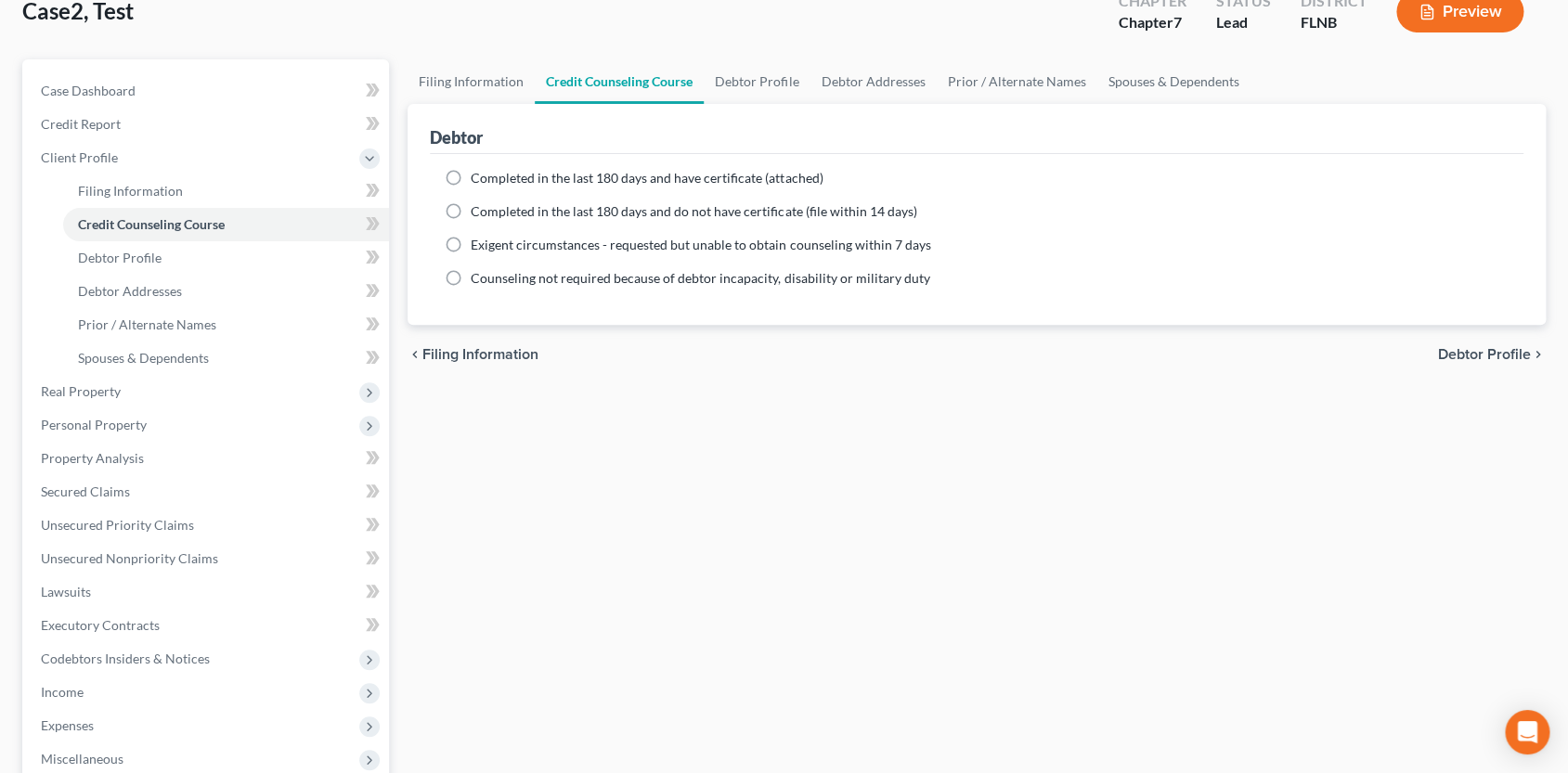 scroll, scrollTop: 104, scrollLeft: 0, axis: vertical 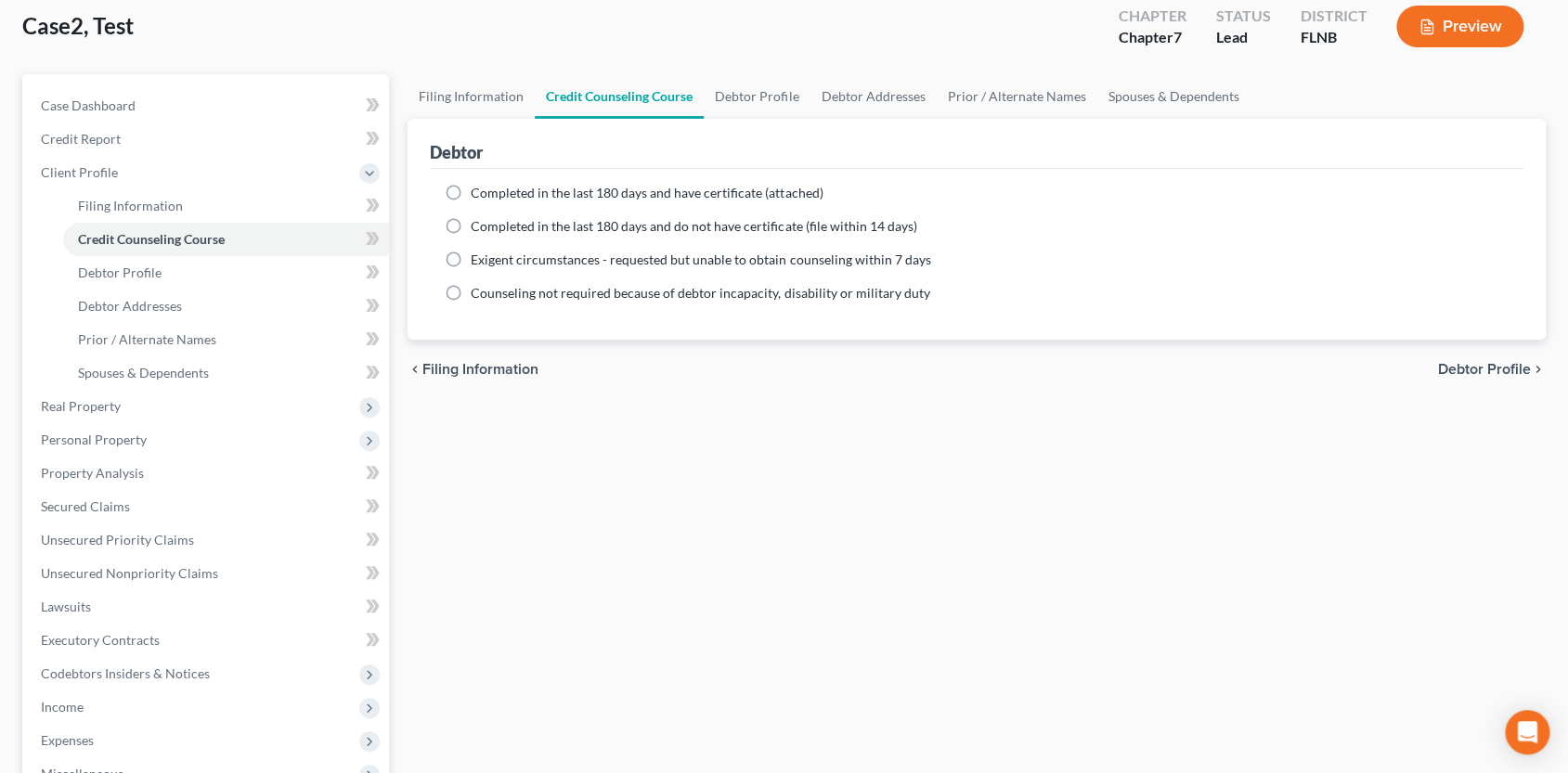 click on "Debtor Profile" at bounding box center [1484, 369] 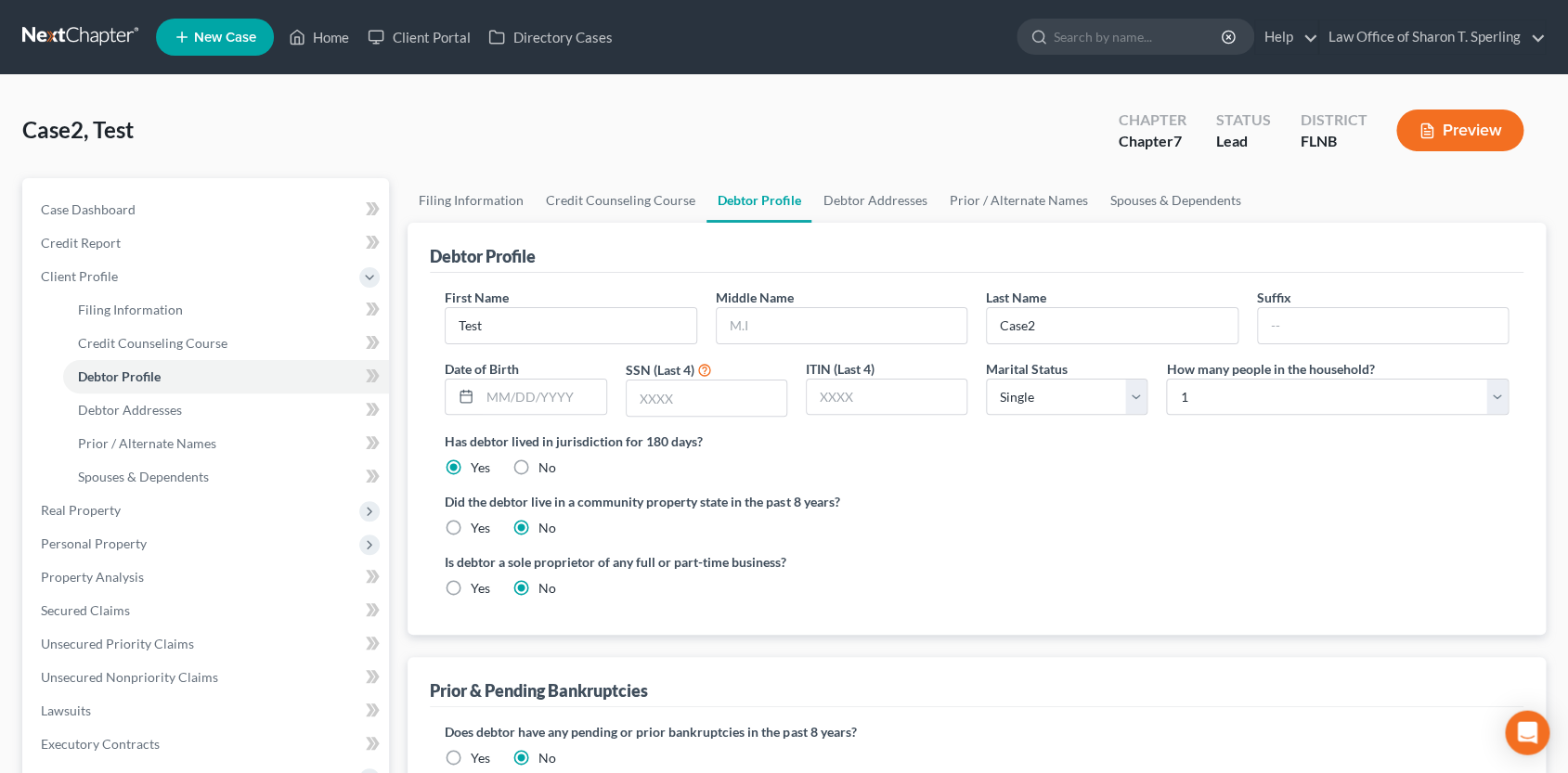 scroll, scrollTop: 0, scrollLeft: 0, axis: both 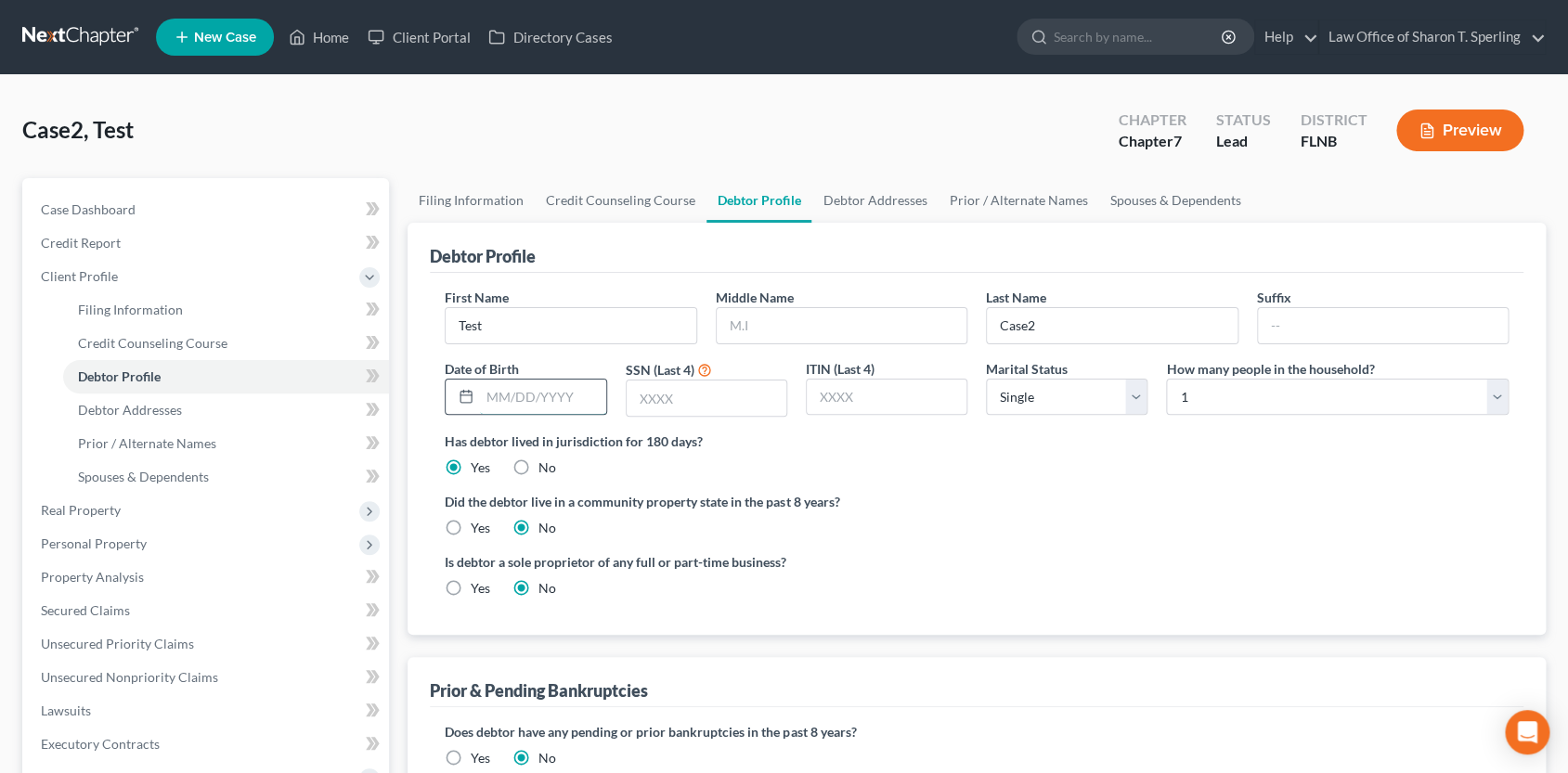 click at bounding box center (542, 397) 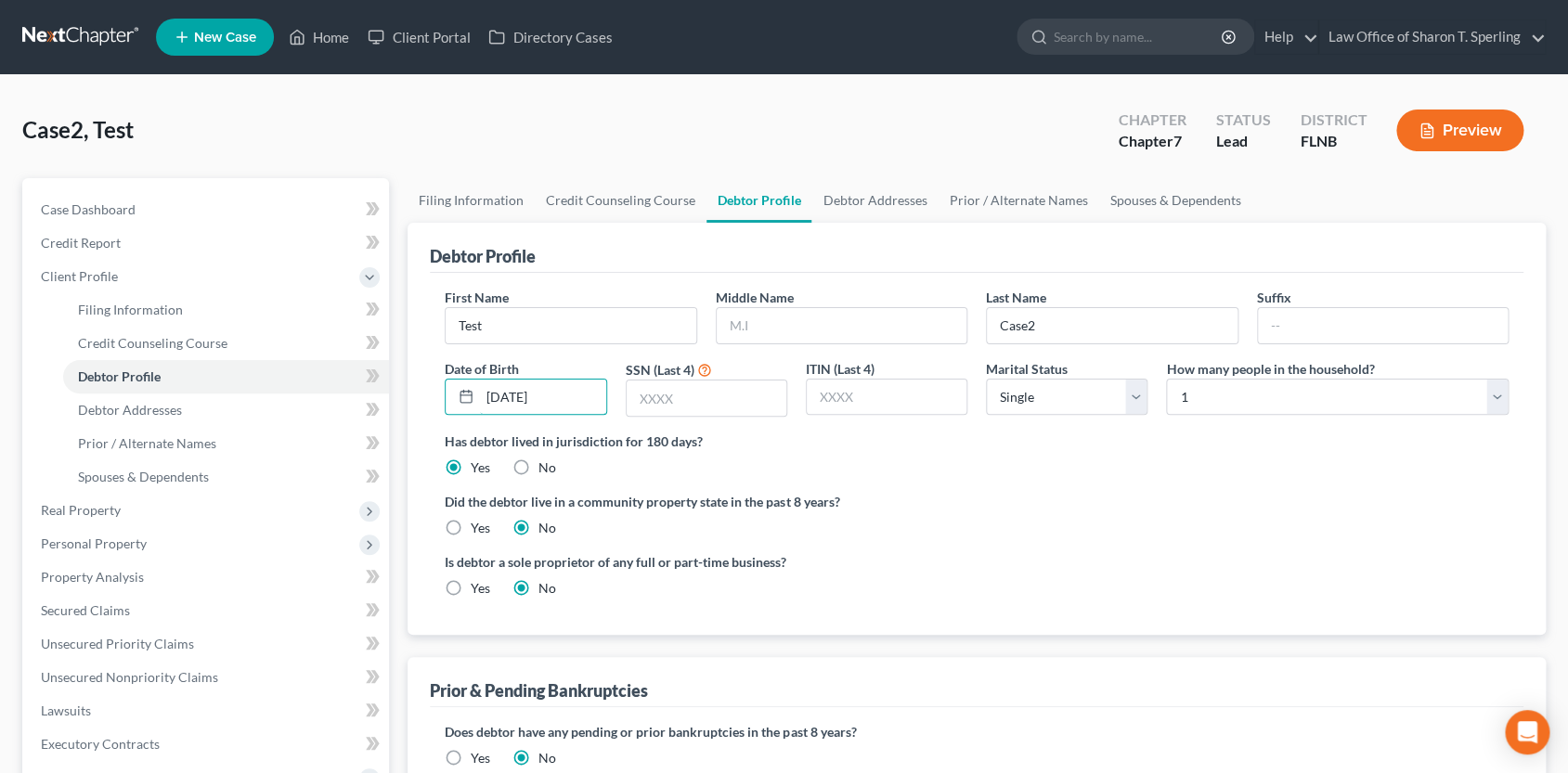type on "[DATE]" 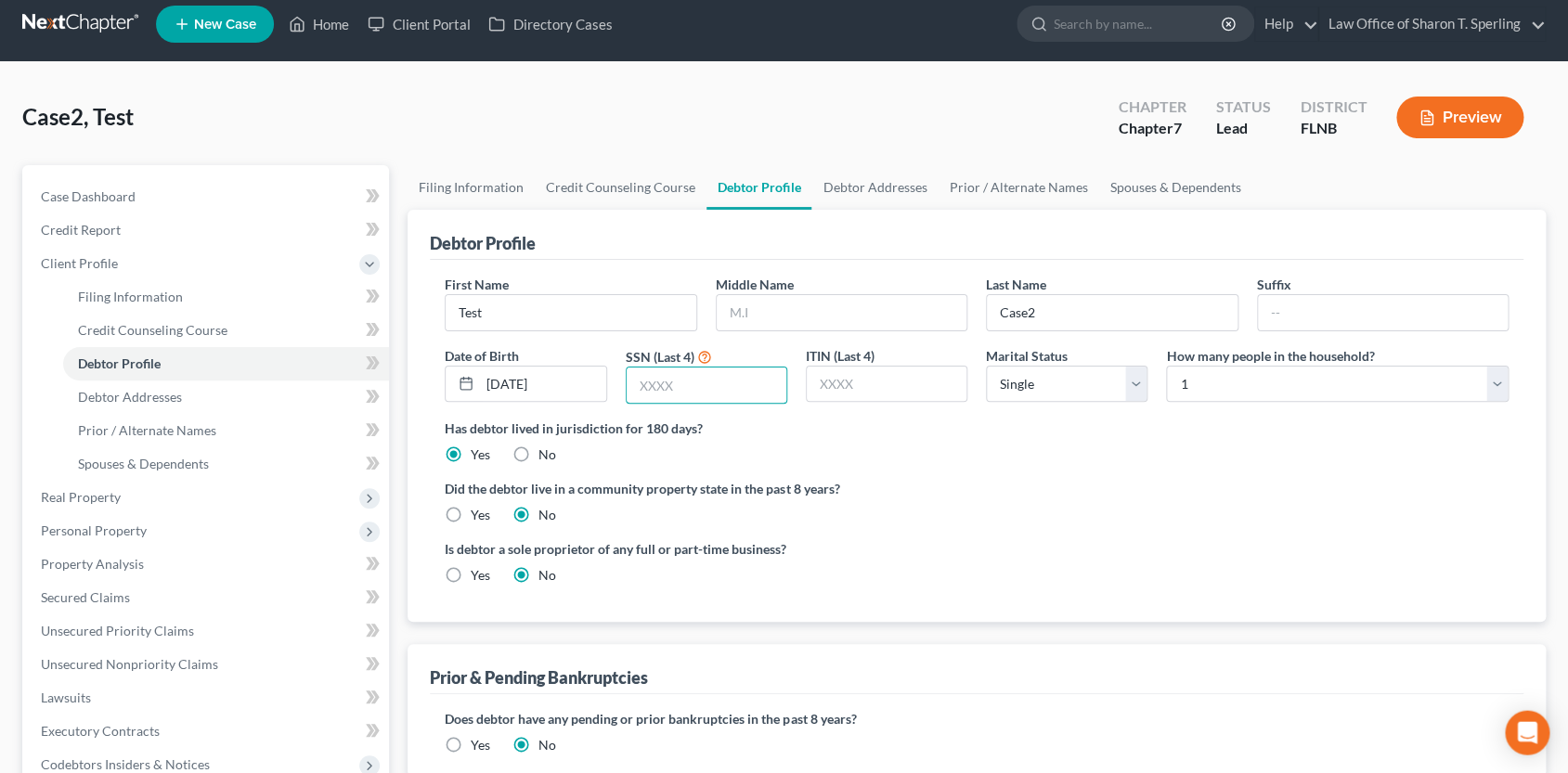 scroll, scrollTop: 306, scrollLeft: 0, axis: vertical 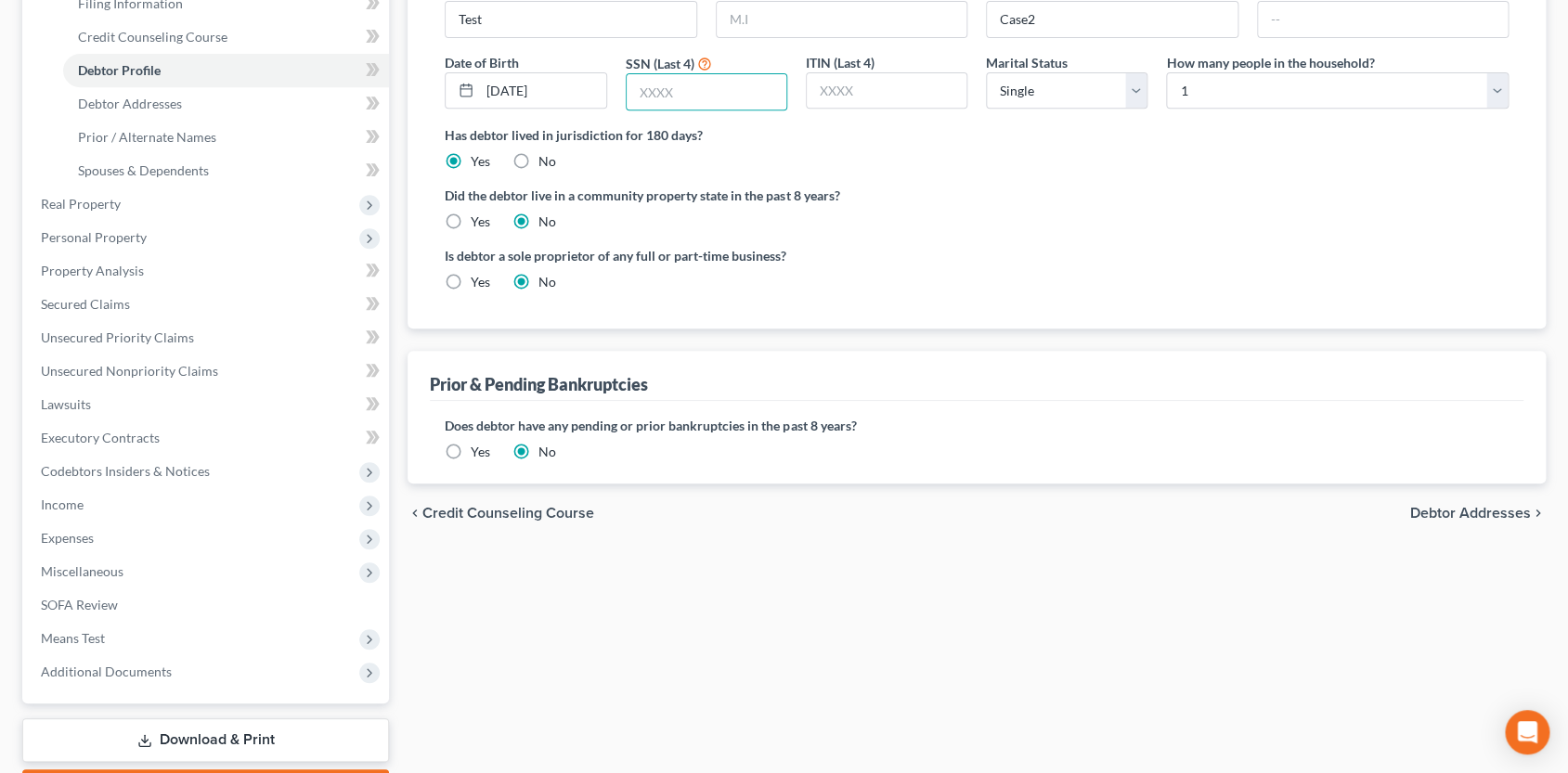click on "Debtor Addresses" at bounding box center [1471, 513] 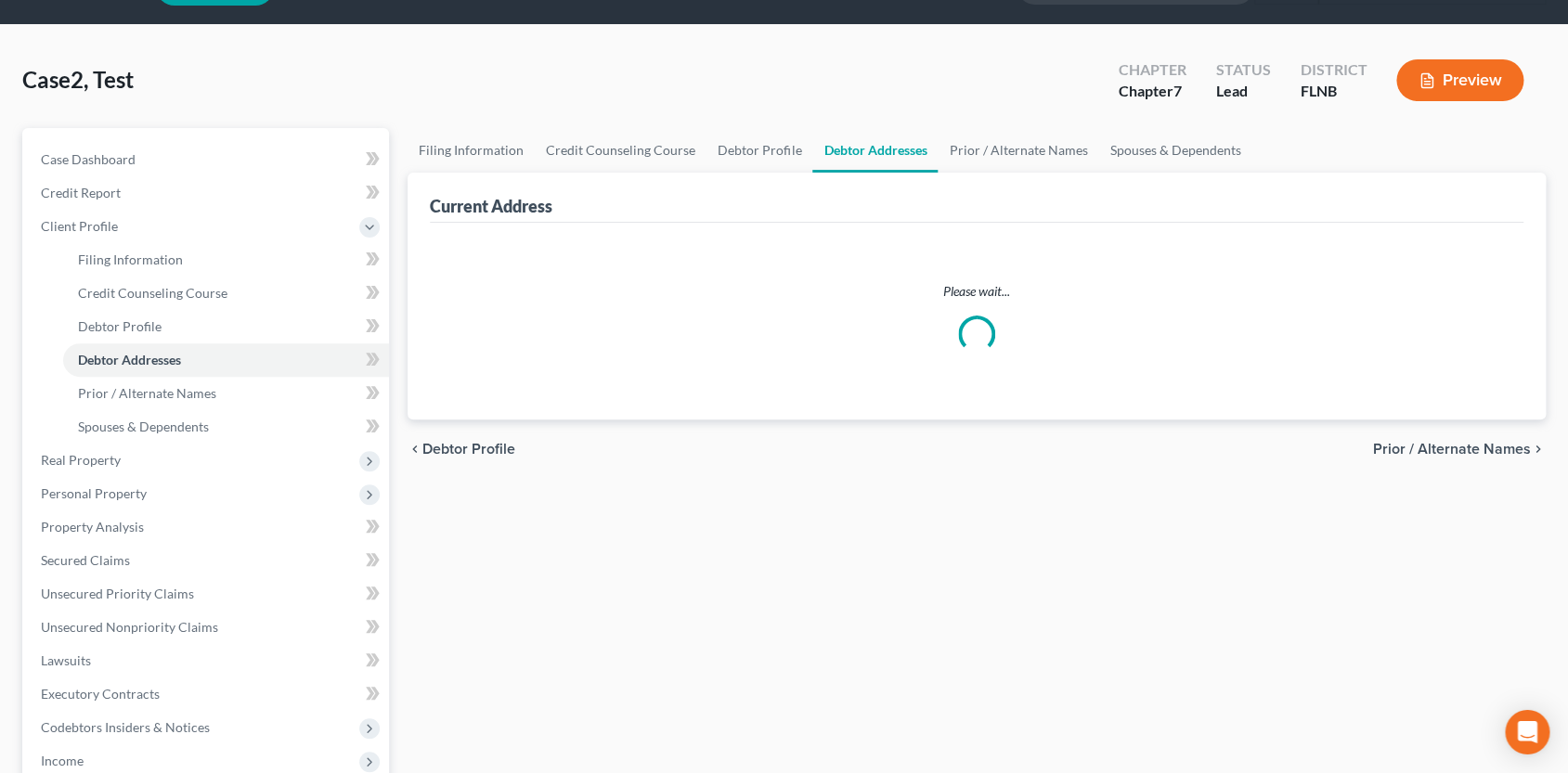 select on "0" 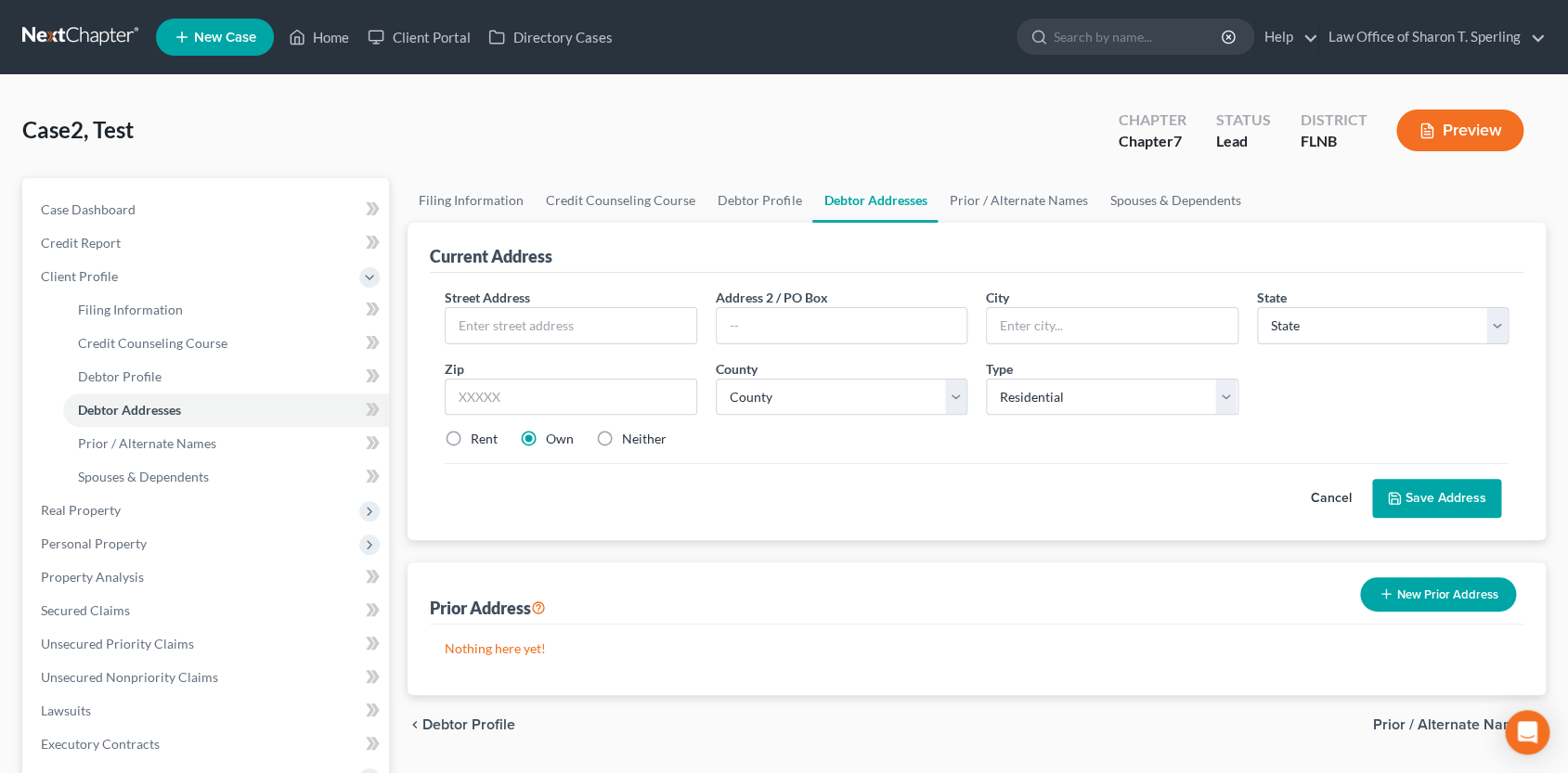 scroll, scrollTop: 0, scrollLeft: 0, axis: both 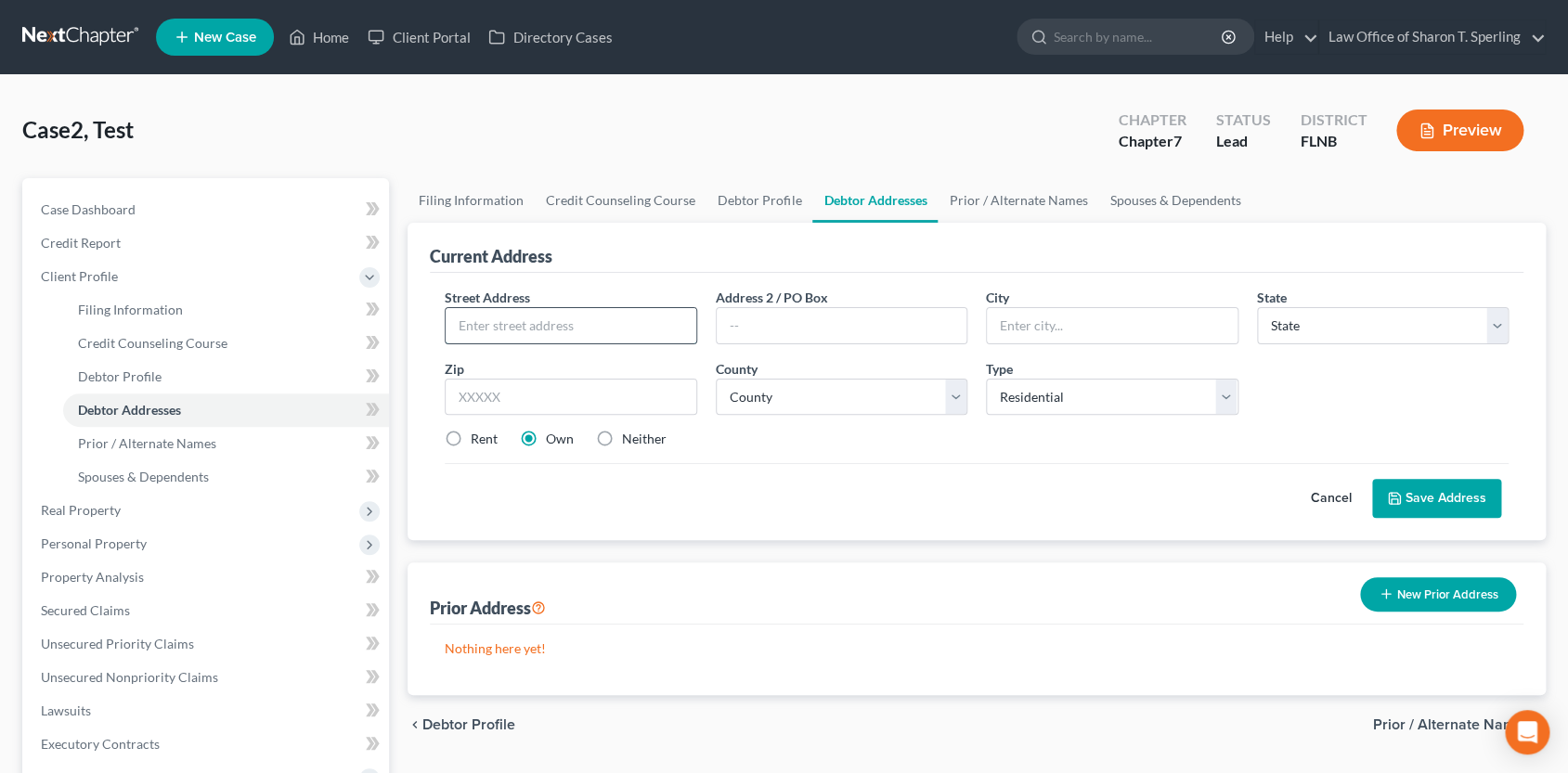click at bounding box center (570, 326) 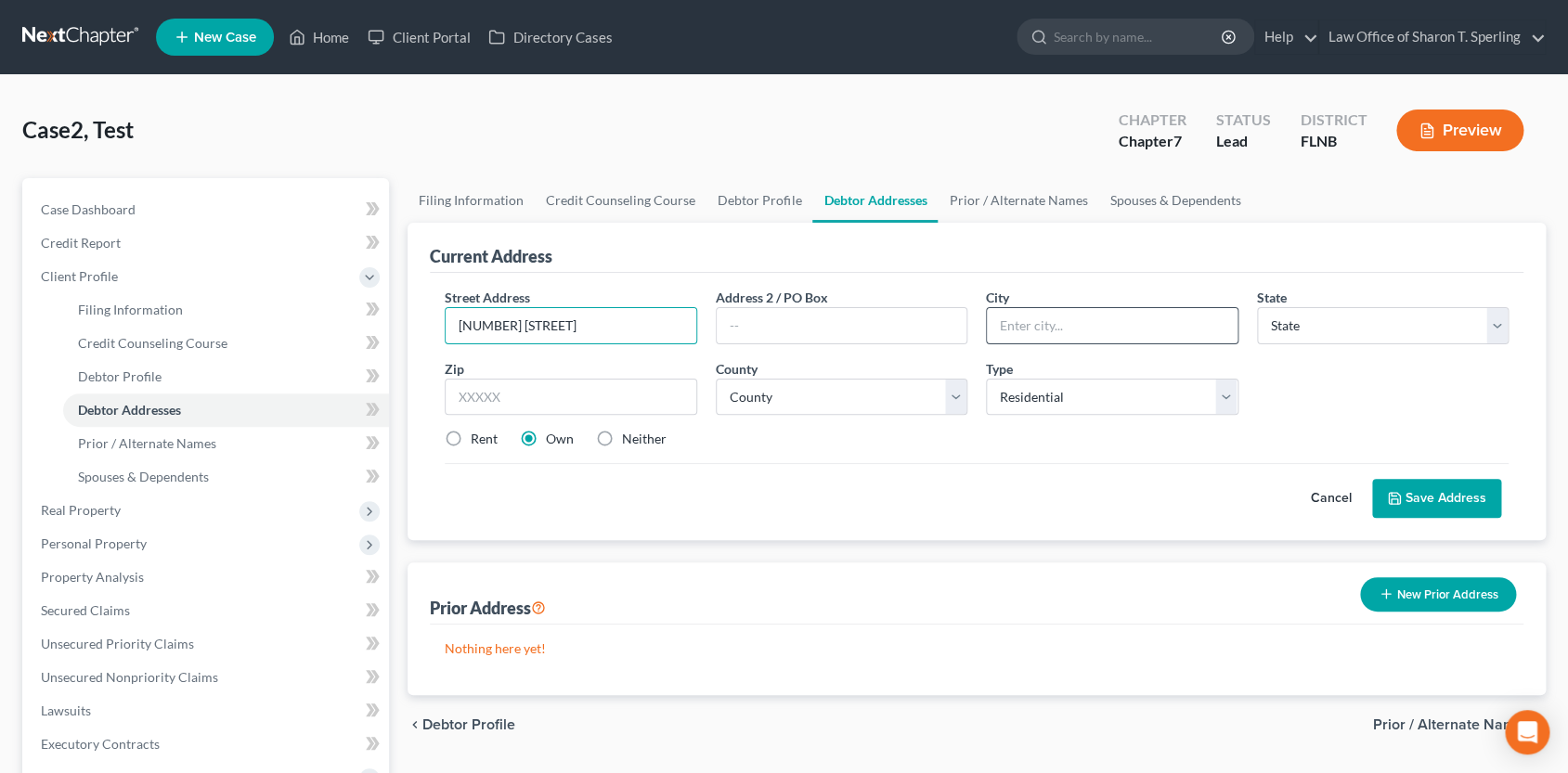 type on "[NUMBER] [STREET]" 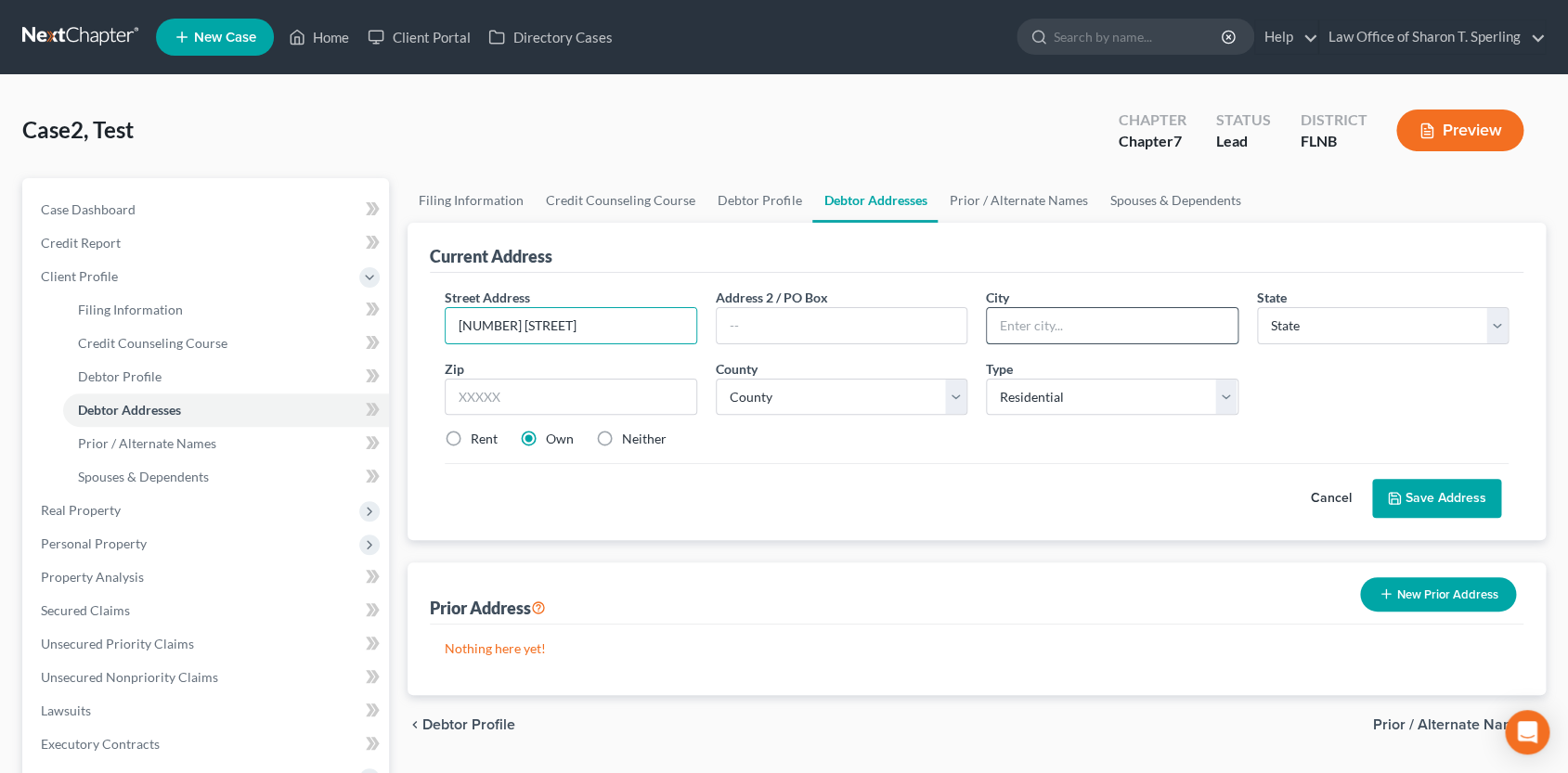 click at bounding box center [1111, 326] 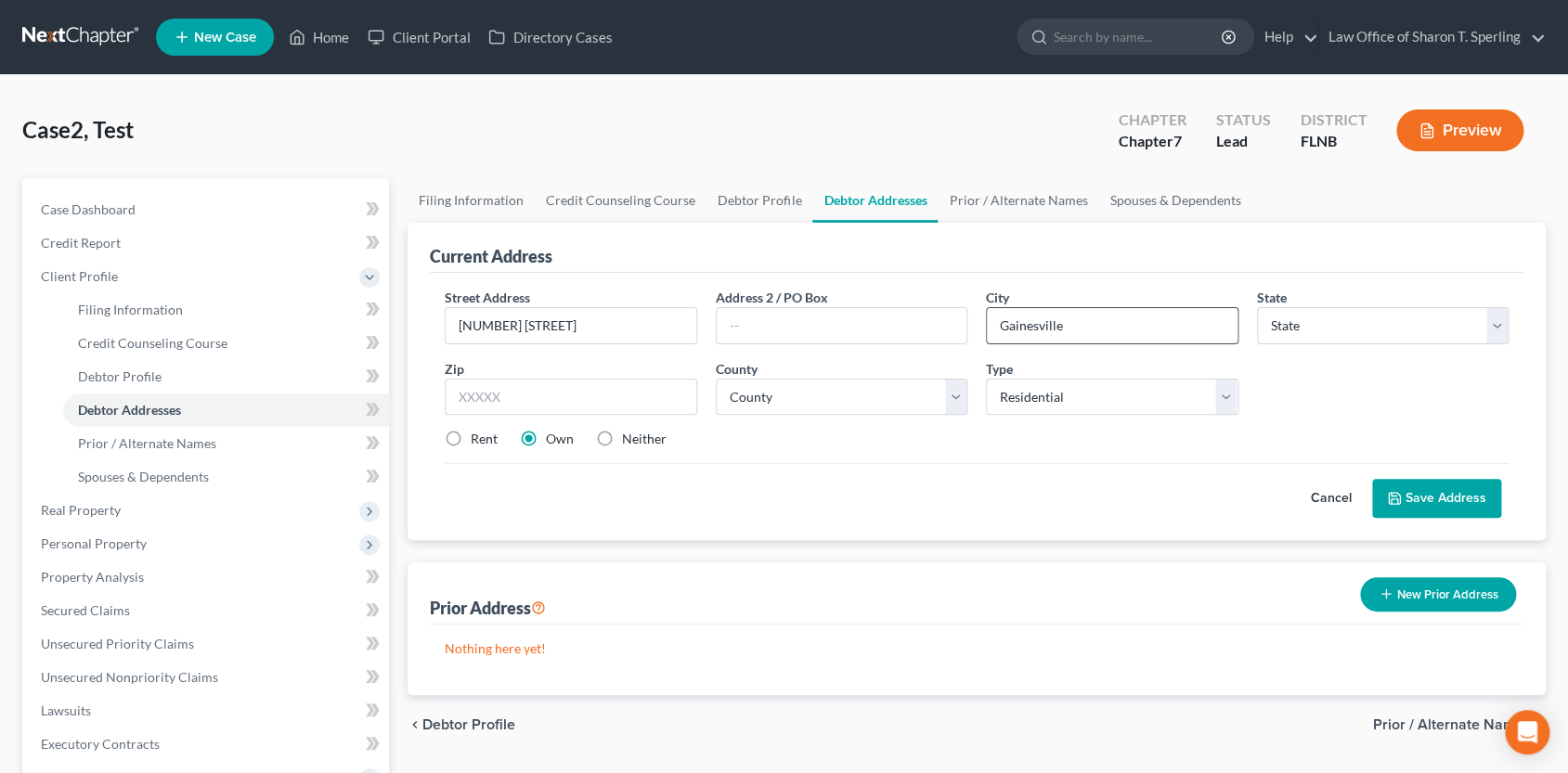 type on "Gainesville" 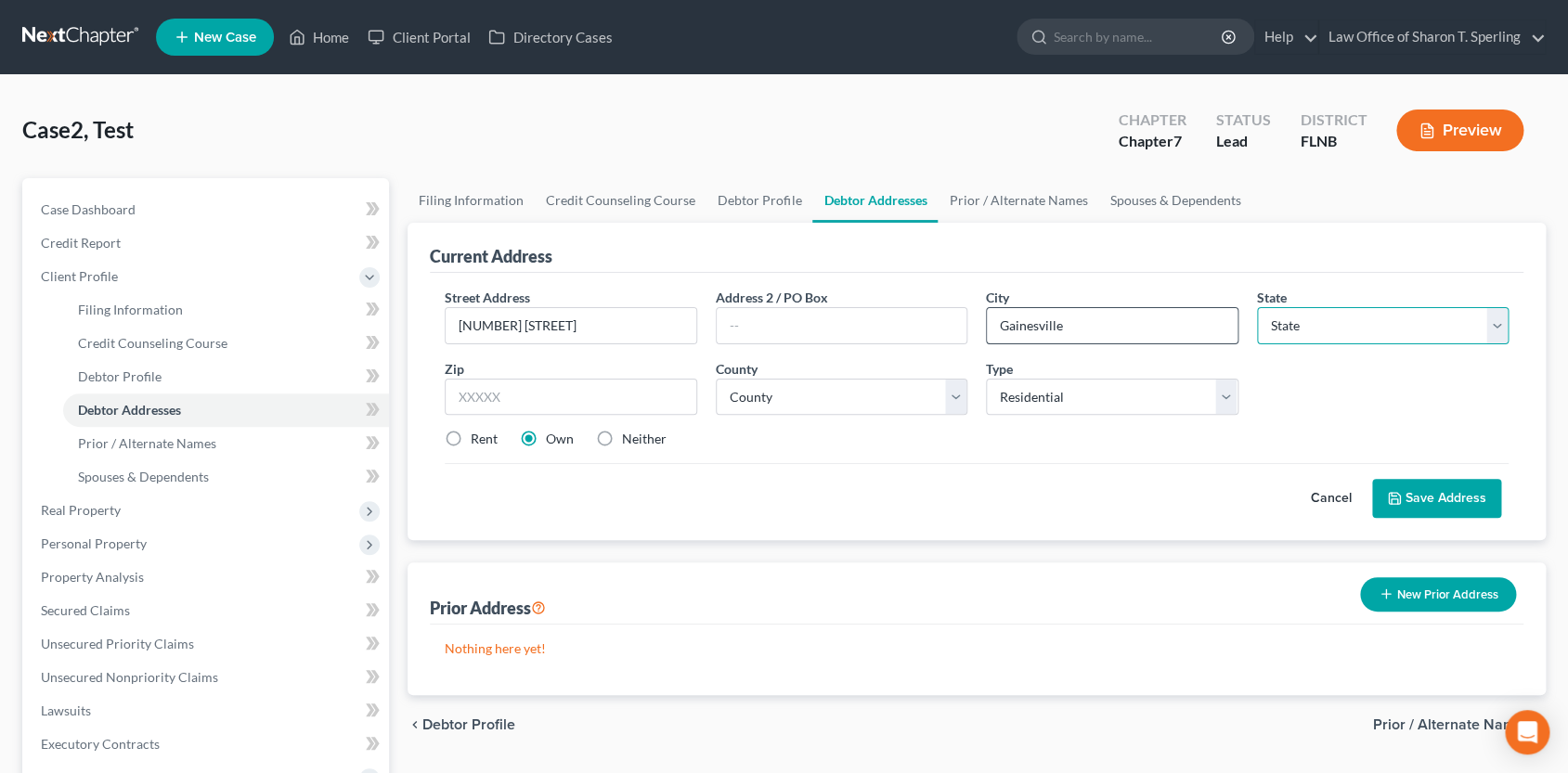 select on "9" 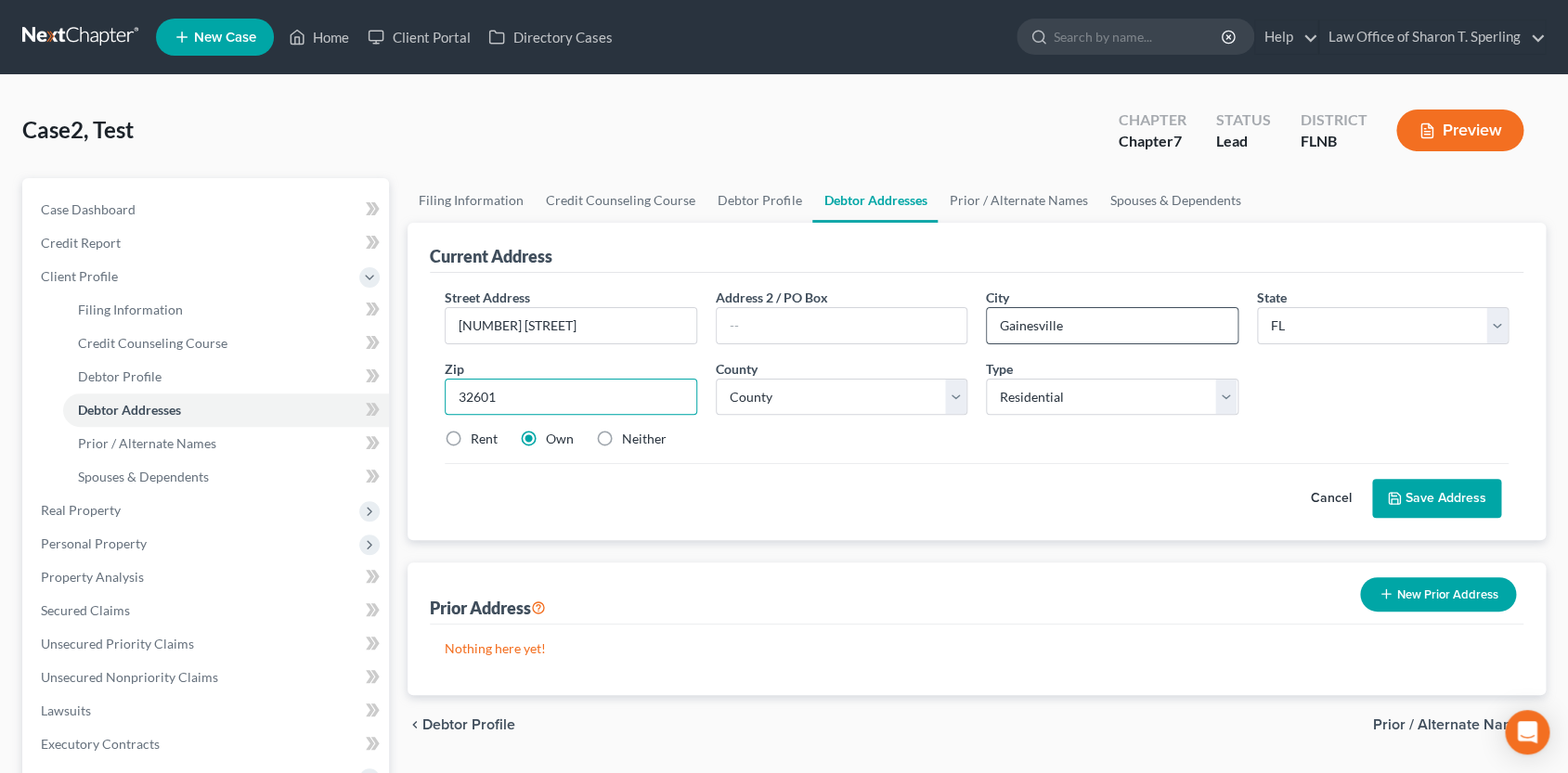 type on "32601" 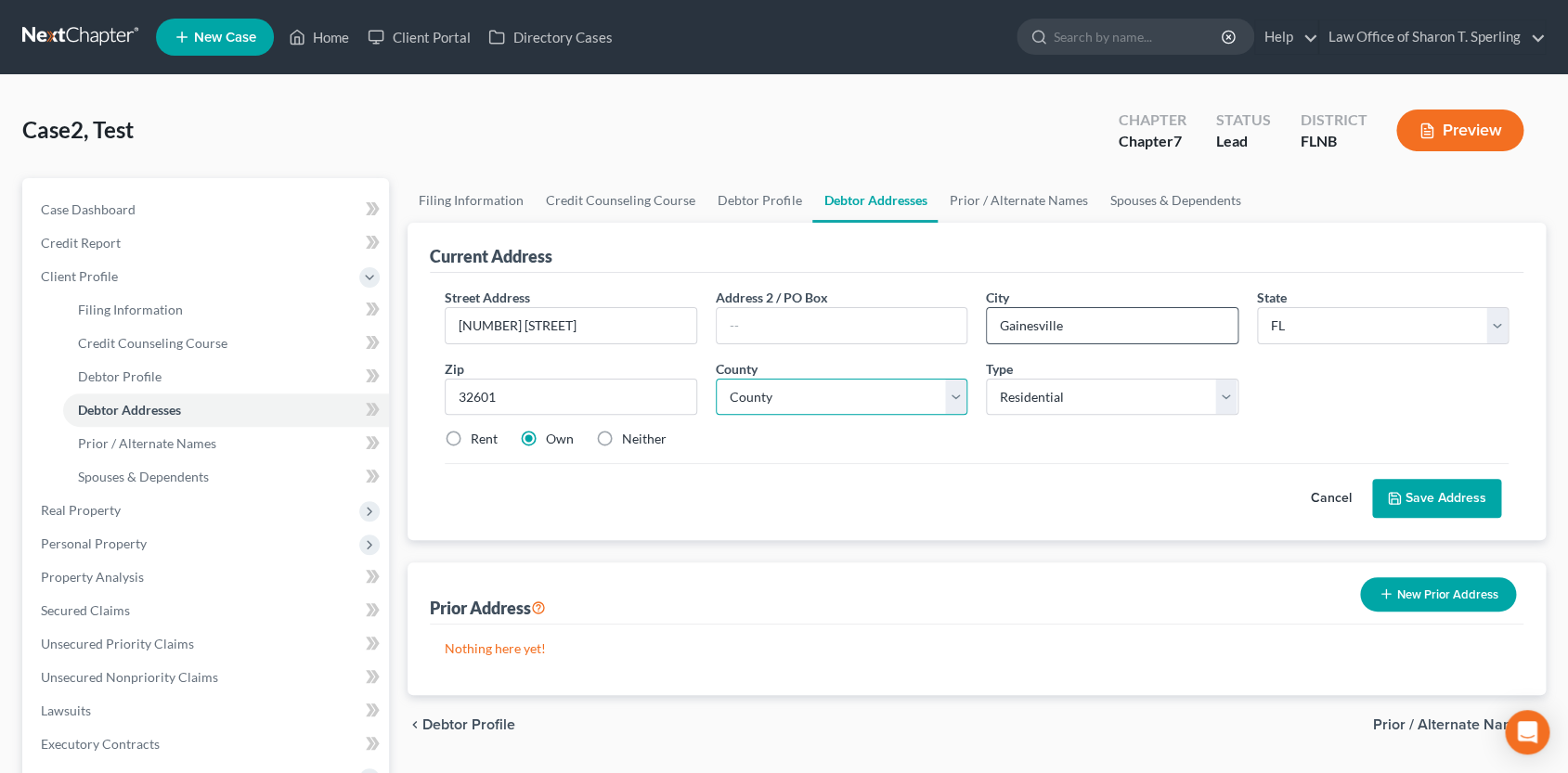 select on "0" 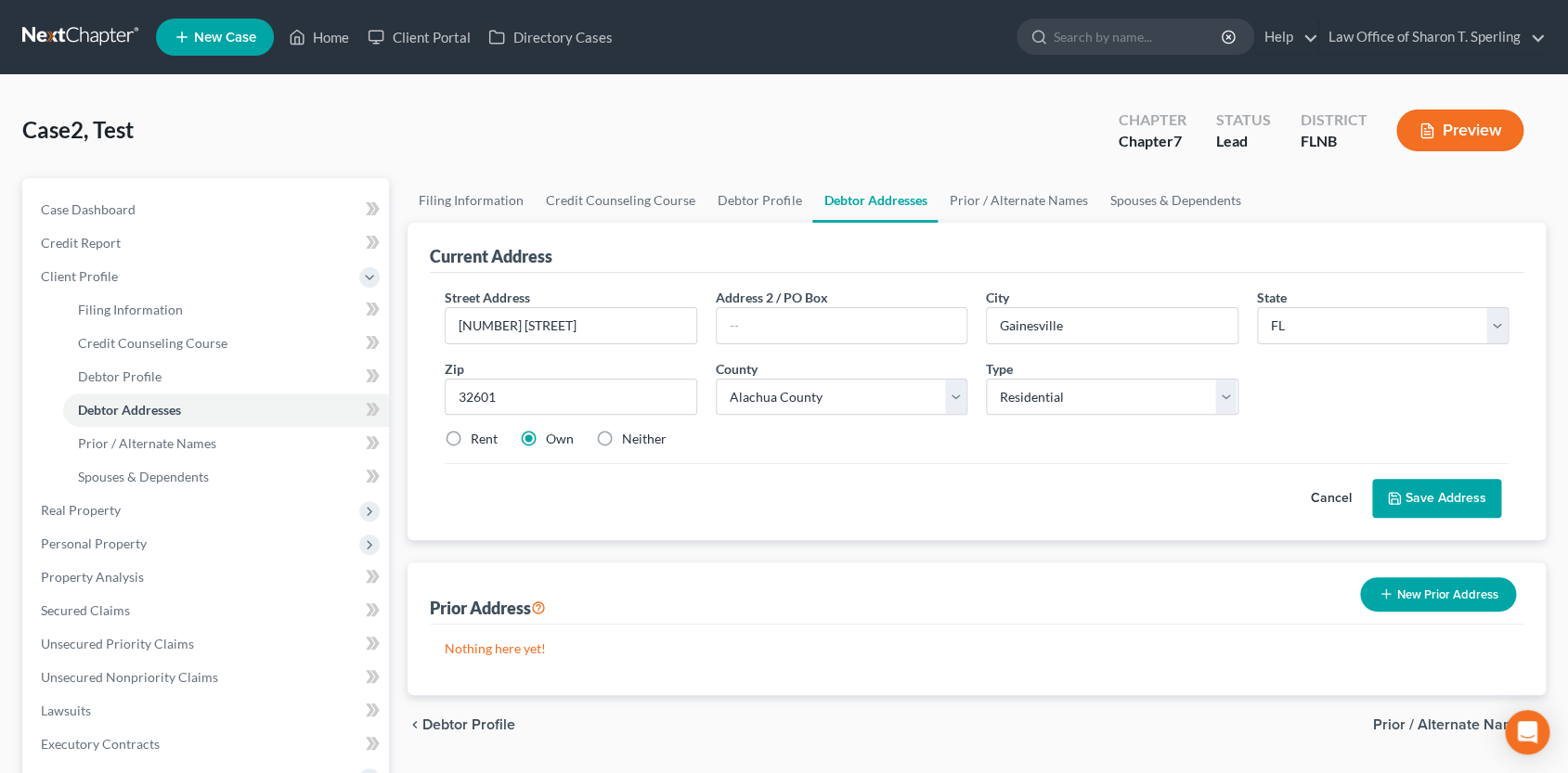 click on "Save Address" at bounding box center (1436, 498) 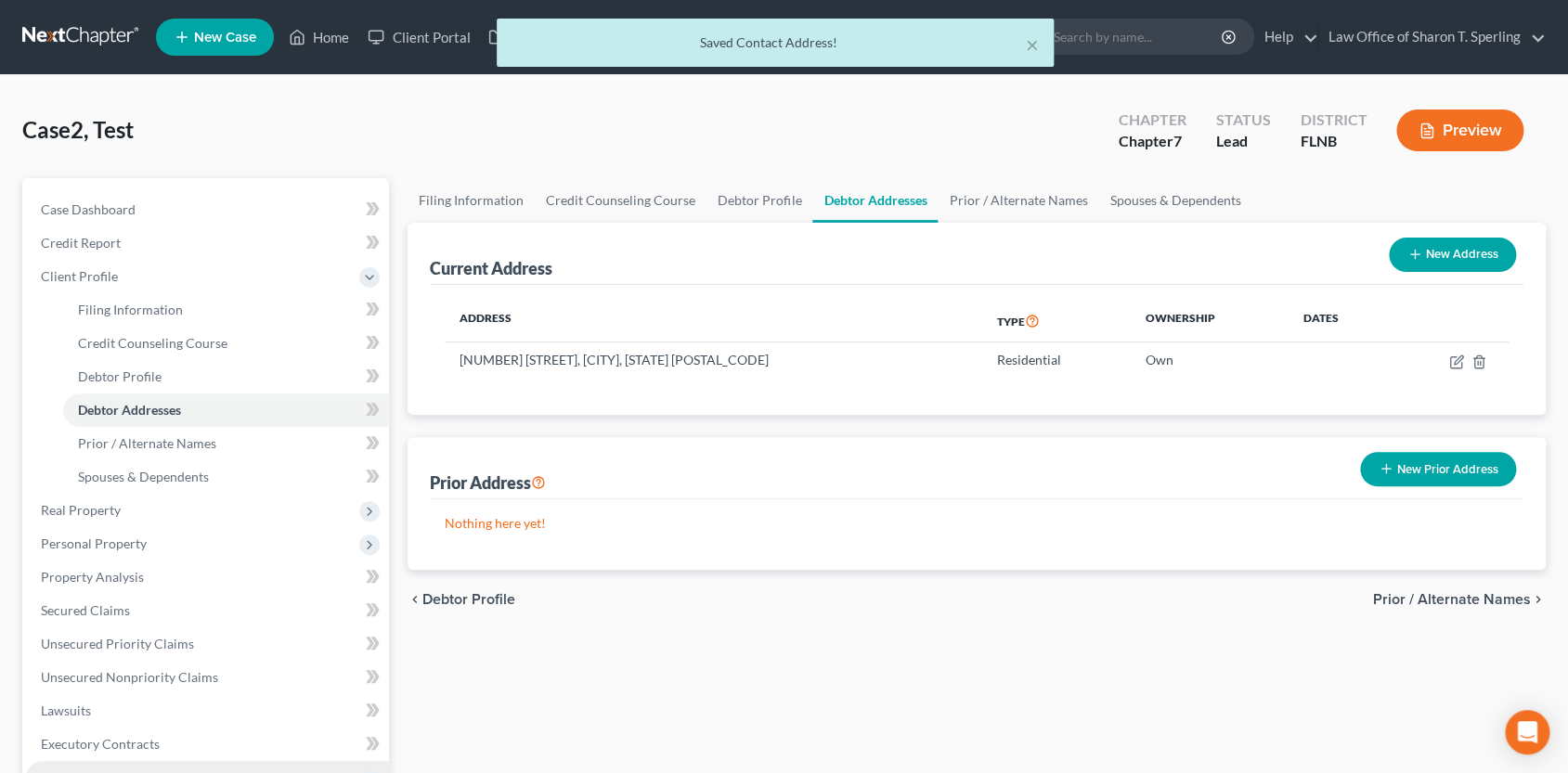 scroll, scrollTop: 410, scrollLeft: 0, axis: vertical 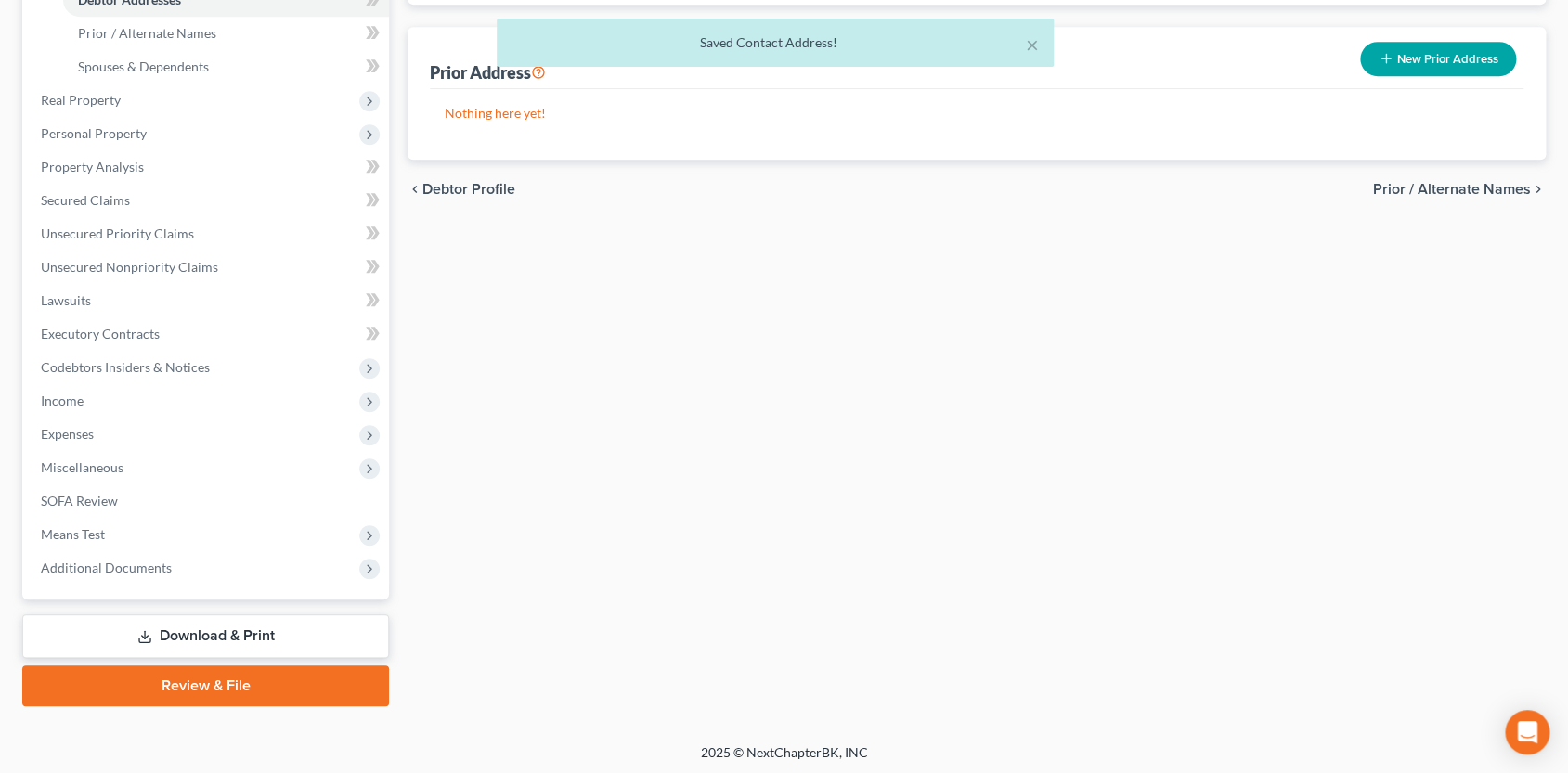 click on "Download & Print" at bounding box center [205, 636] 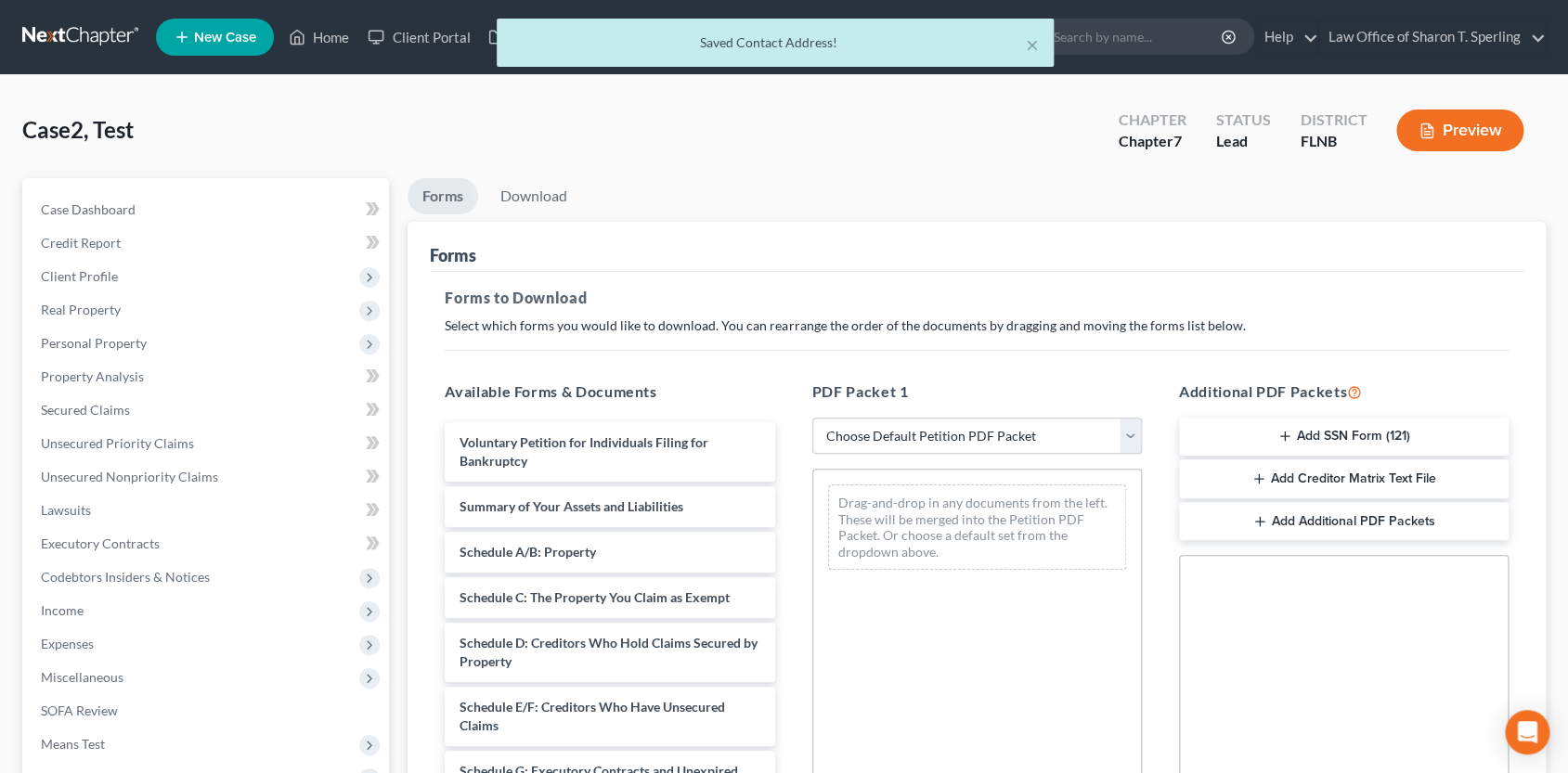 scroll, scrollTop: 371, scrollLeft: 0, axis: vertical 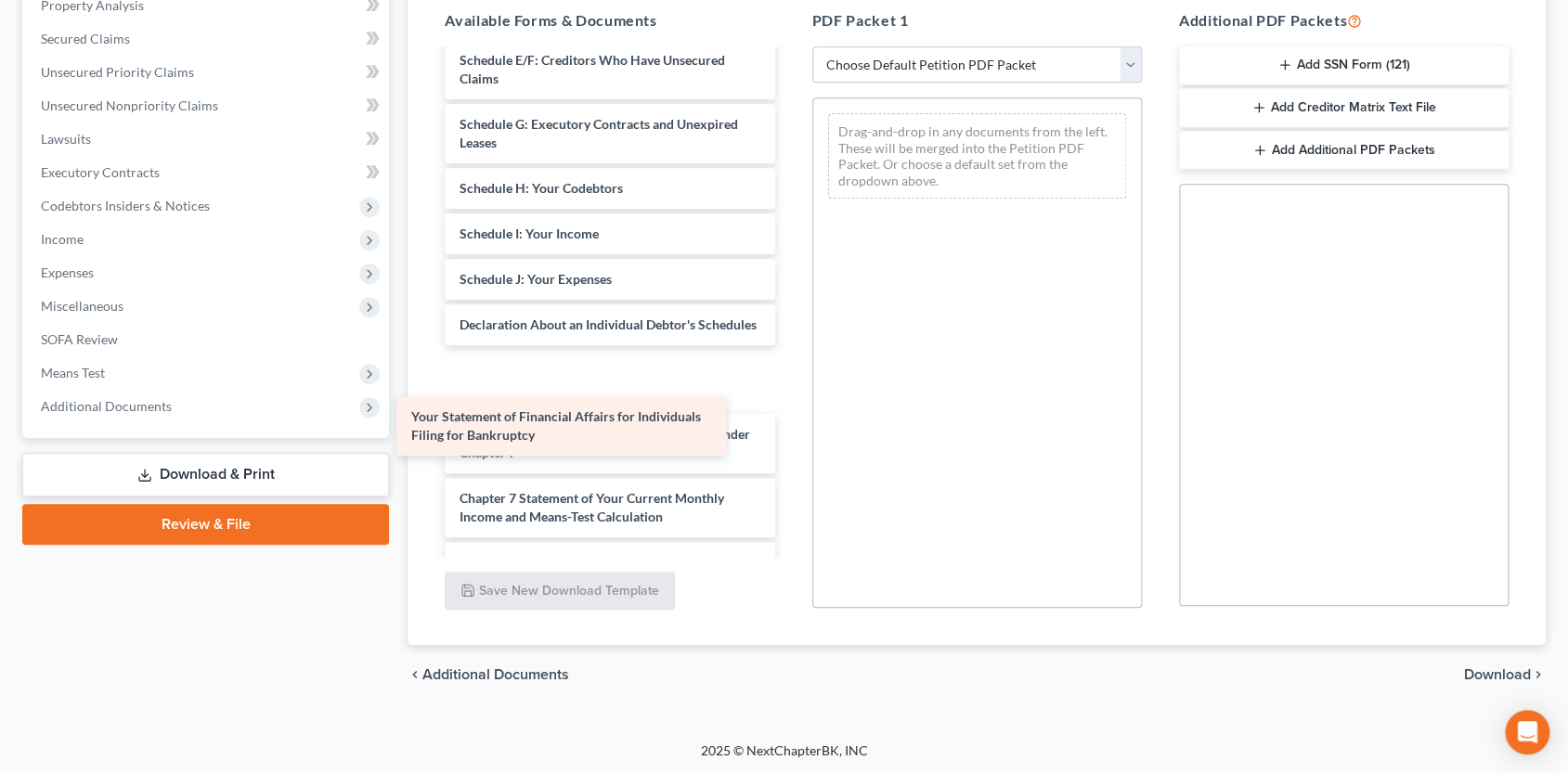 drag, startPoint x: 702, startPoint y: 365, endPoint x: 654, endPoint y: 414, distance: 68.593 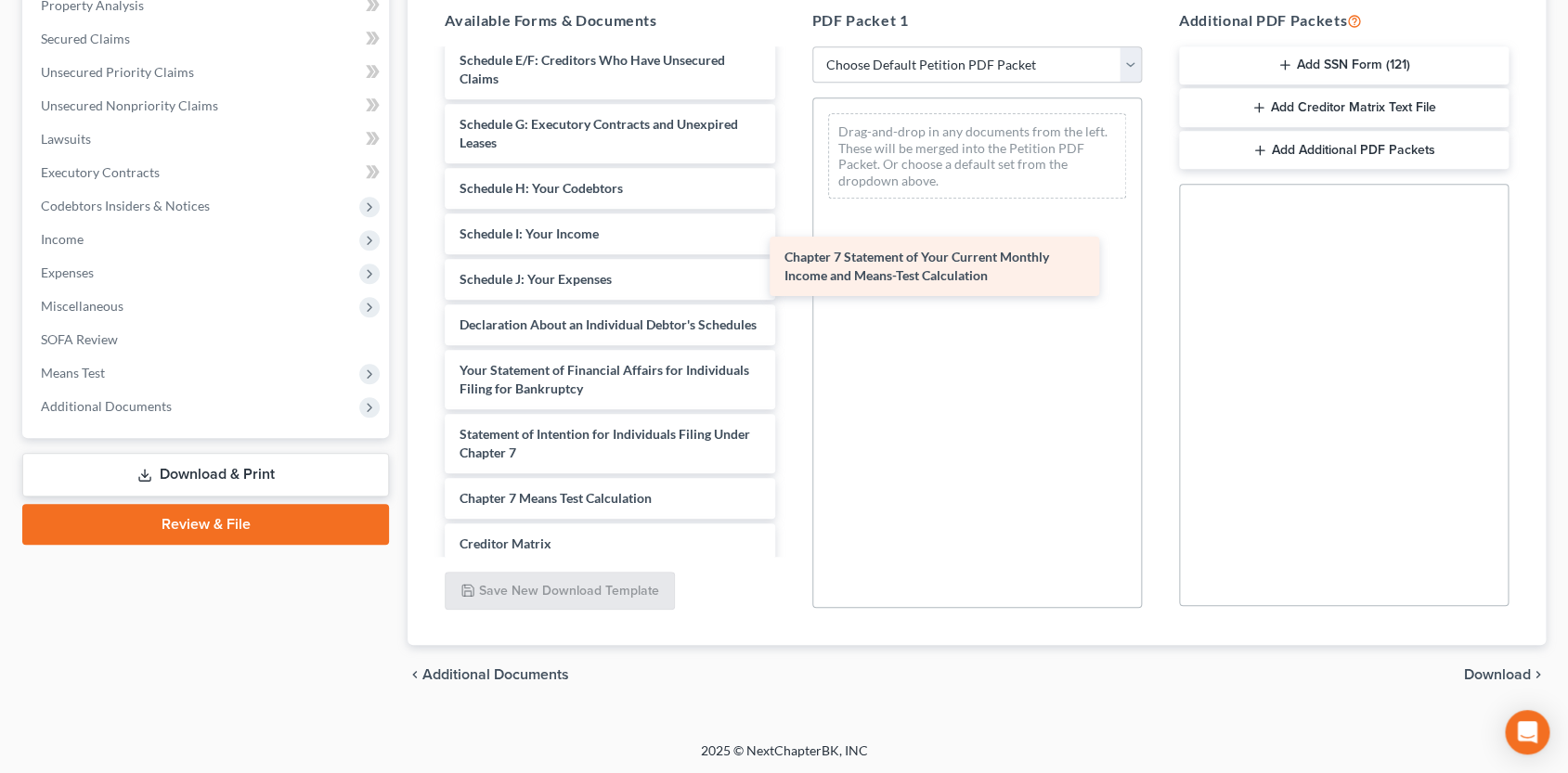 drag, startPoint x: 661, startPoint y: 499, endPoint x: 999, endPoint y: 225, distance: 435.10918 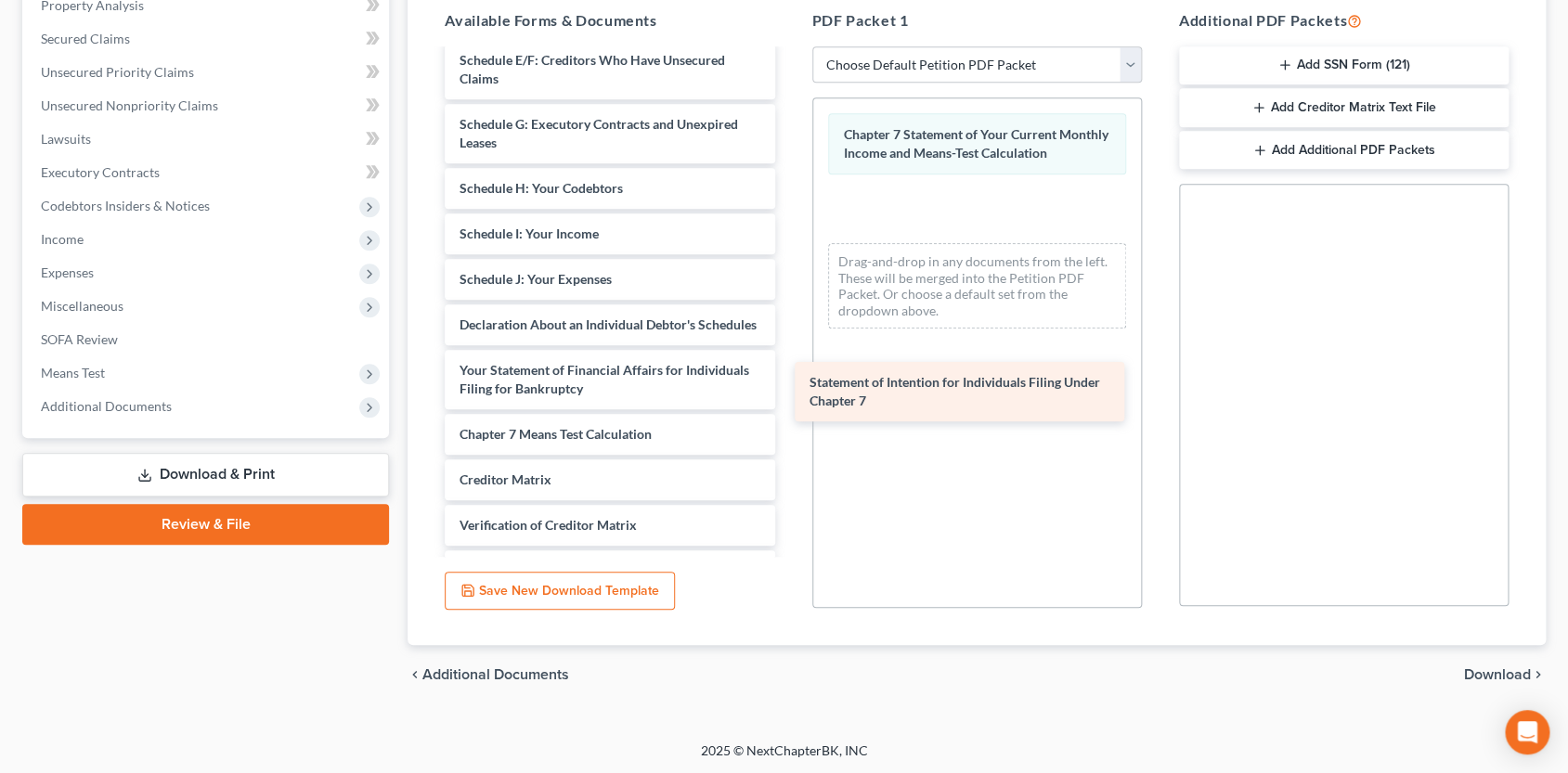 drag, startPoint x: 619, startPoint y: 443, endPoint x: 1016, endPoint y: 329, distance: 413.0436 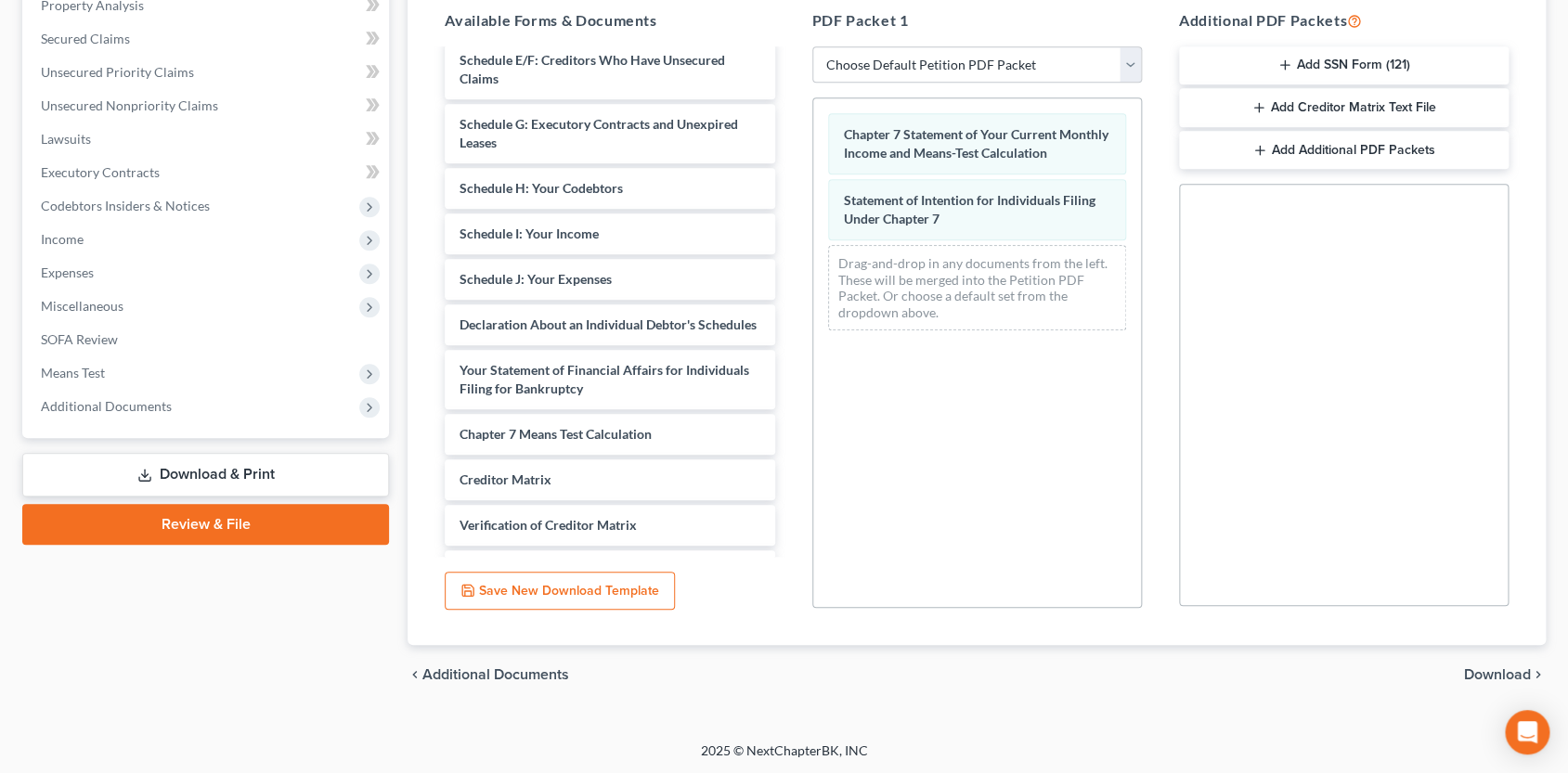click on "Download" at bounding box center (1497, 675) 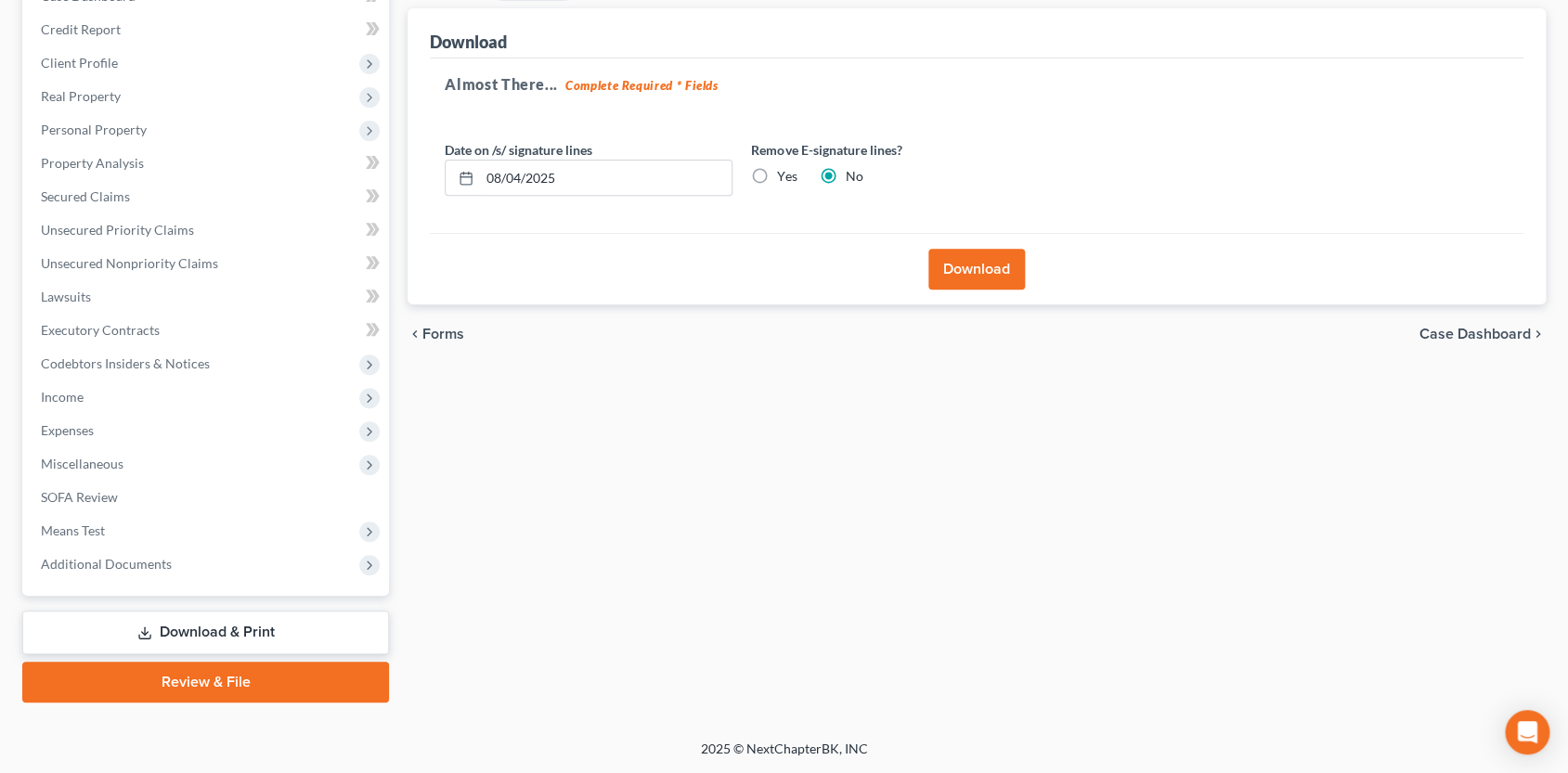 scroll, scrollTop: 211, scrollLeft: 0, axis: vertical 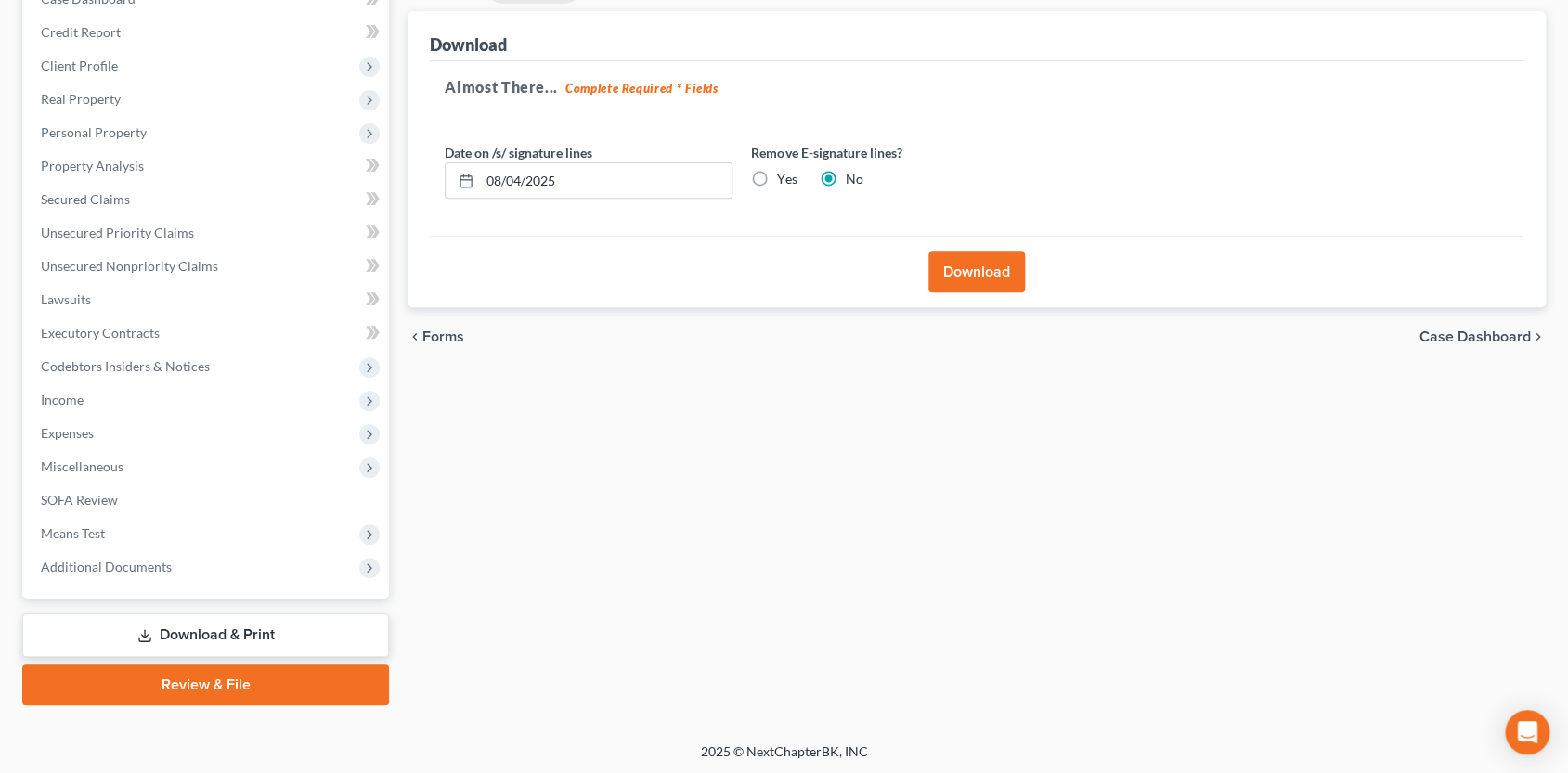 click on "Yes" at bounding box center [786, 179] 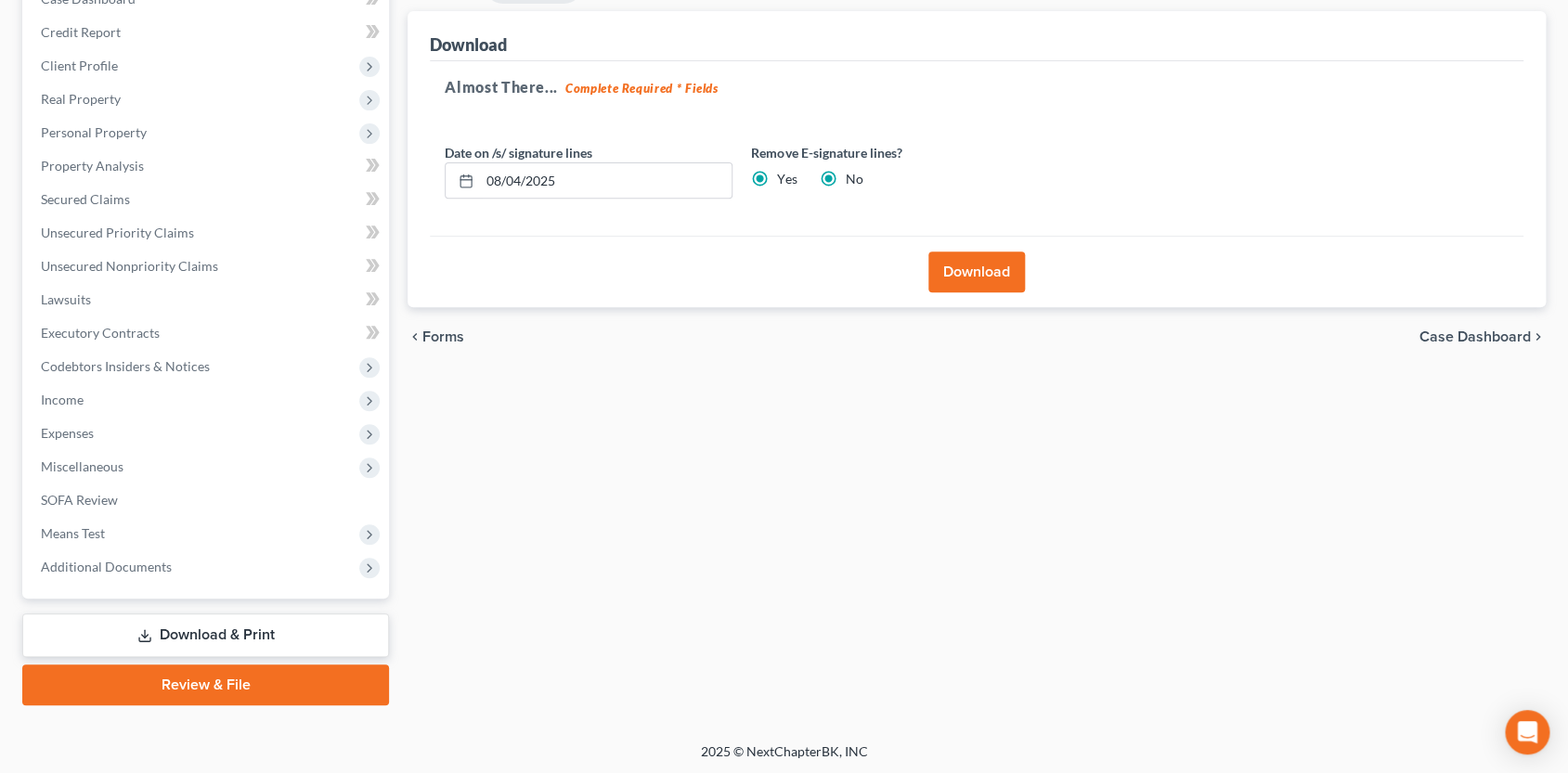 radio on "false" 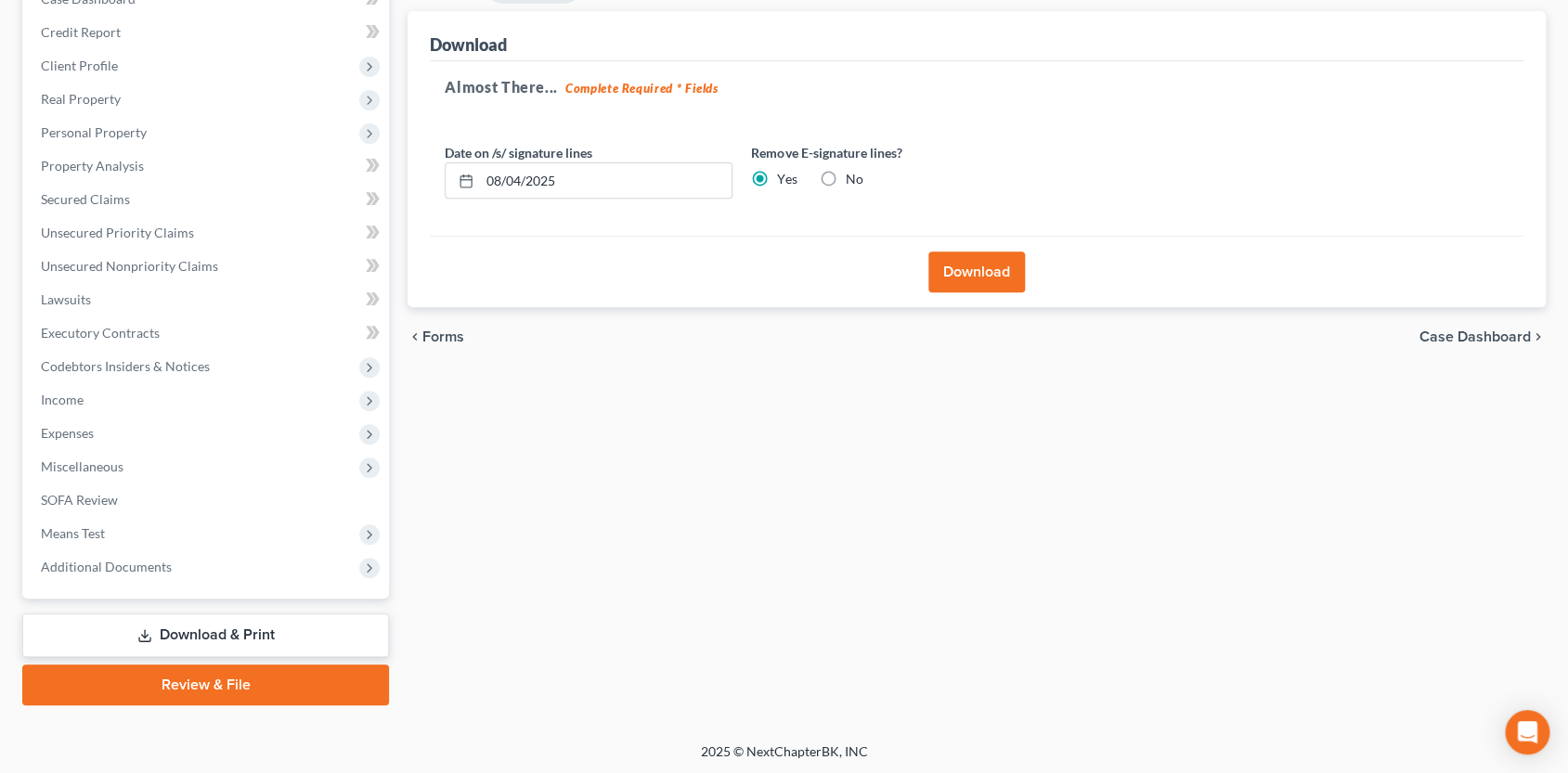 click on "Download" at bounding box center (977, 272) 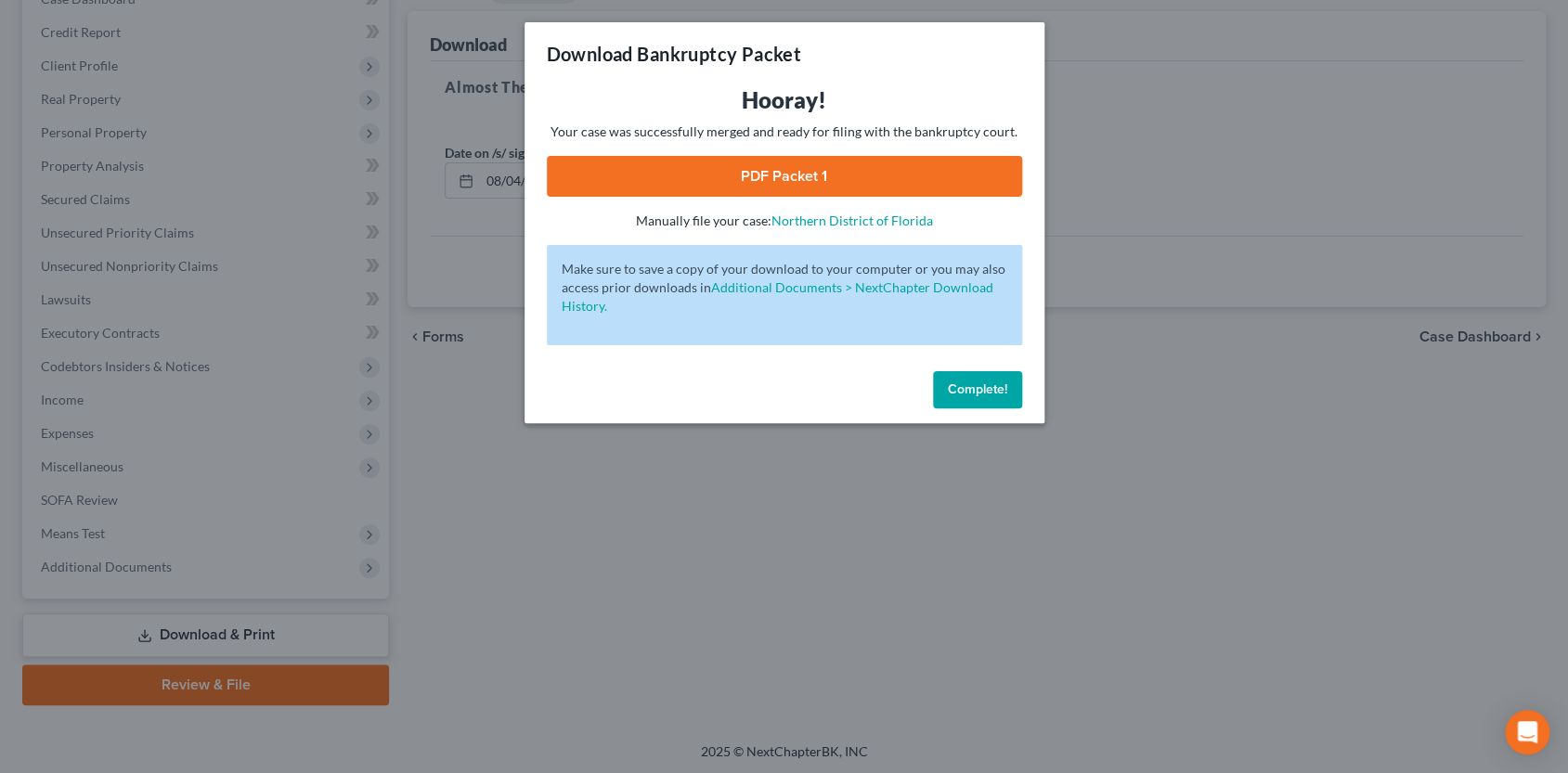 click on "PDF Packet 1" at bounding box center [784, 176] 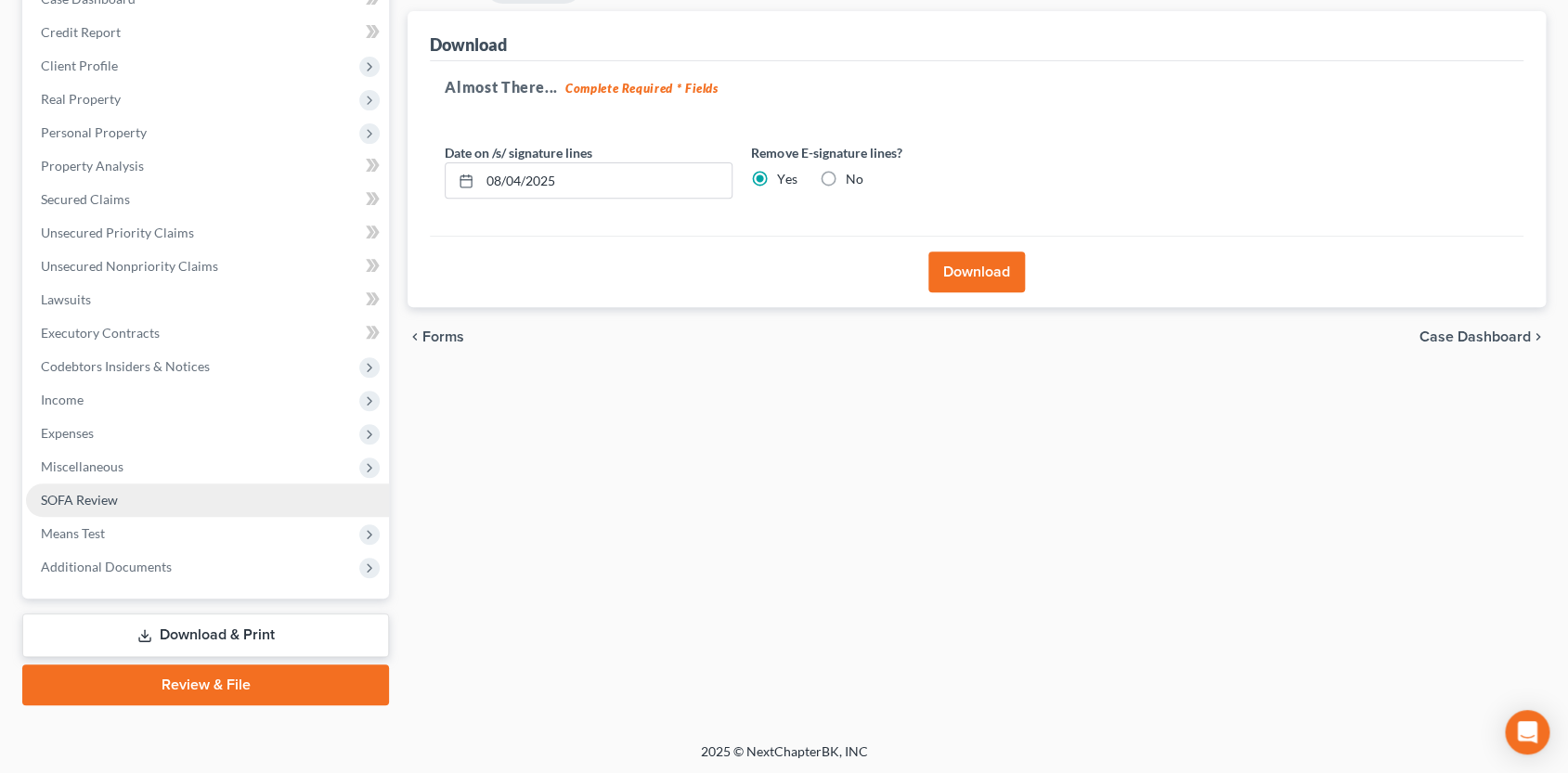click on "SOFA Review" at bounding box center (207, 500) 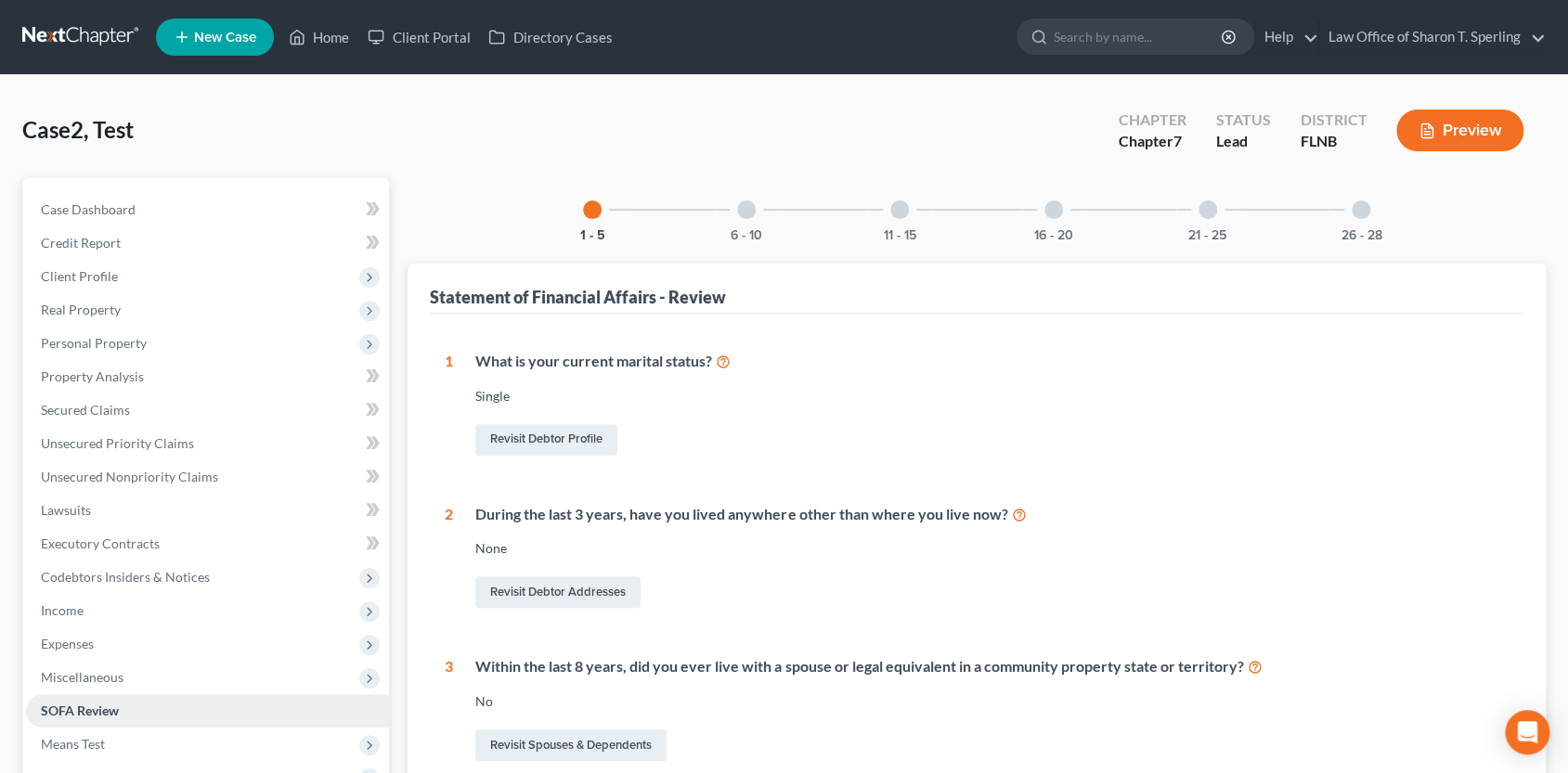 scroll, scrollTop: 493, scrollLeft: 0, axis: vertical 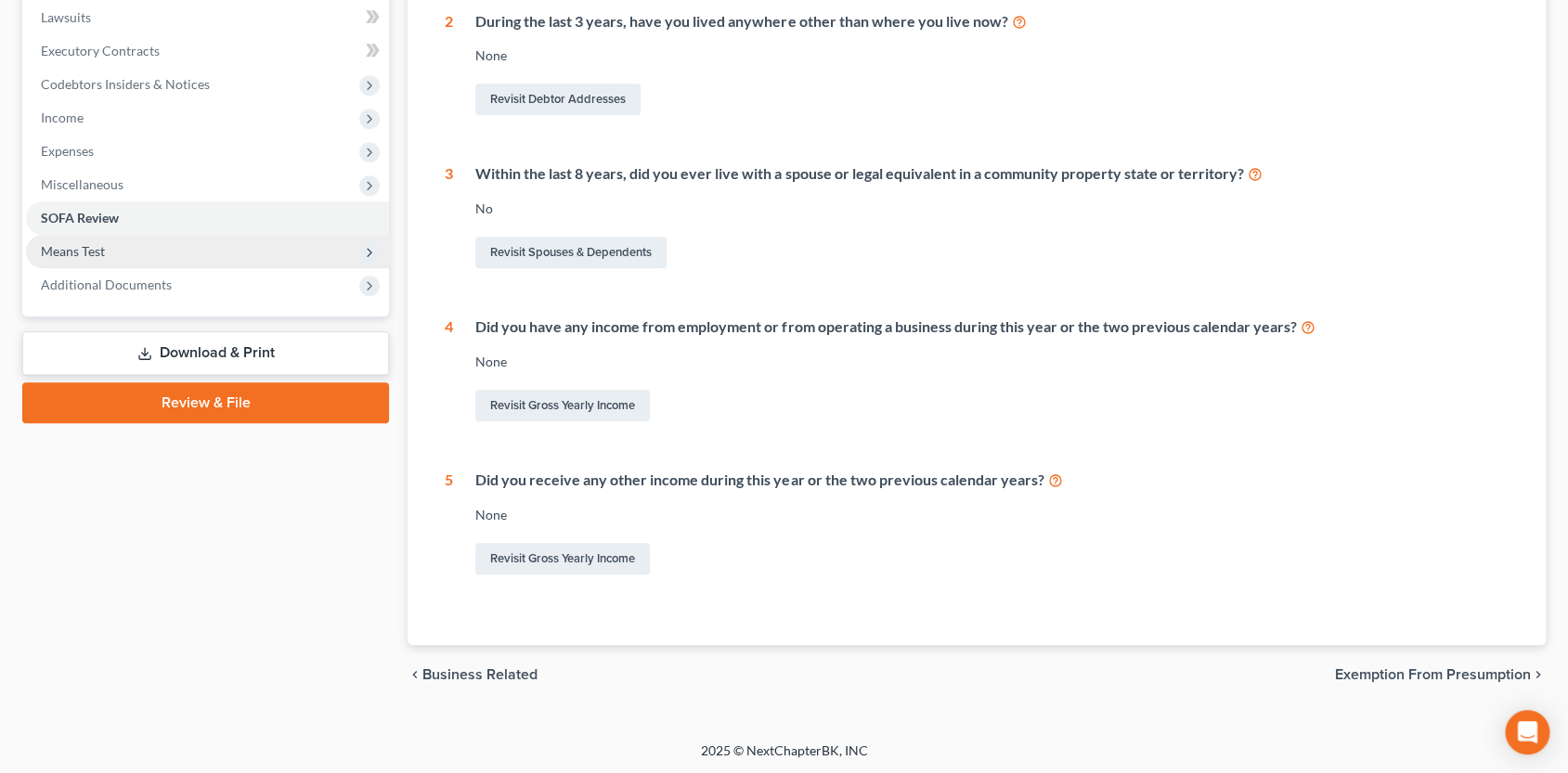 click on "Means Test" at bounding box center (207, 251) 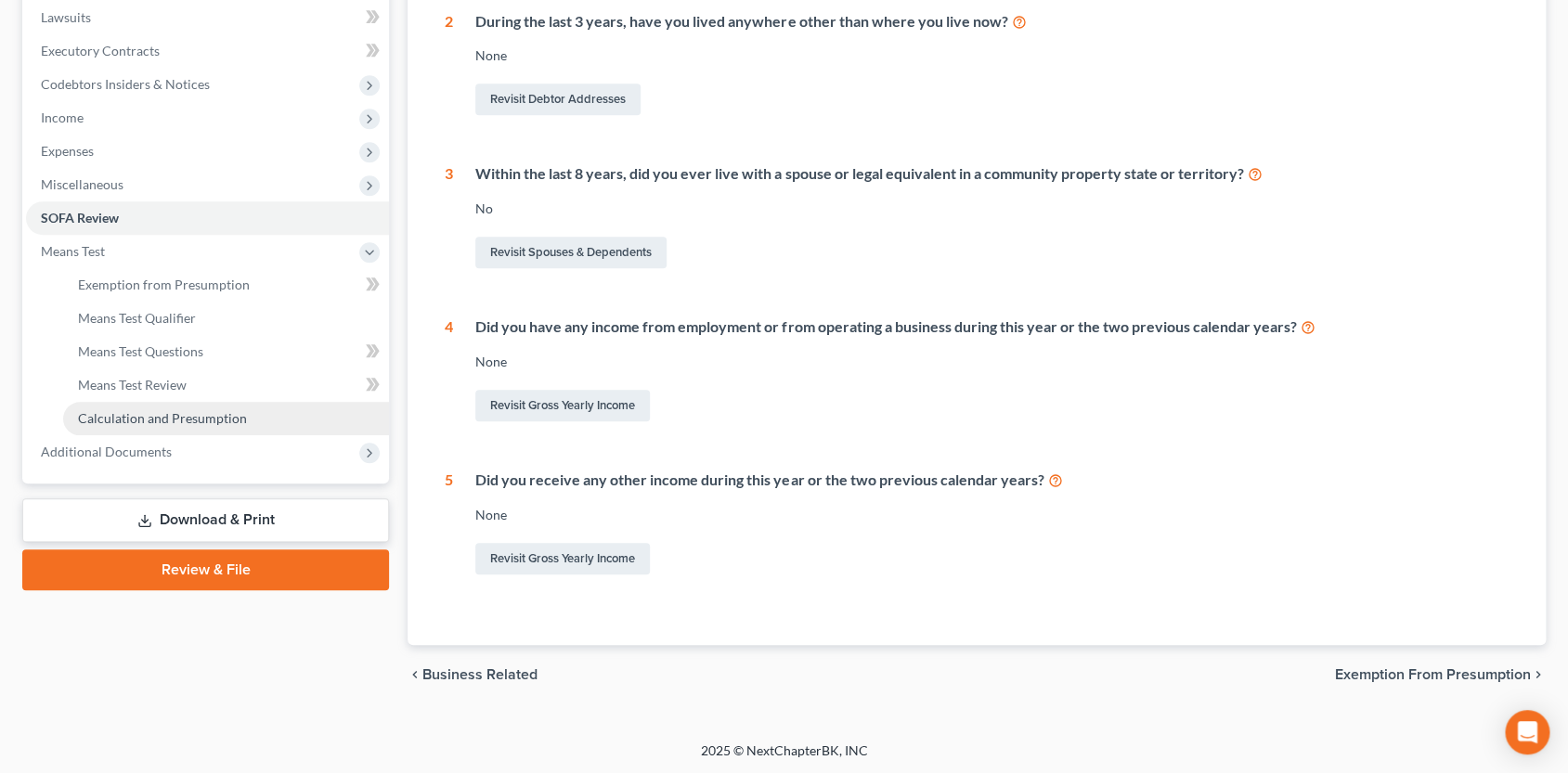 click on "Calculation and Presumption" at bounding box center (162, 418) 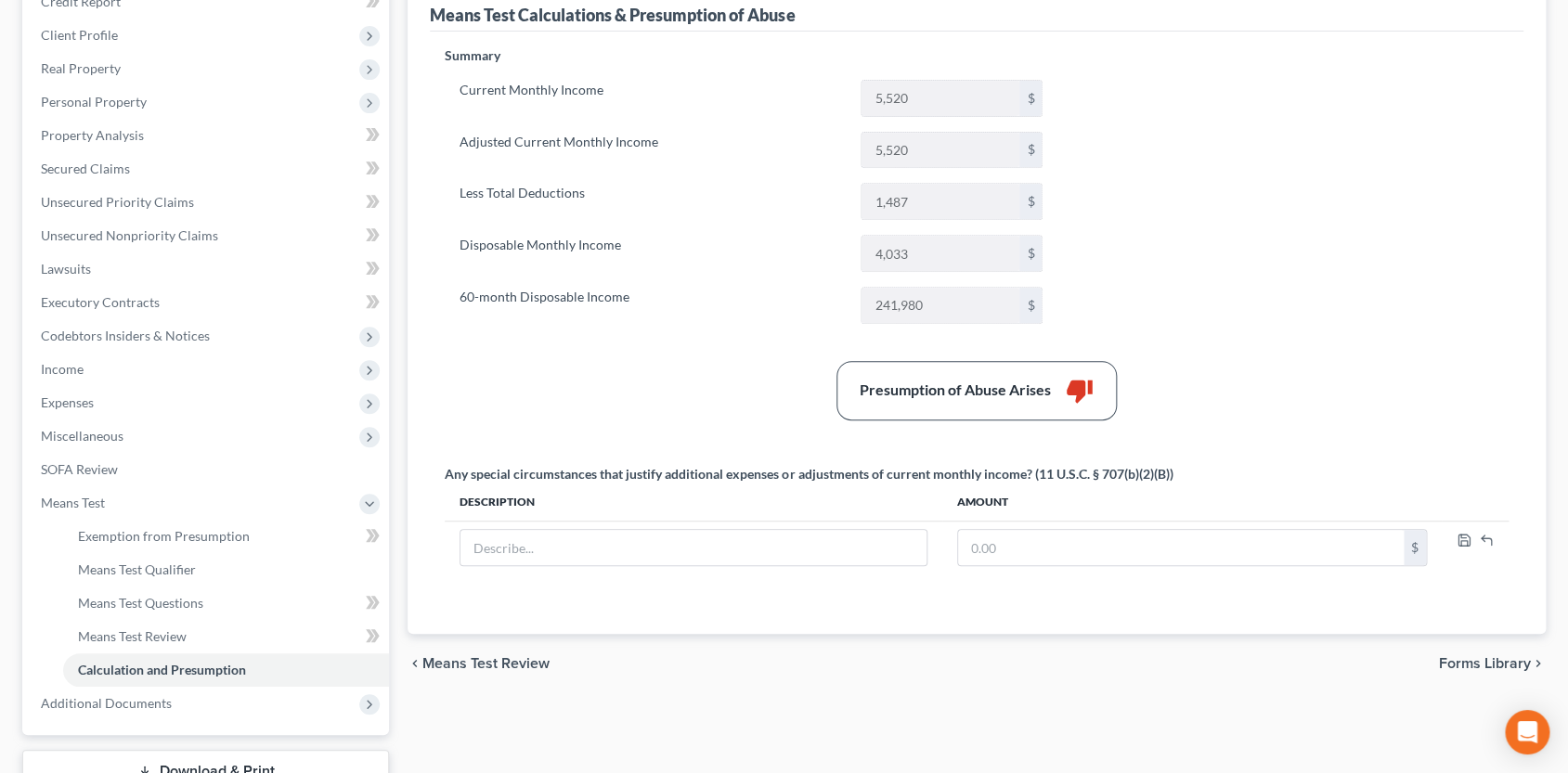 scroll, scrollTop: 276, scrollLeft: 0, axis: vertical 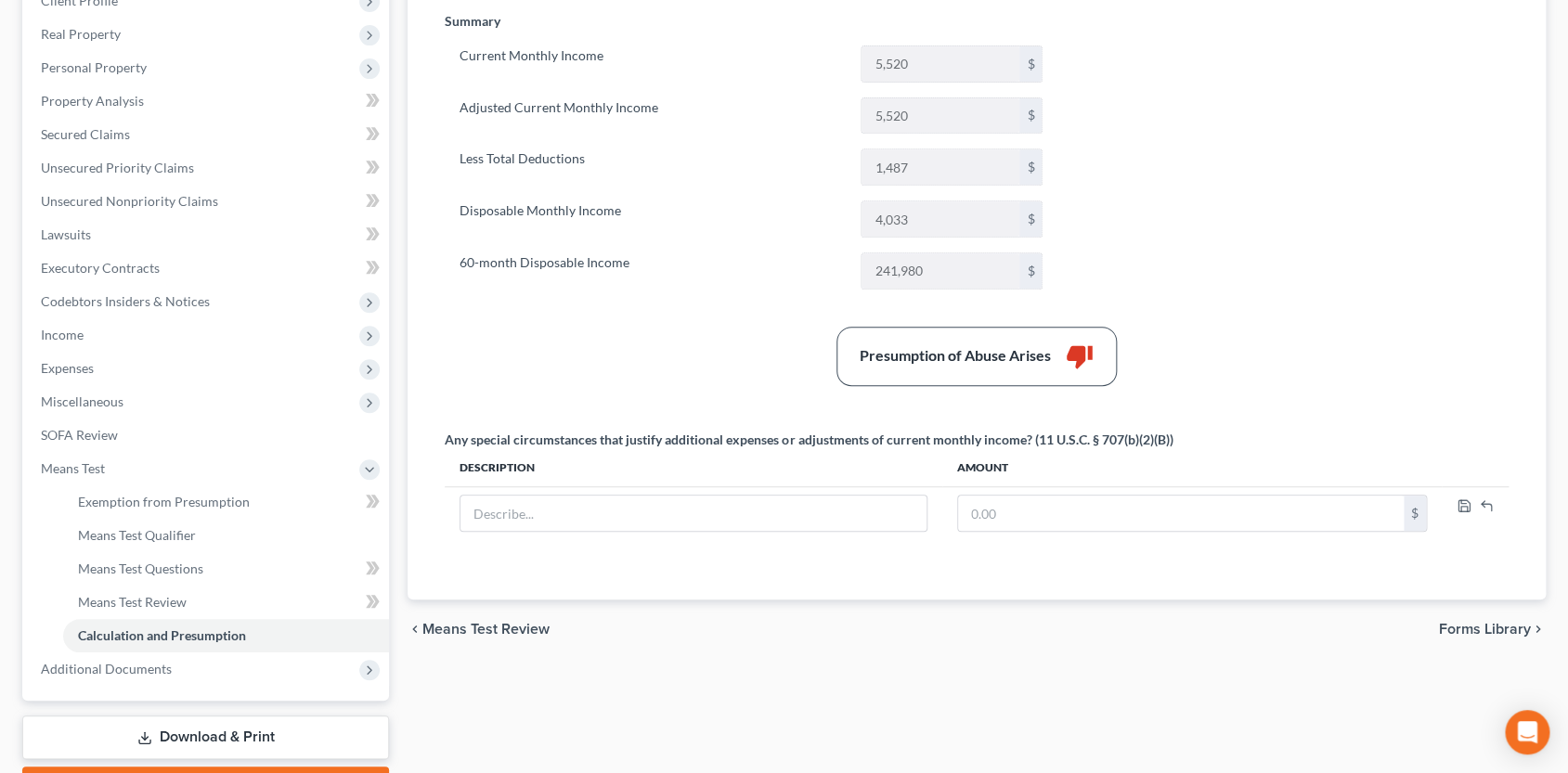 click on "Download & Print" at bounding box center (205, 737) 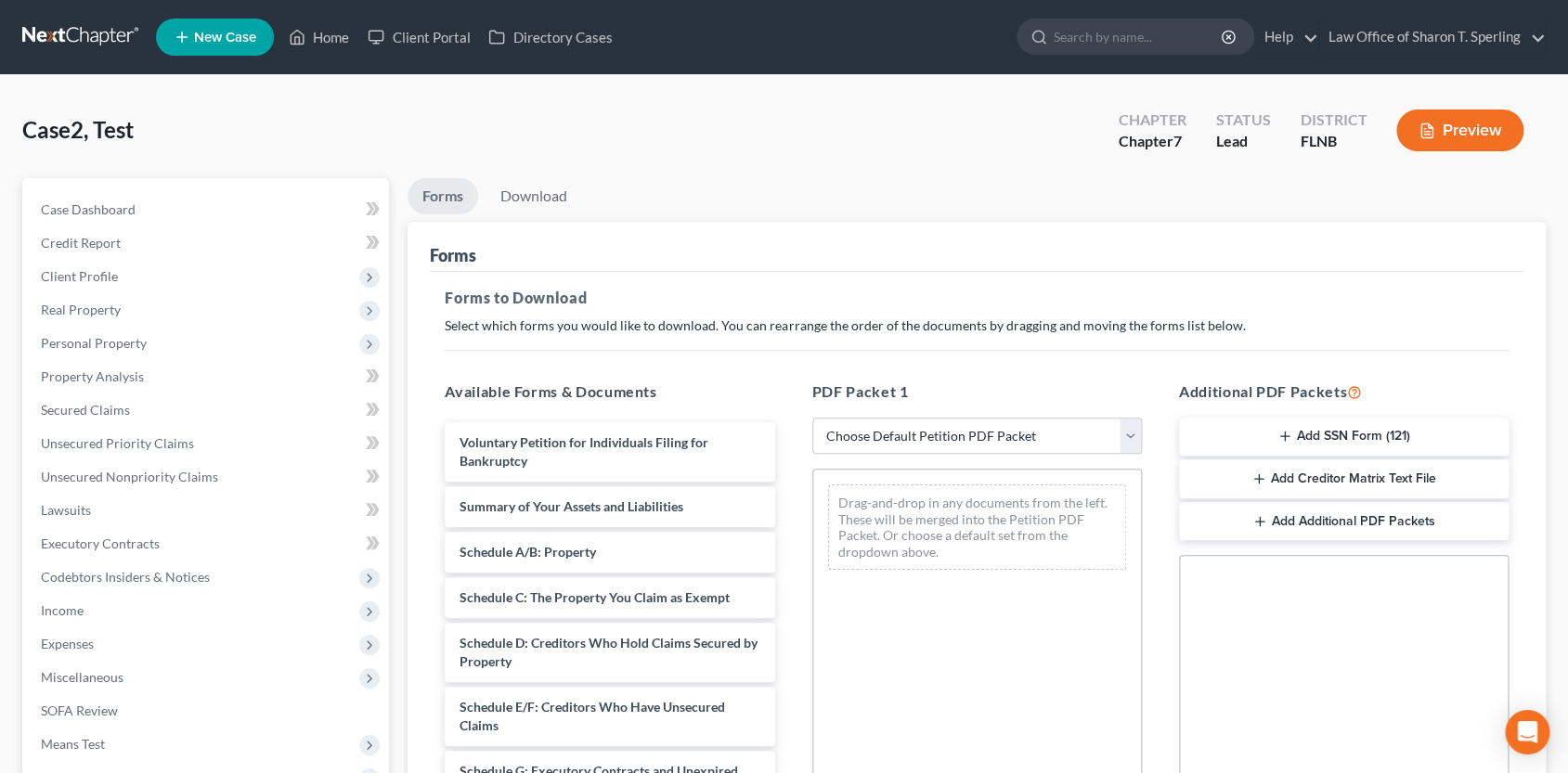 scroll, scrollTop: 0, scrollLeft: 0, axis: both 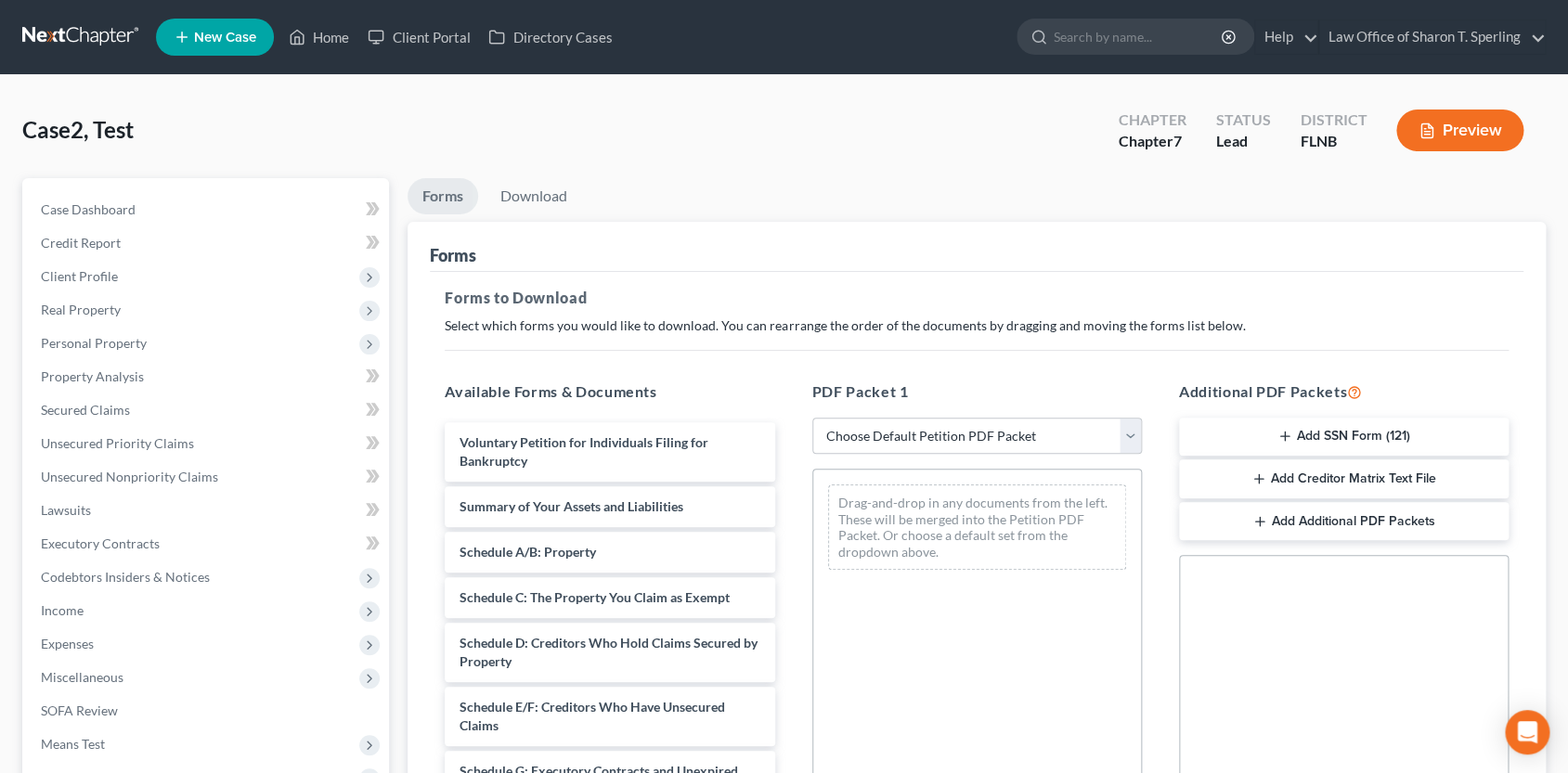 drag, startPoint x: 986, startPoint y: 437, endPoint x: 1164, endPoint y: 662, distance: 286.8955 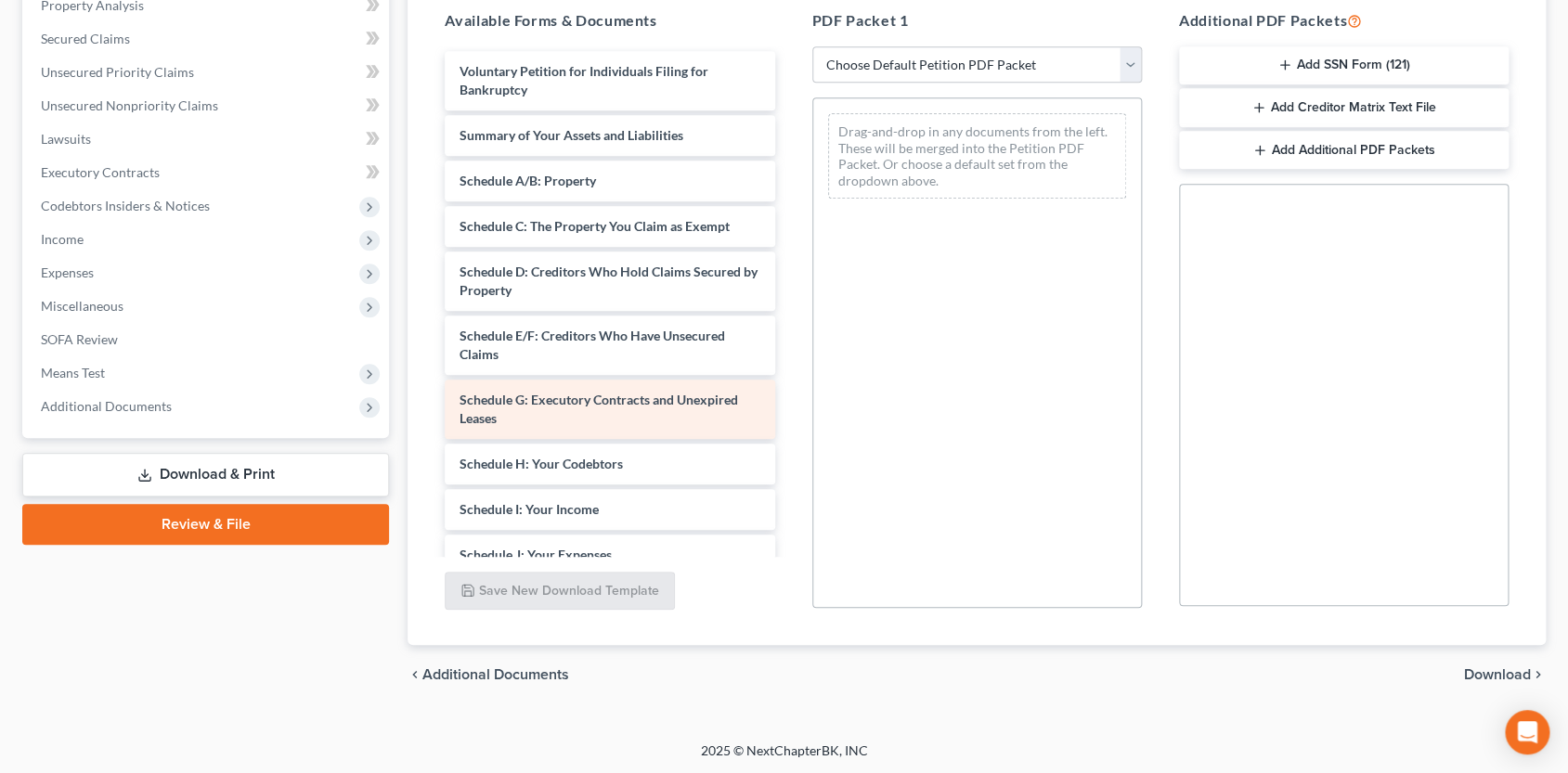 scroll, scrollTop: 459, scrollLeft: 0, axis: vertical 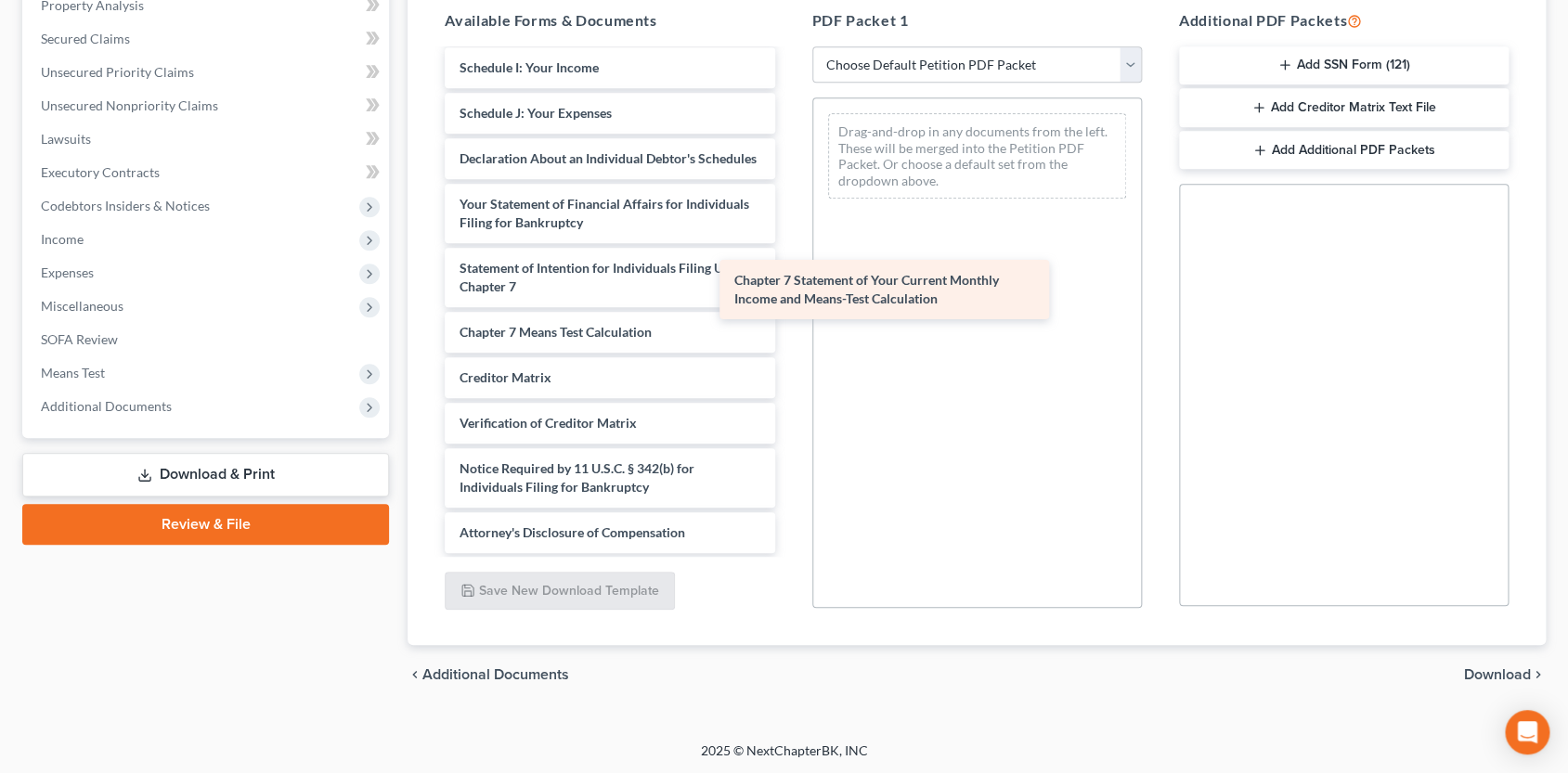 drag, startPoint x: 648, startPoint y: 323, endPoint x: 987, endPoint y: 189, distance: 364.52298 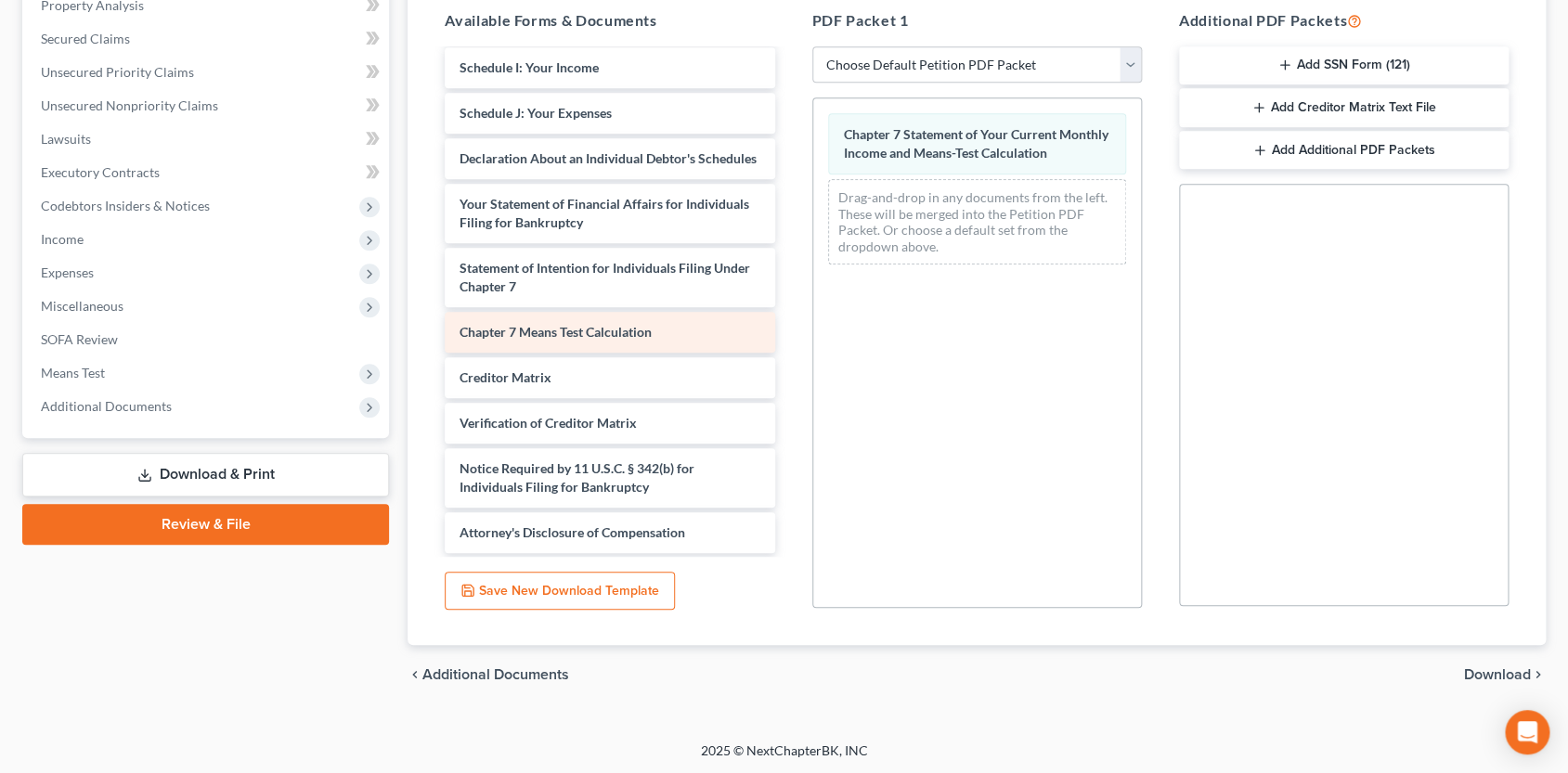 scroll, scrollTop: 397, scrollLeft: 0, axis: vertical 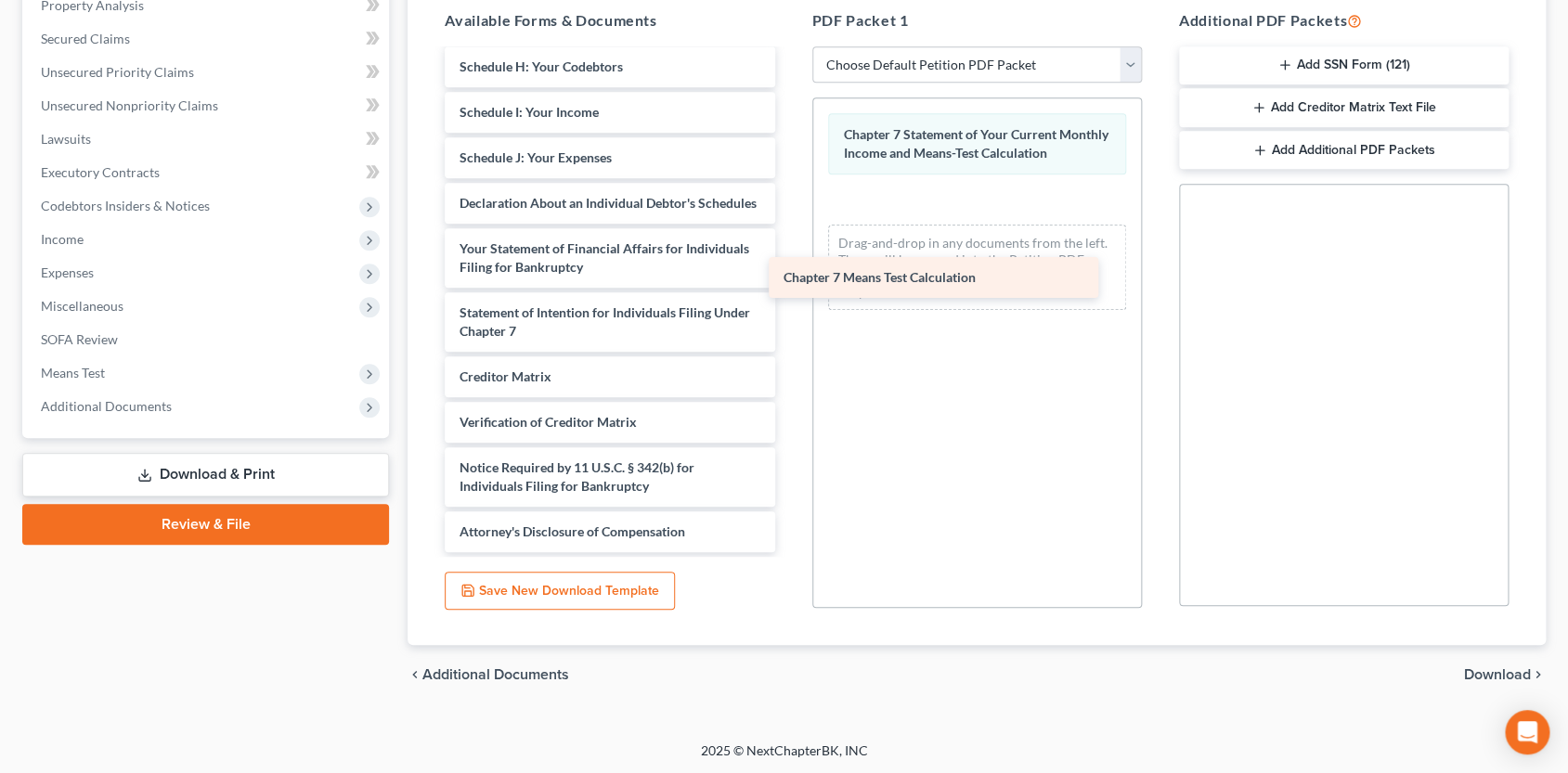 drag, startPoint x: 630, startPoint y: 327, endPoint x: 955, endPoint y: 274, distance: 329.29318 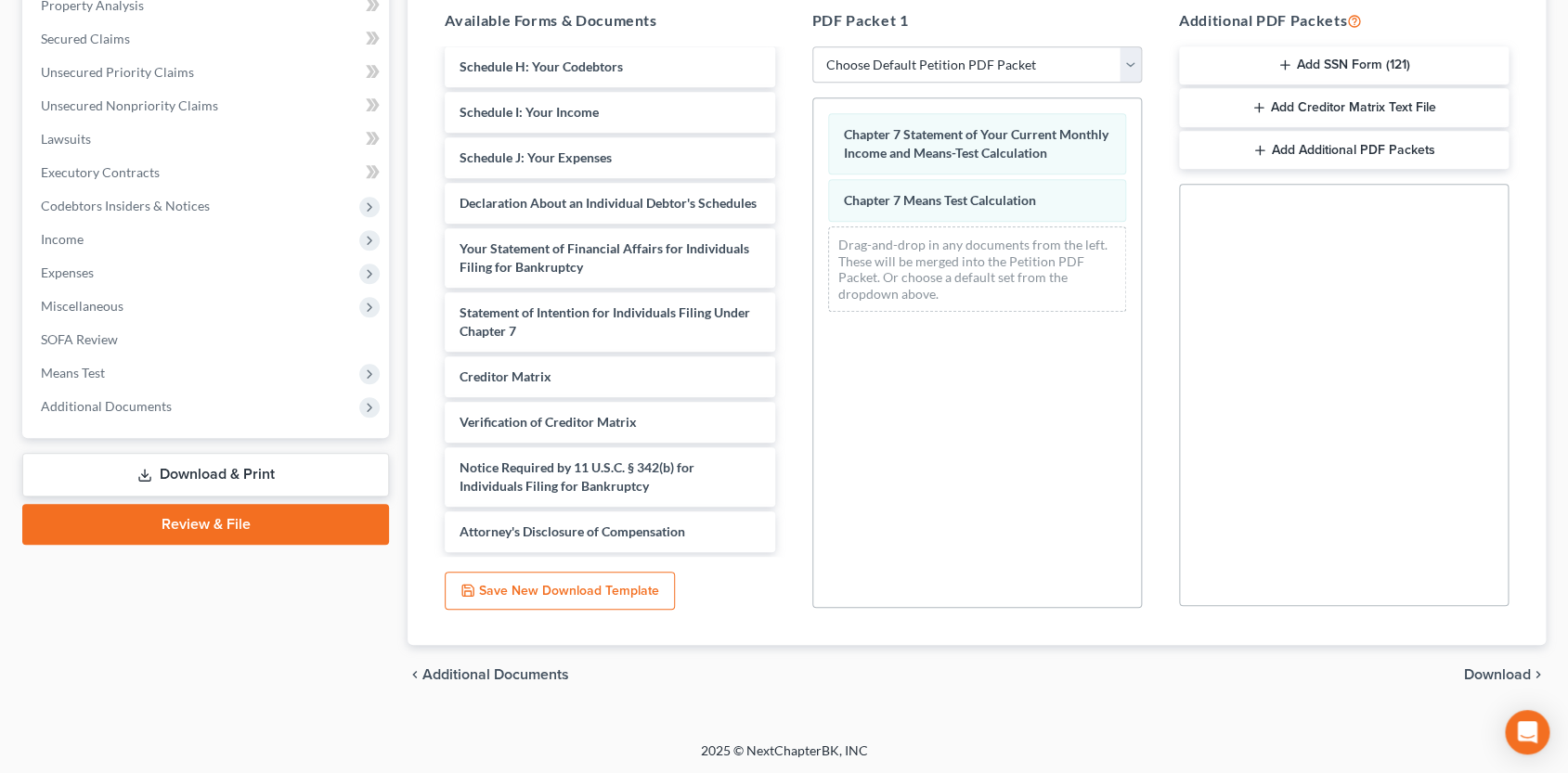 click on "Download" at bounding box center [1497, 675] 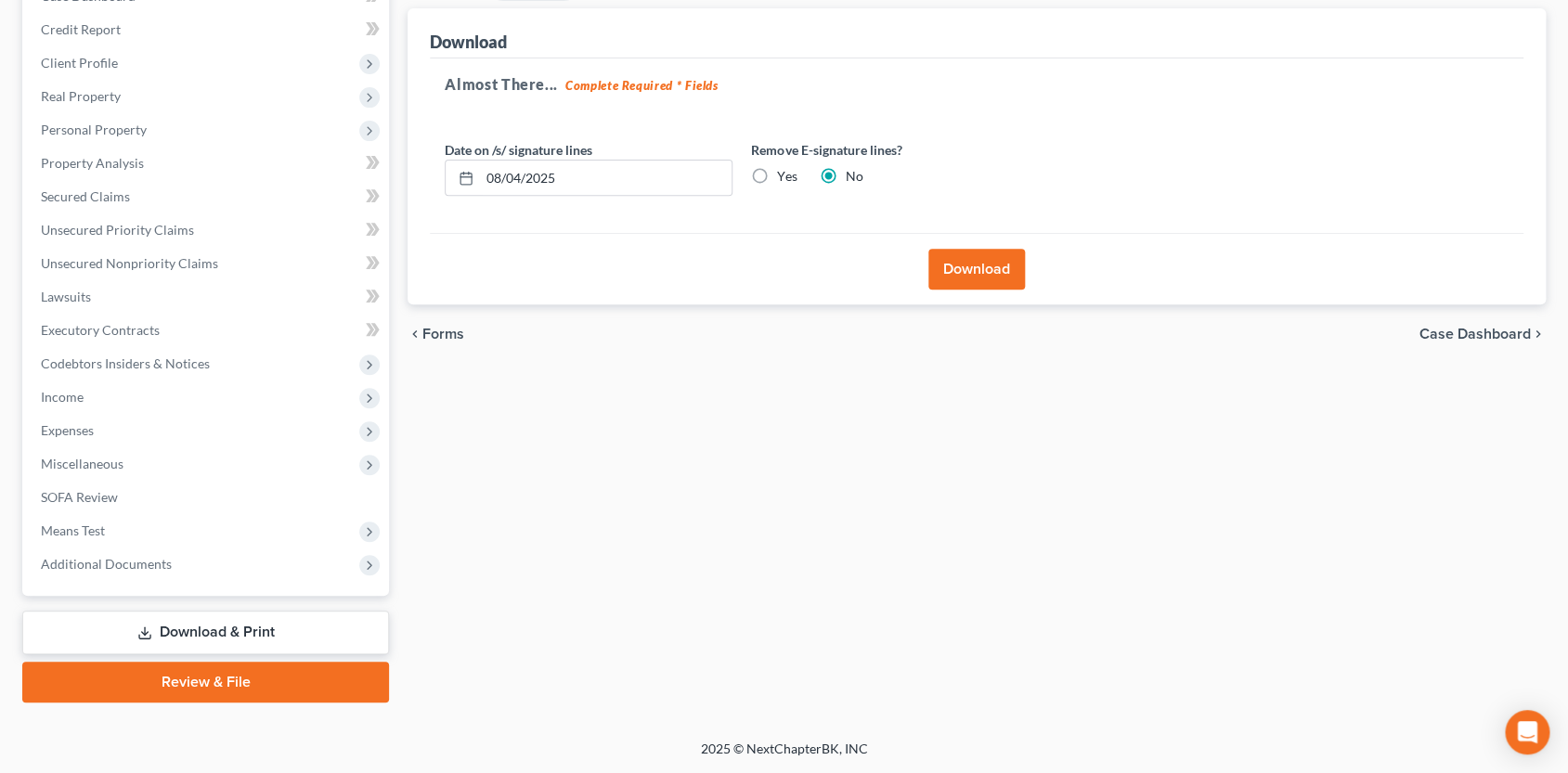 scroll, scrollTop: 211, scrollLeft: 0, axis: vertical 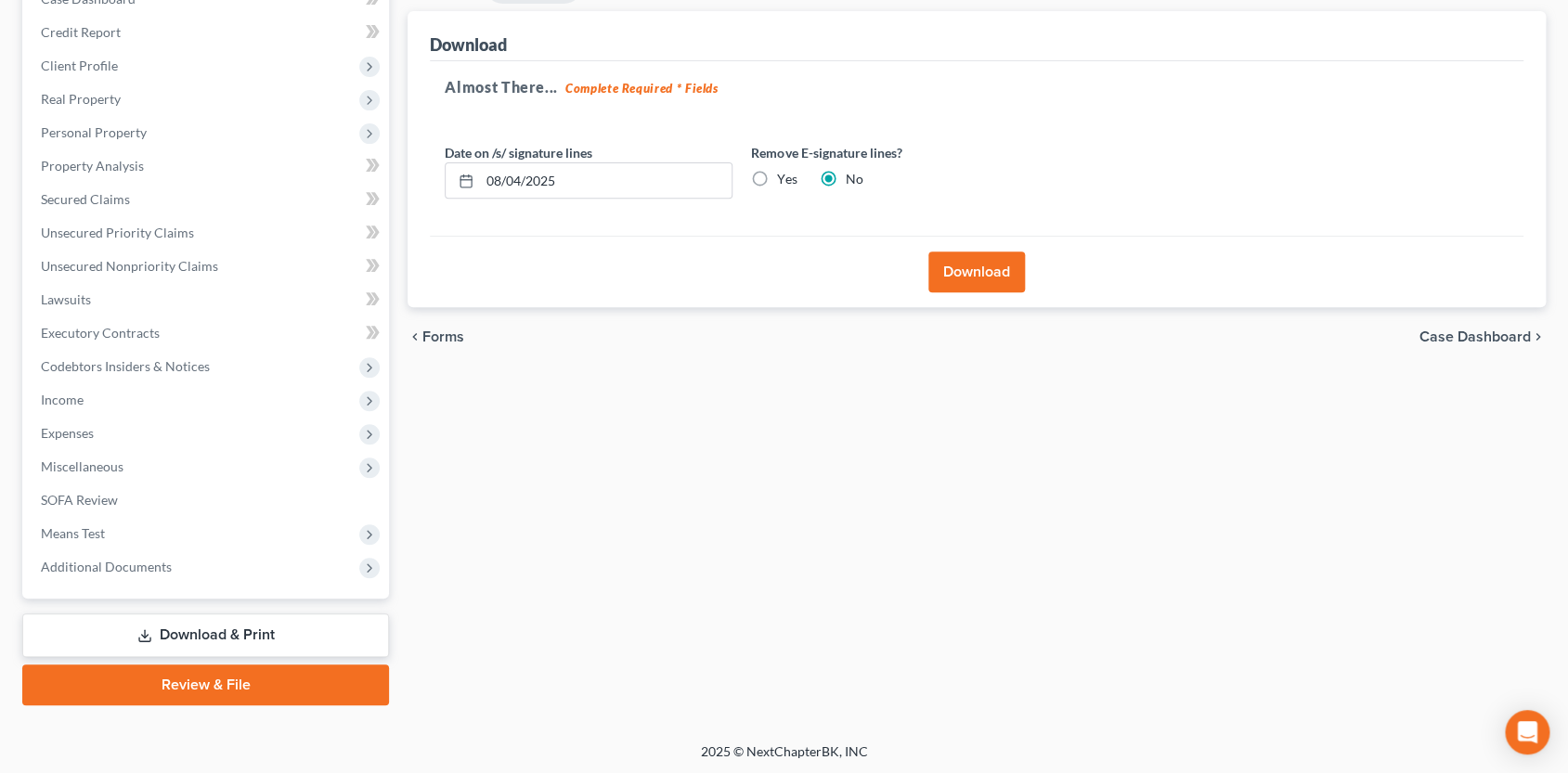 click on "Yes" at bounding box center (786, 179) 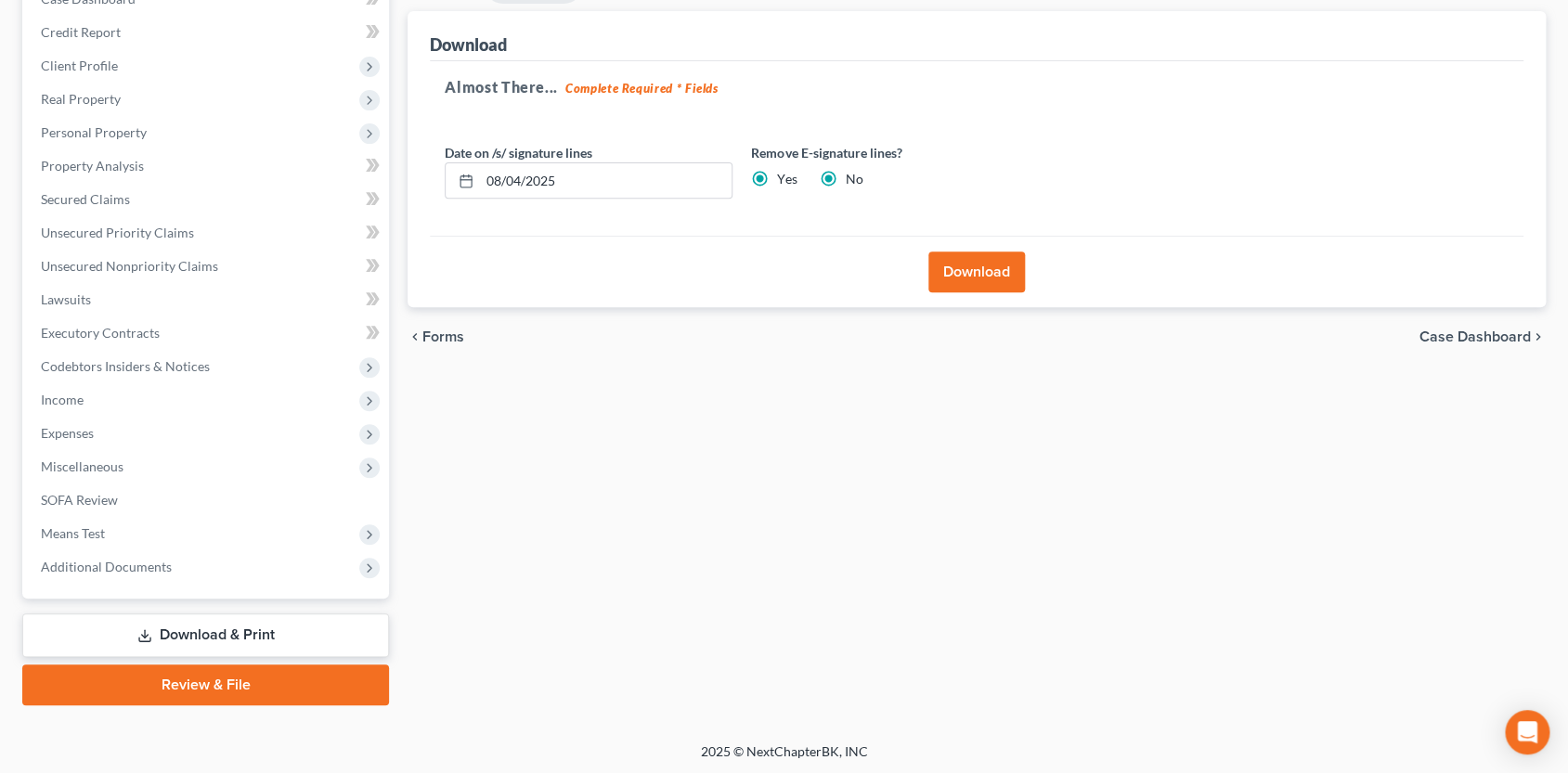 radio on "false" 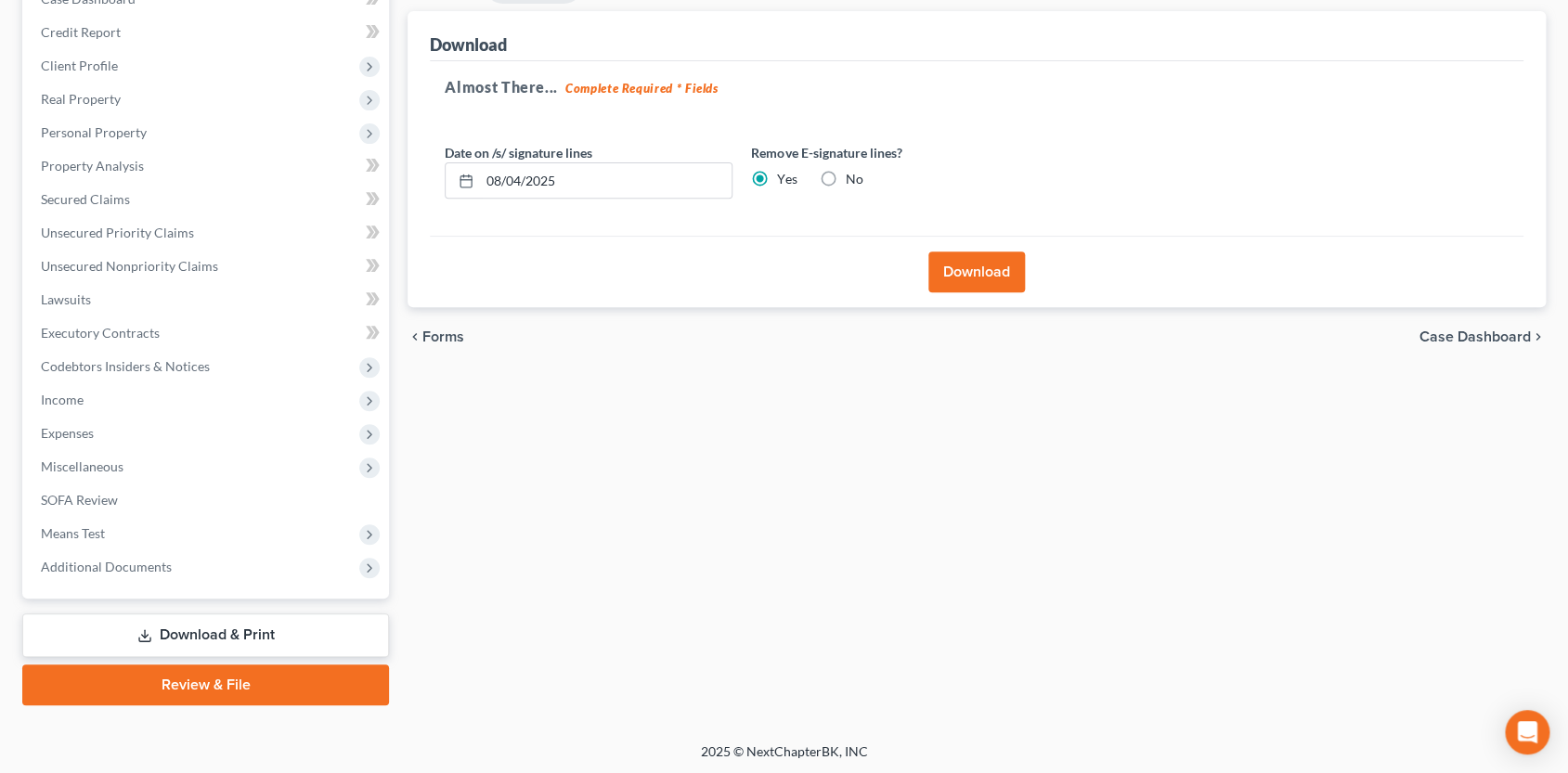 click on "Download" at bounding box center (977, 272) 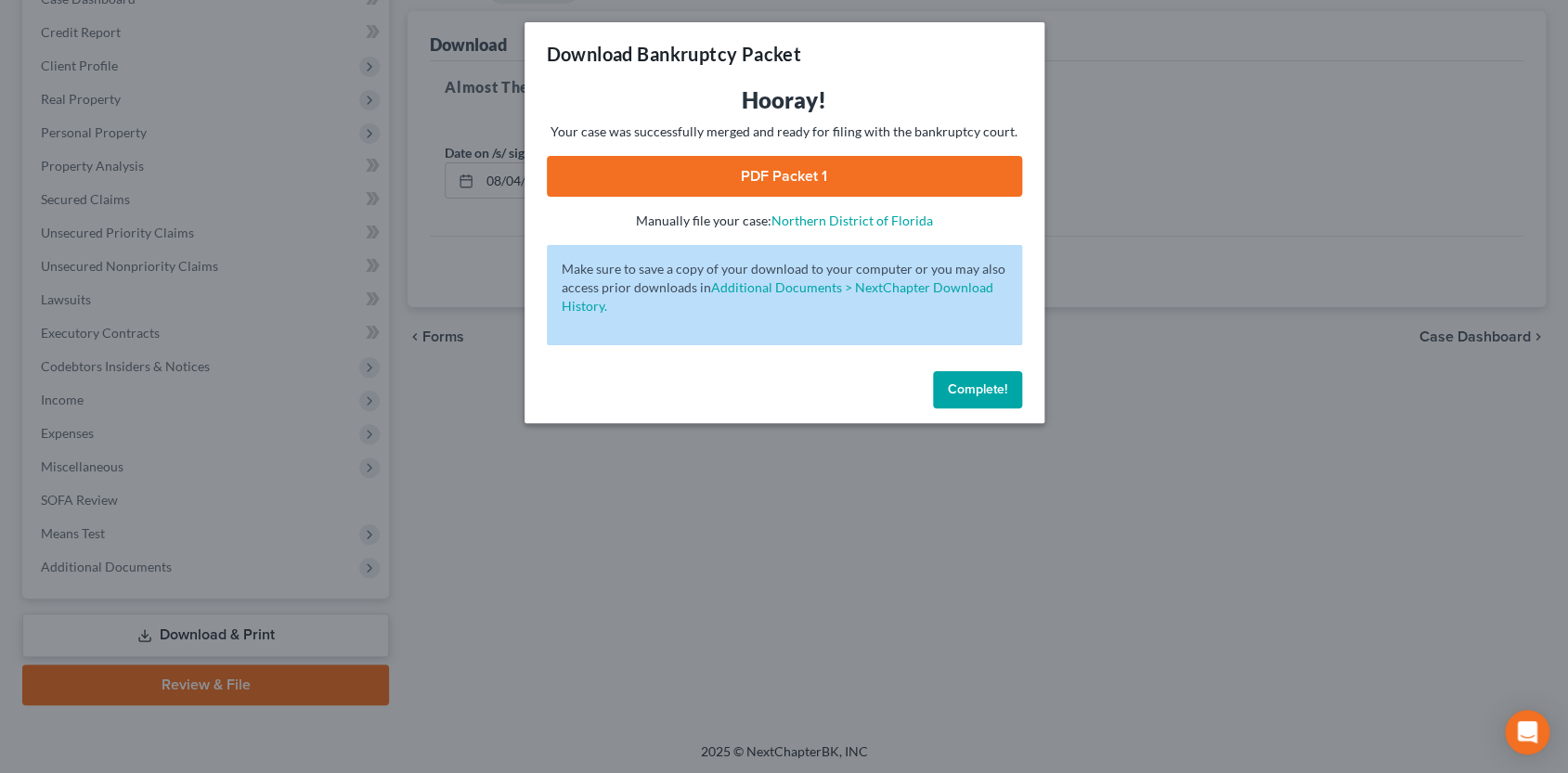 click on "PDF Packet 1" at bounding box center [784, 176] 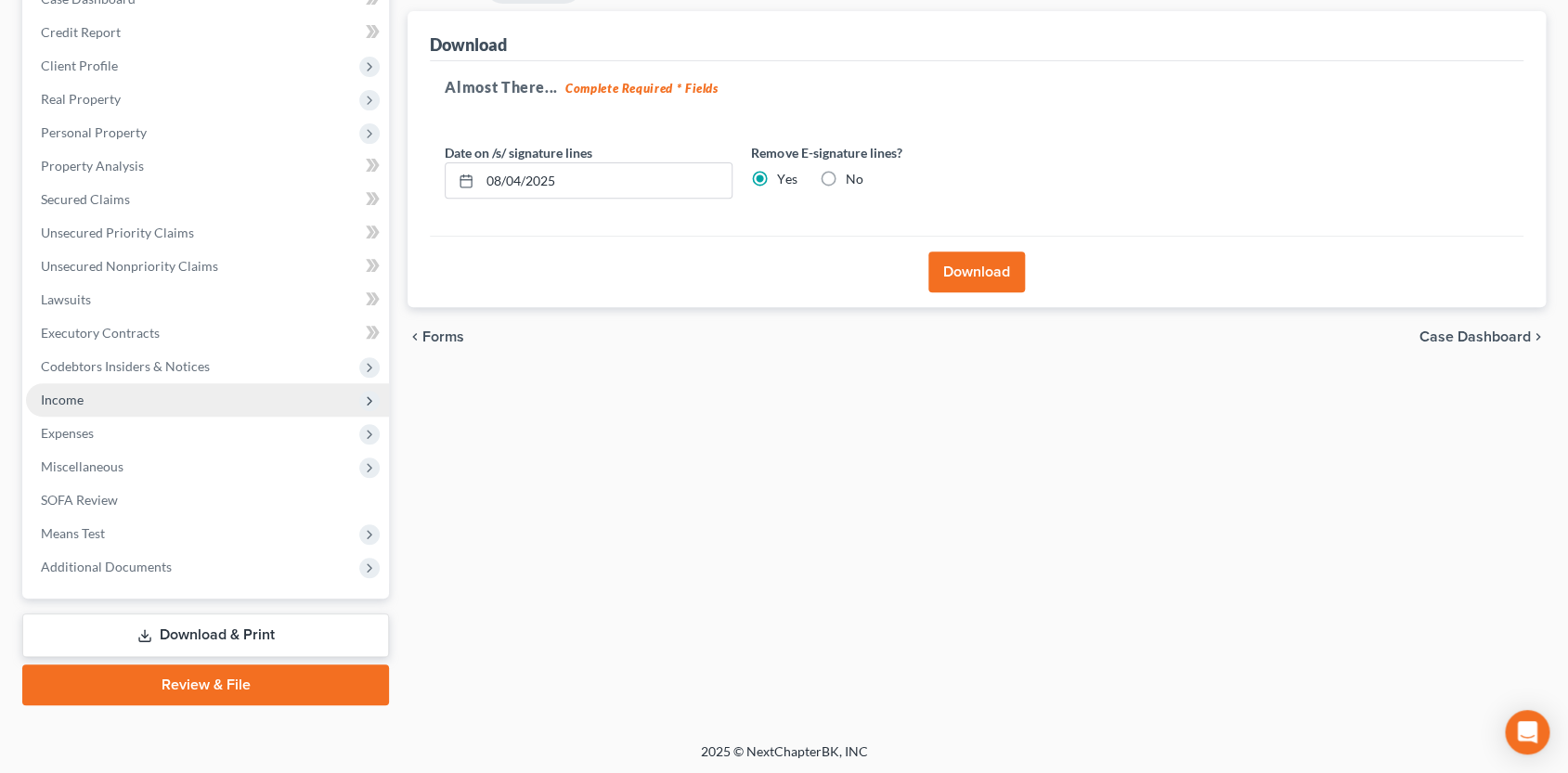 click on "Income" at bounding box center [207, 400] 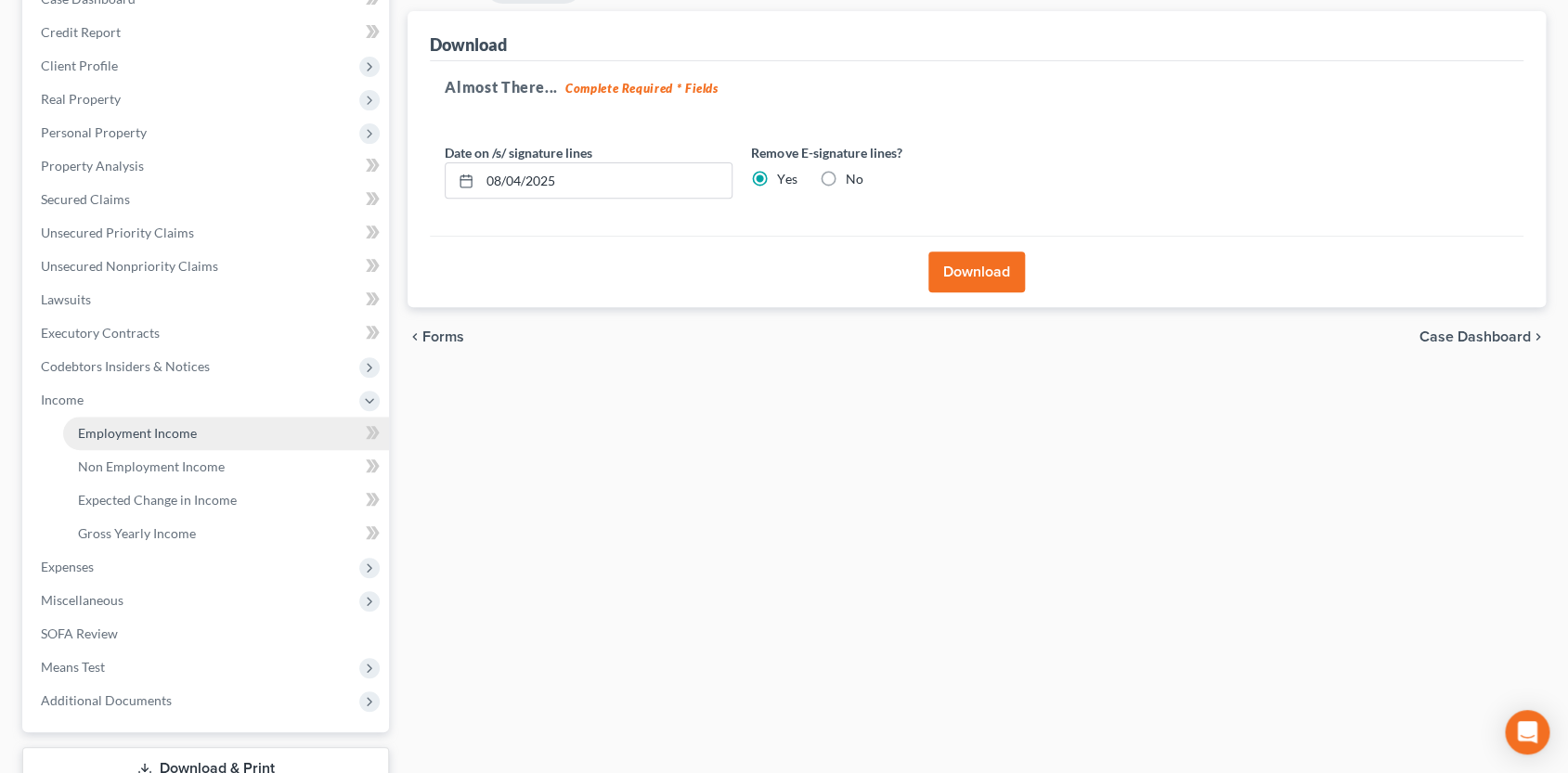 click on "Employment Income" at bounding box center [137, 432] 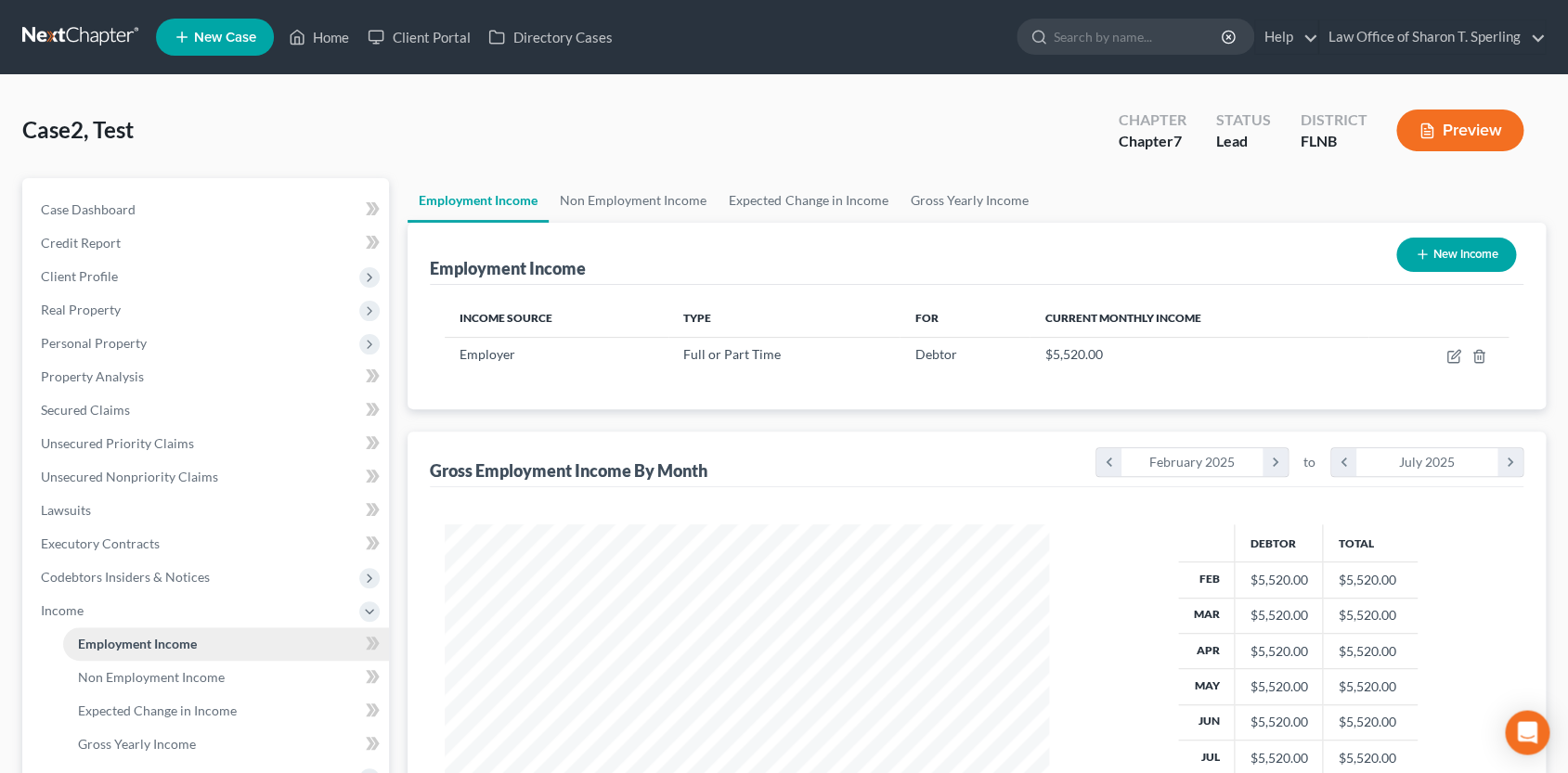 scroll, scrollTop: 0, scrollLeft: 0, axis: both 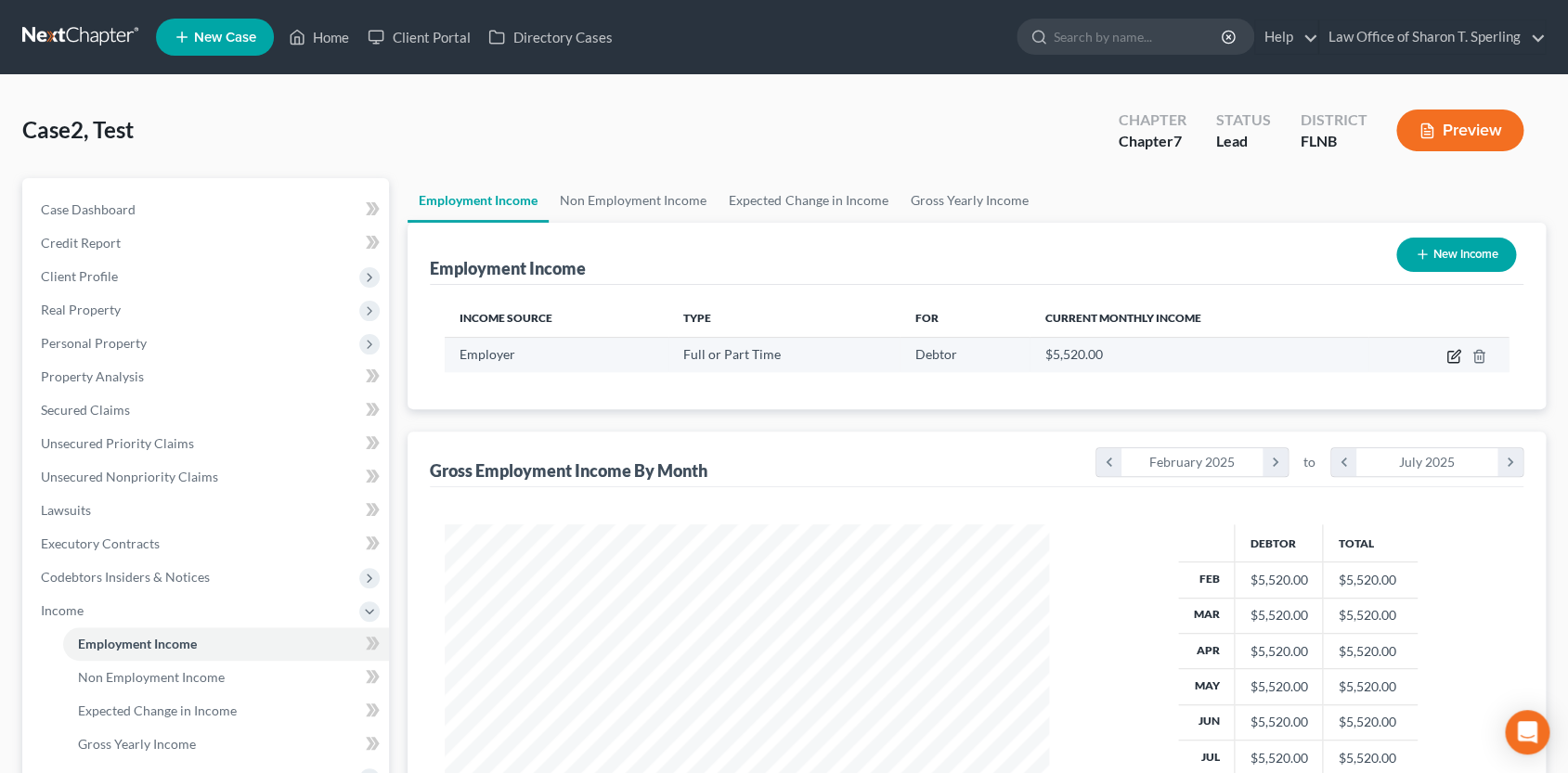 click 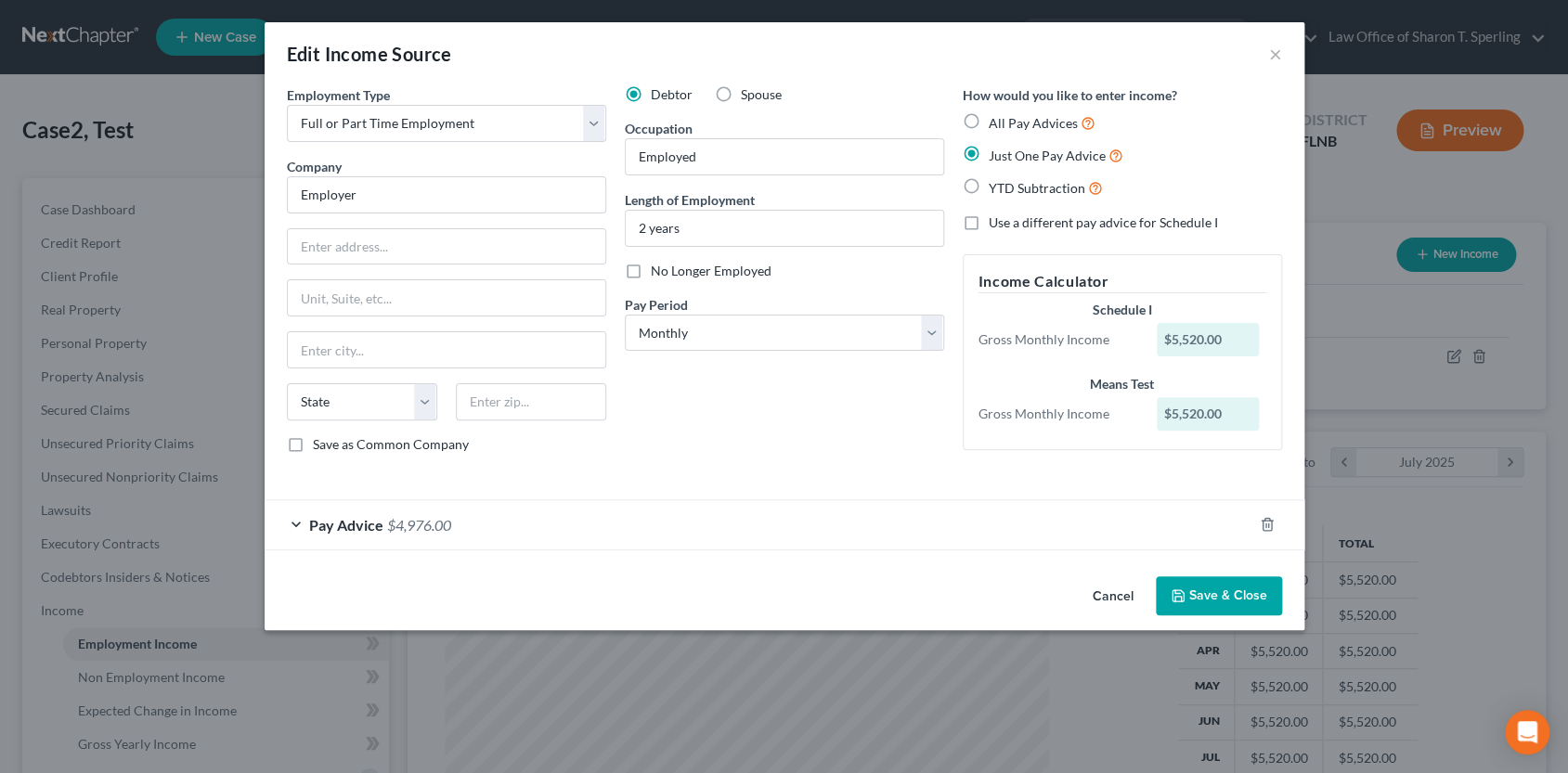 click on "Pay Advice $[MONEY]" at bounding box center (758, 524) 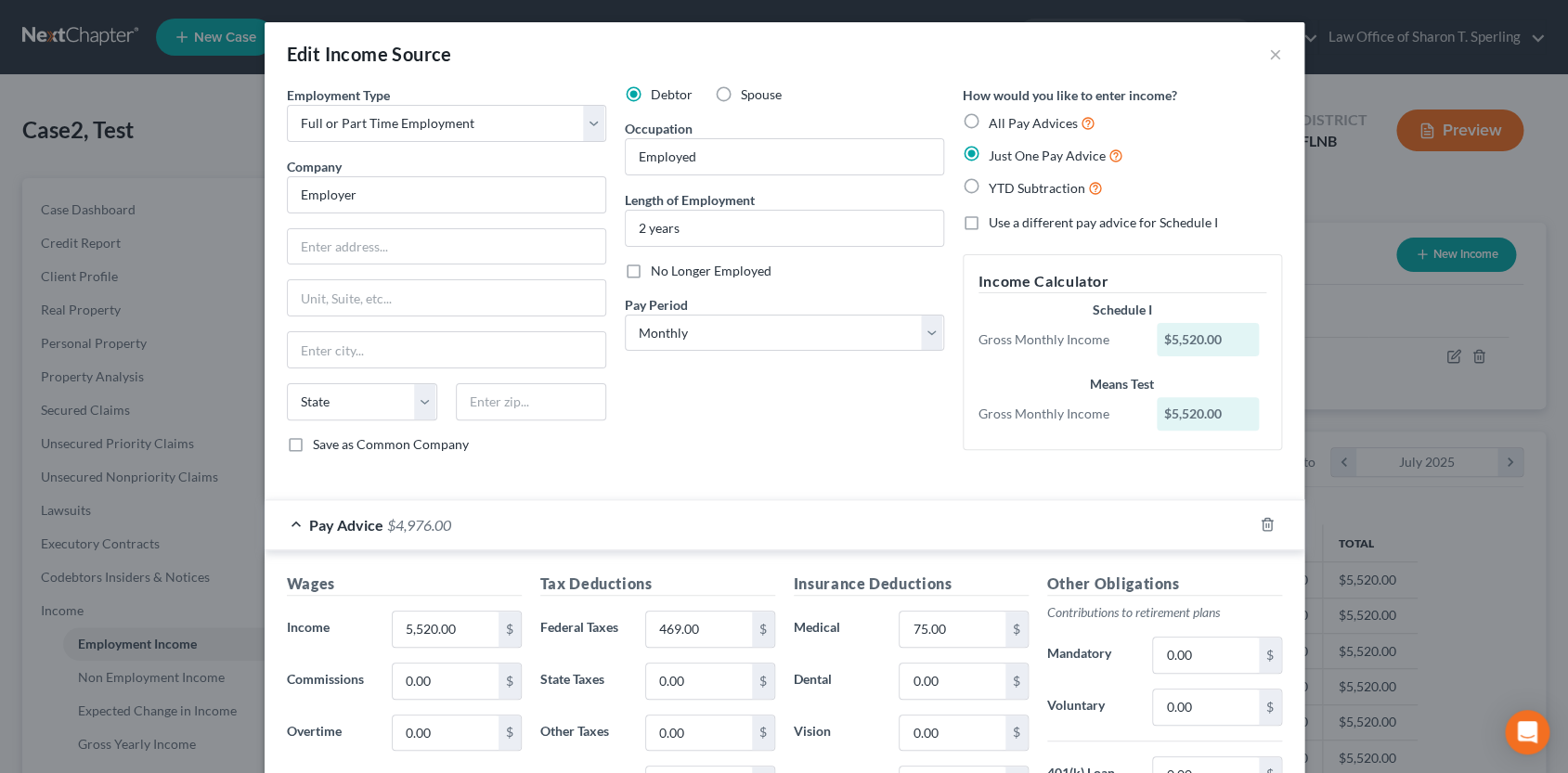 scroll, scrollTop: 276, scrollLeft: 0, axis: vertical 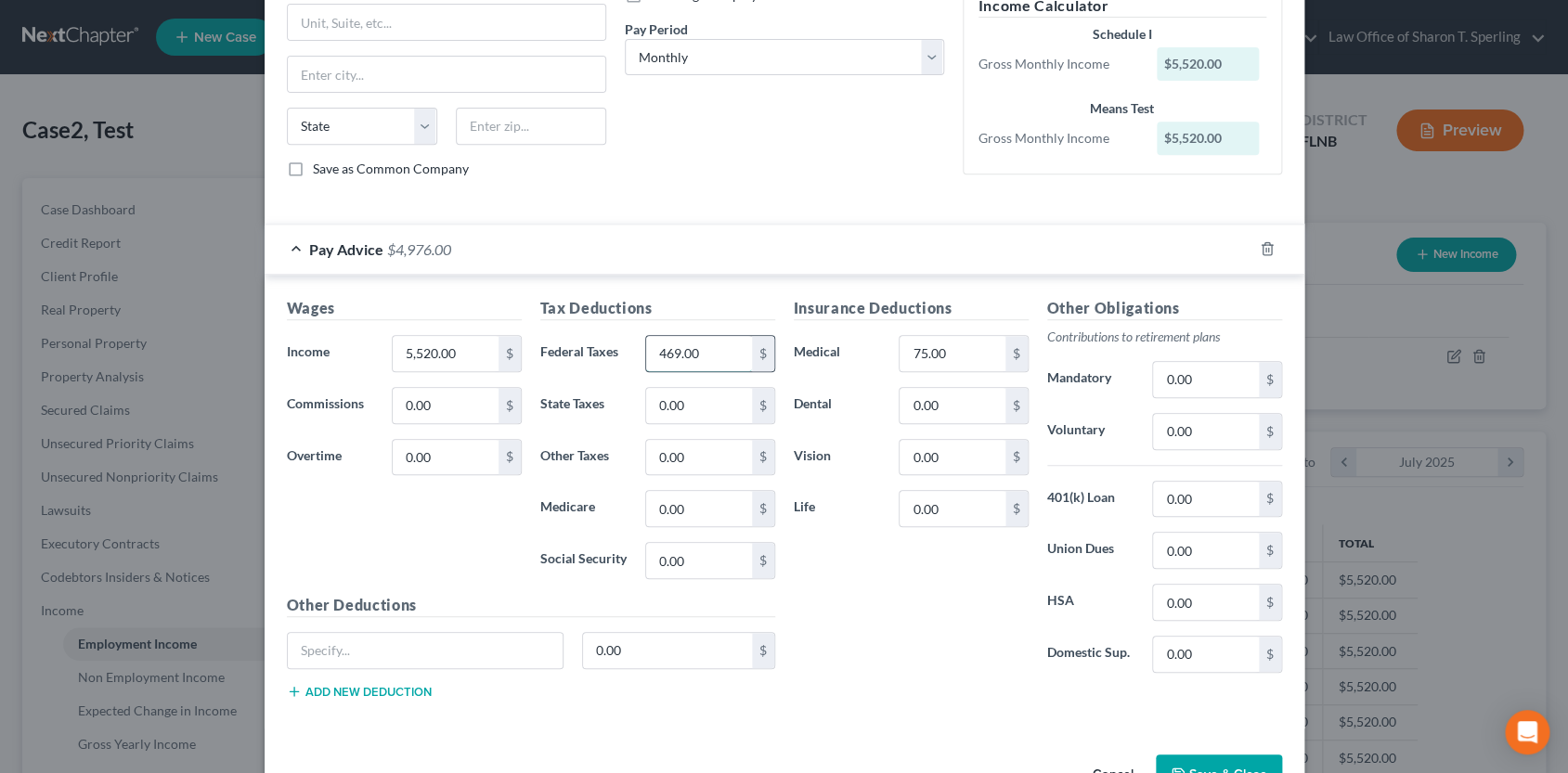 drag, startPoint x: 654, startPoint y: 354, endPoint x: 721, endPoint y: 354, distance: 67 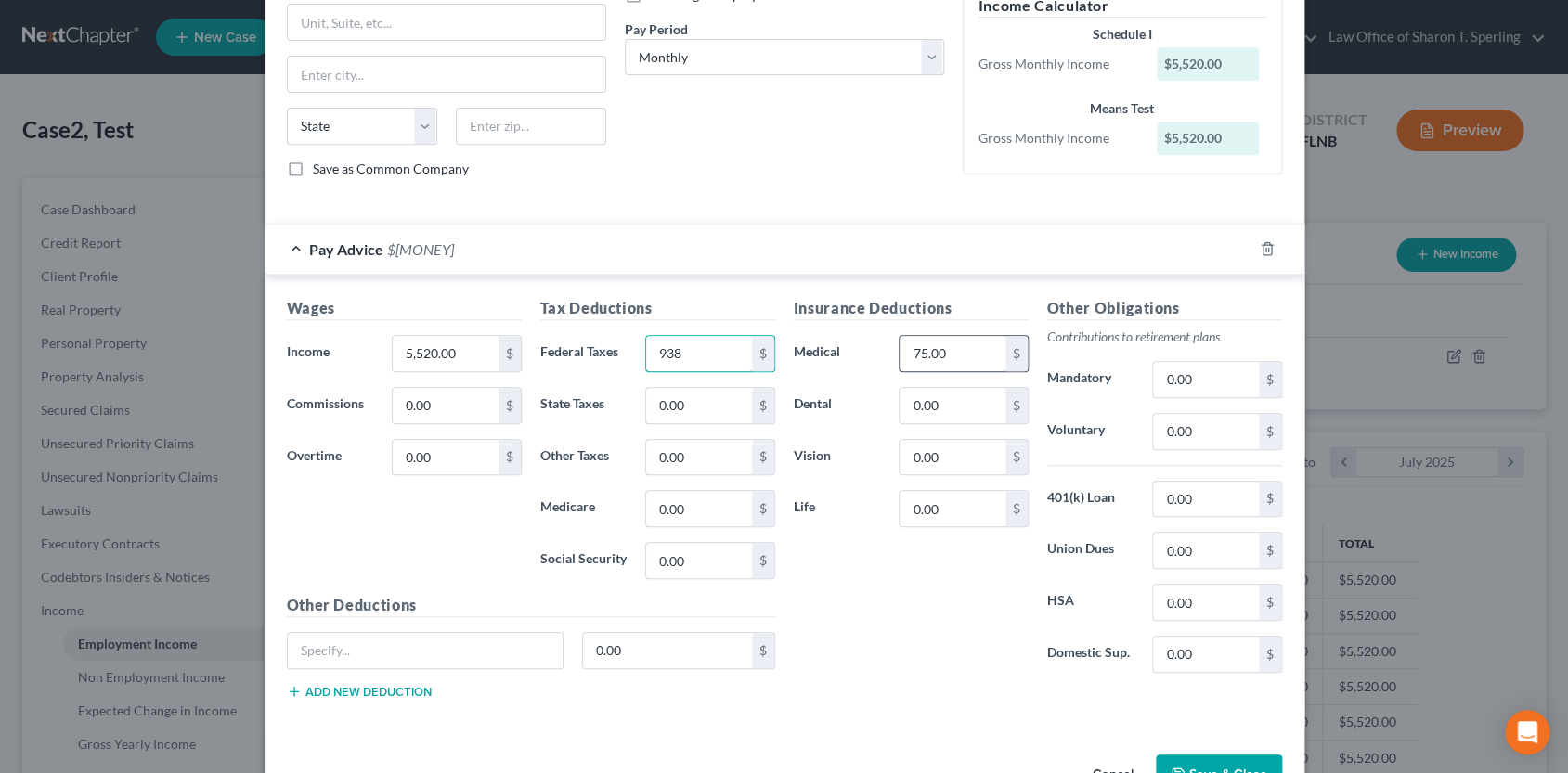type on "938" 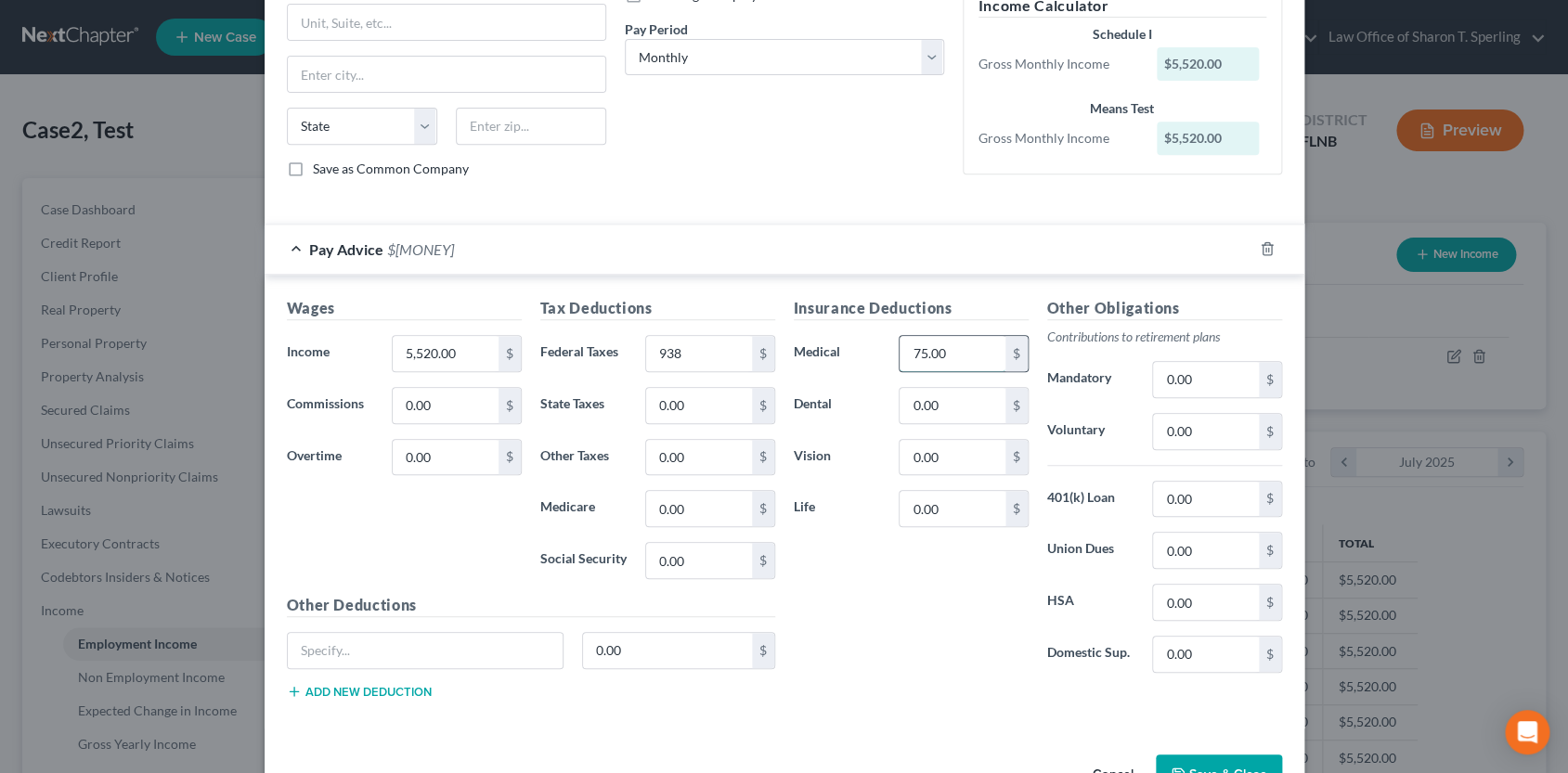 drag, startPoint x: 914, startPoint y: 355, endPoint x: 965, endPoint y: 354, distance: 51.0098 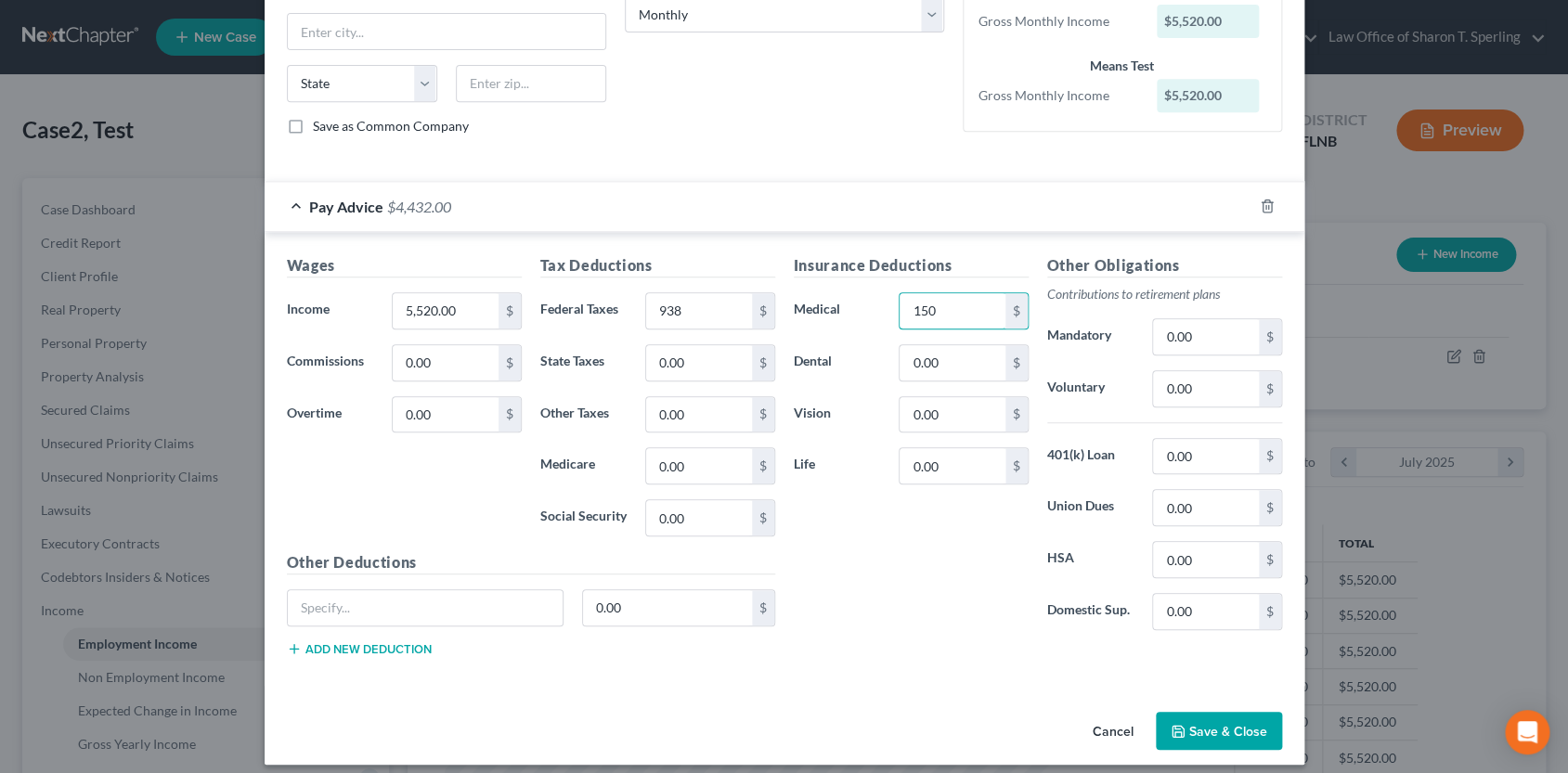 scroll, scrollTop: 329, scrollLeft: 0, axis: vertical 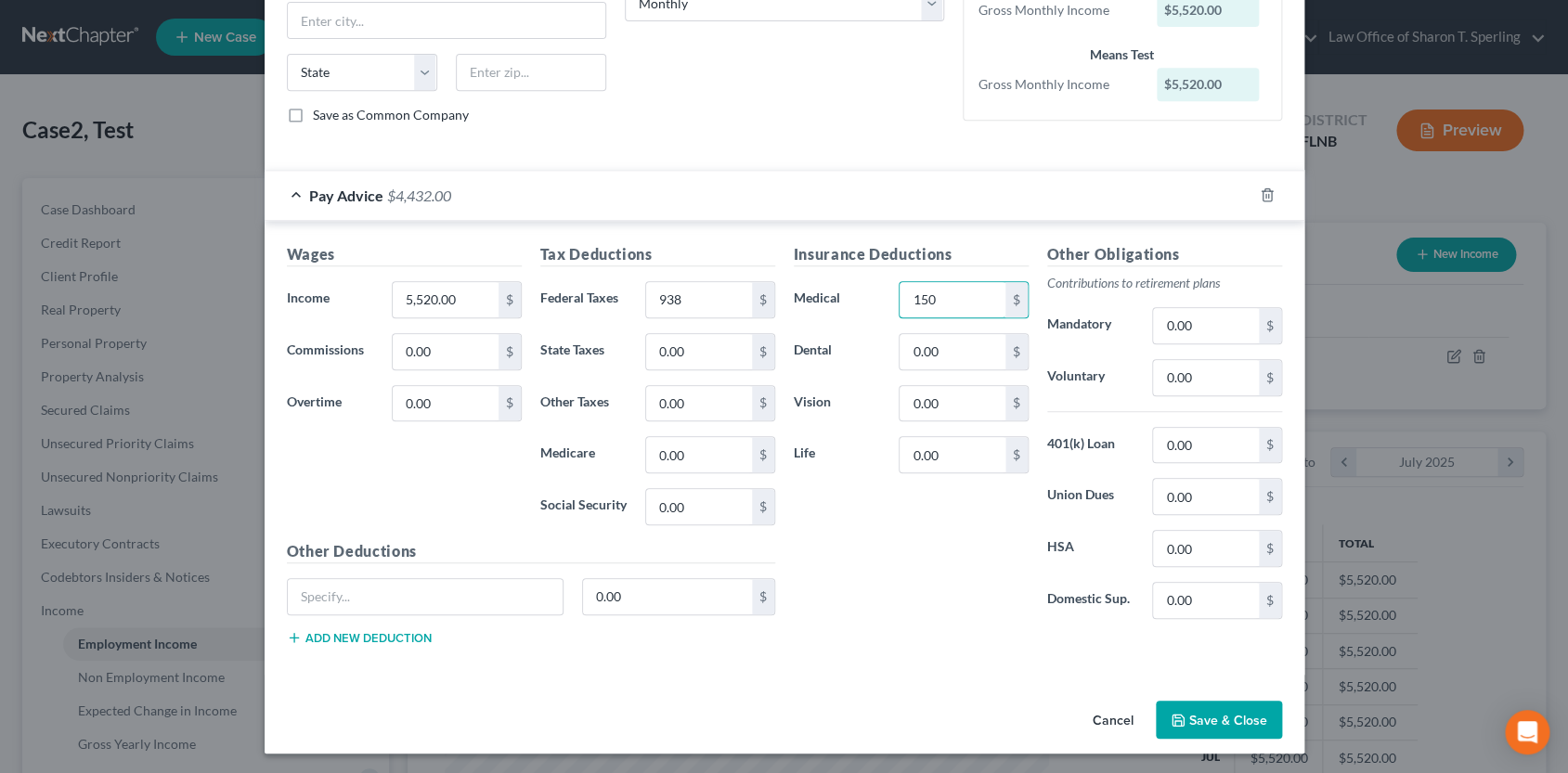 type on "150" 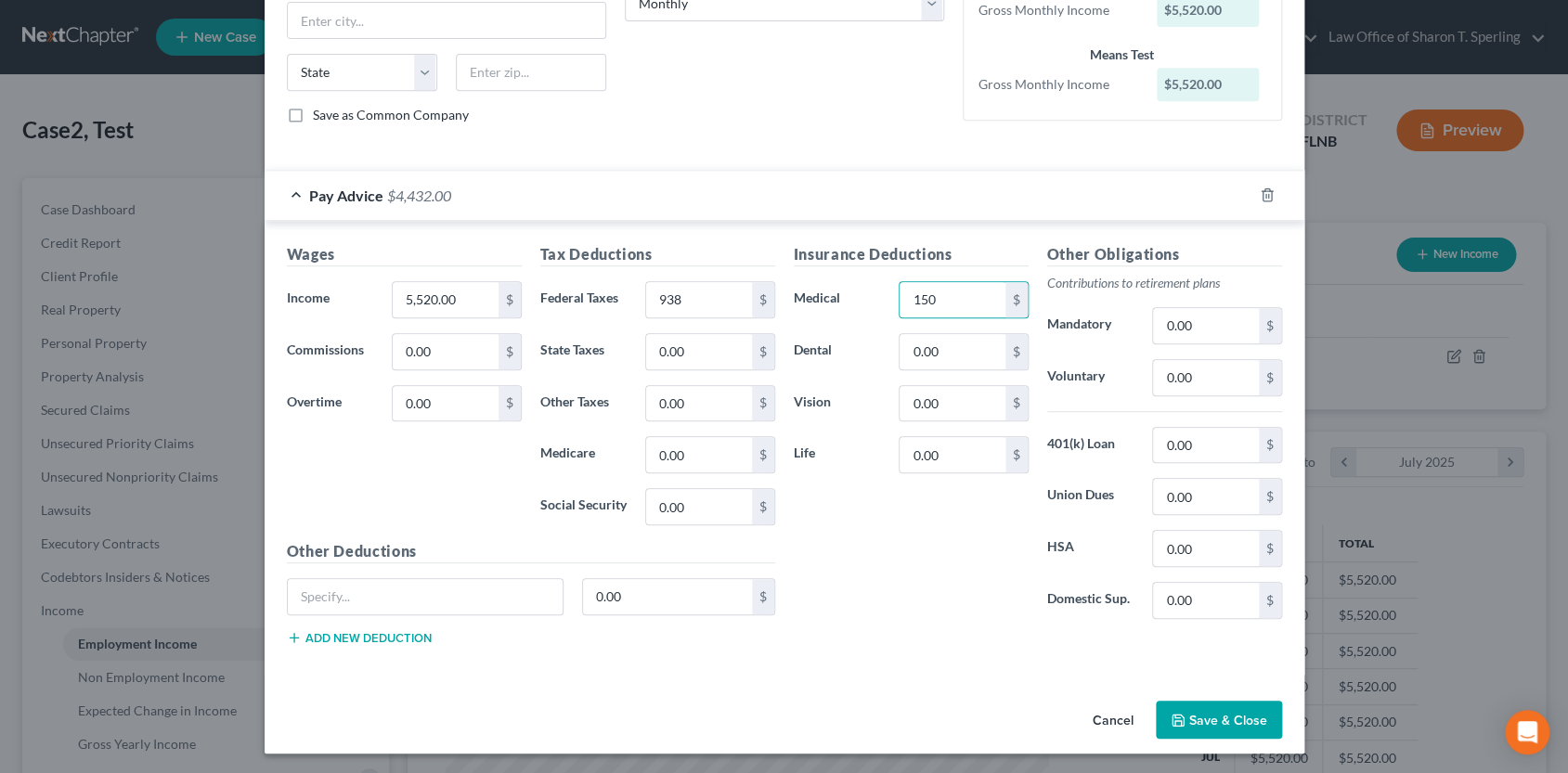 click on "Save & Close" at bounding box center (1219, 720) 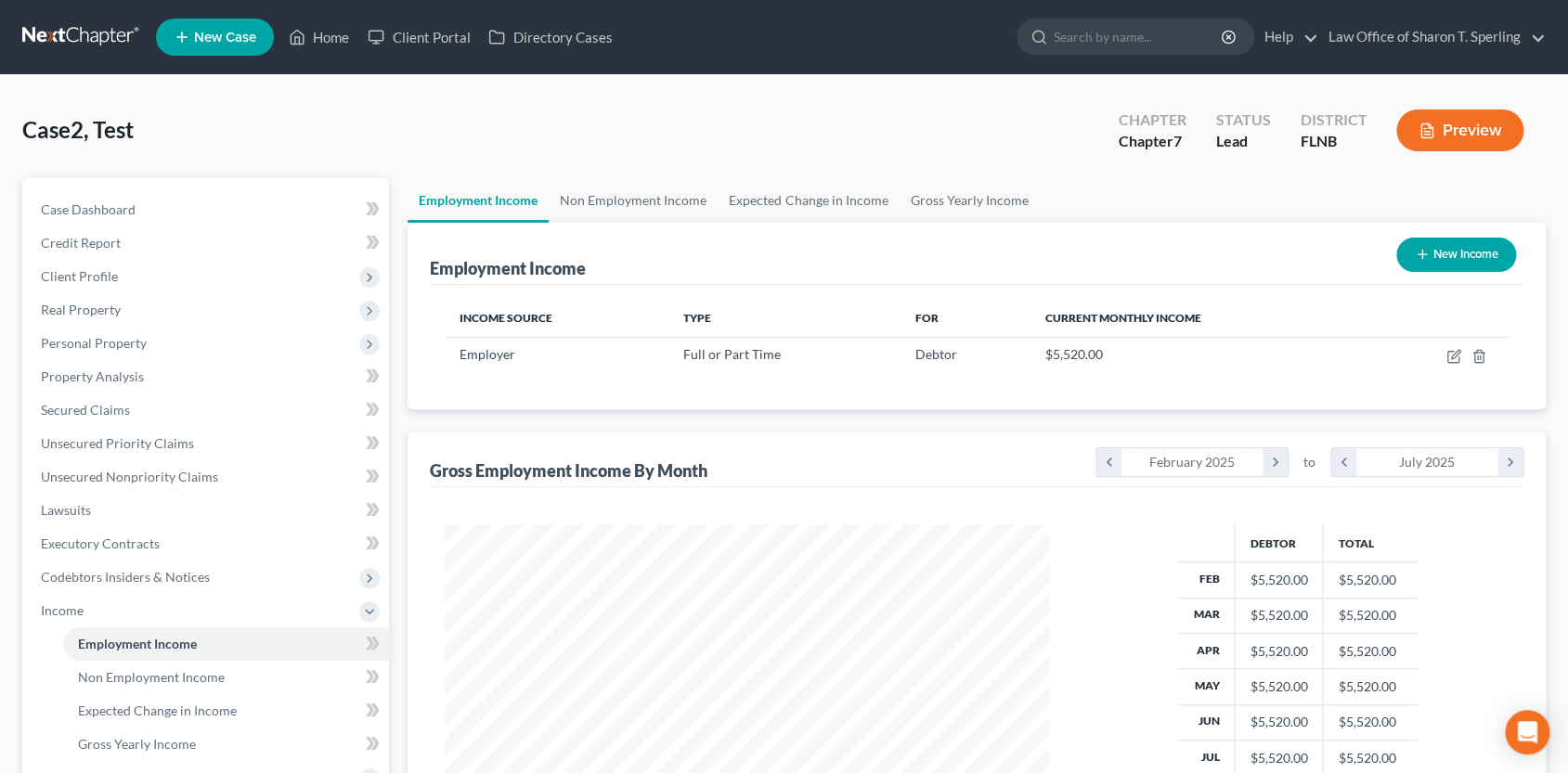 scroll, scrollTop: 344, scrollLeft: 0, axis: vertical 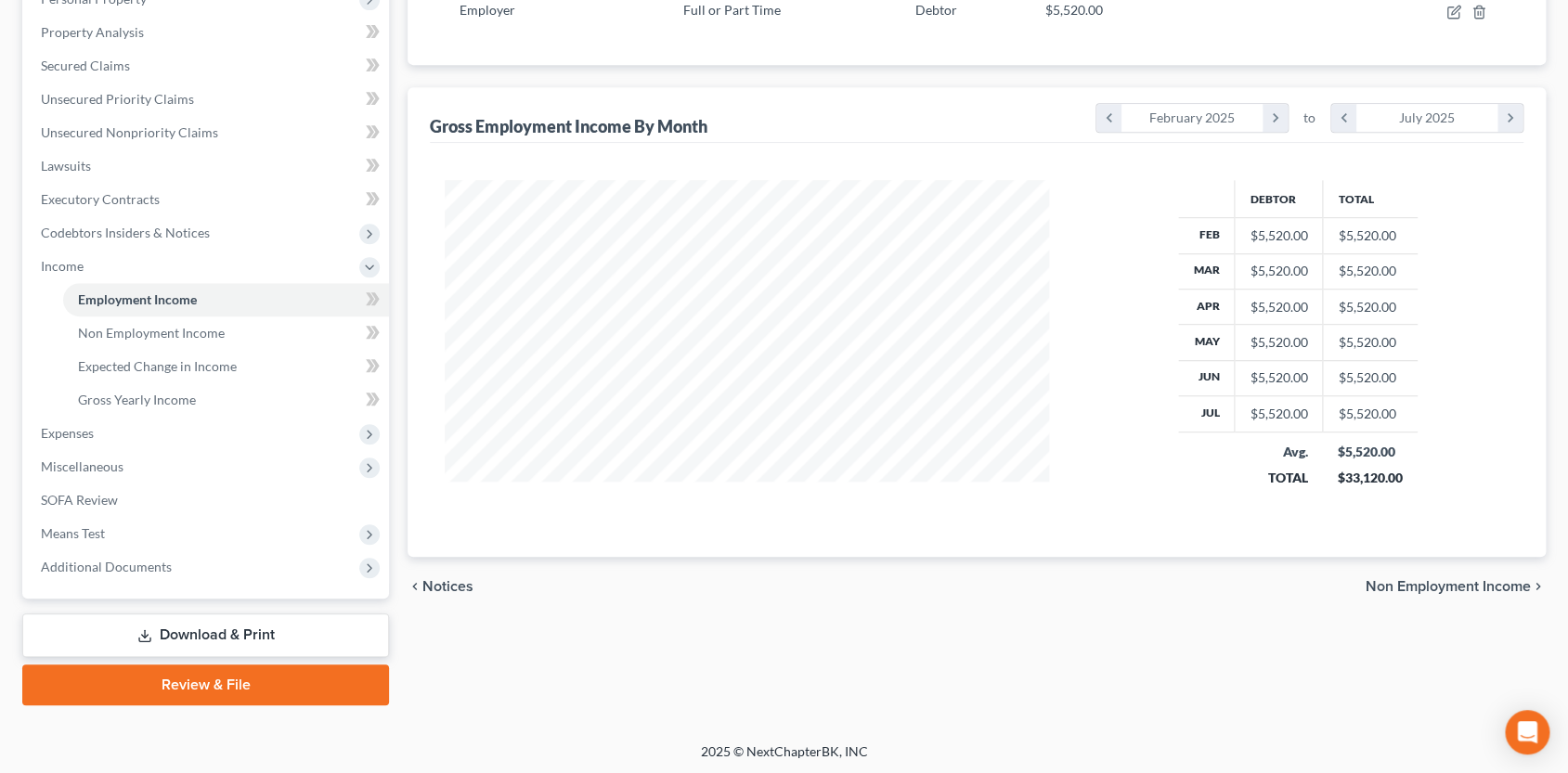 click on "Download & Print" at bounding box center (205, 635) 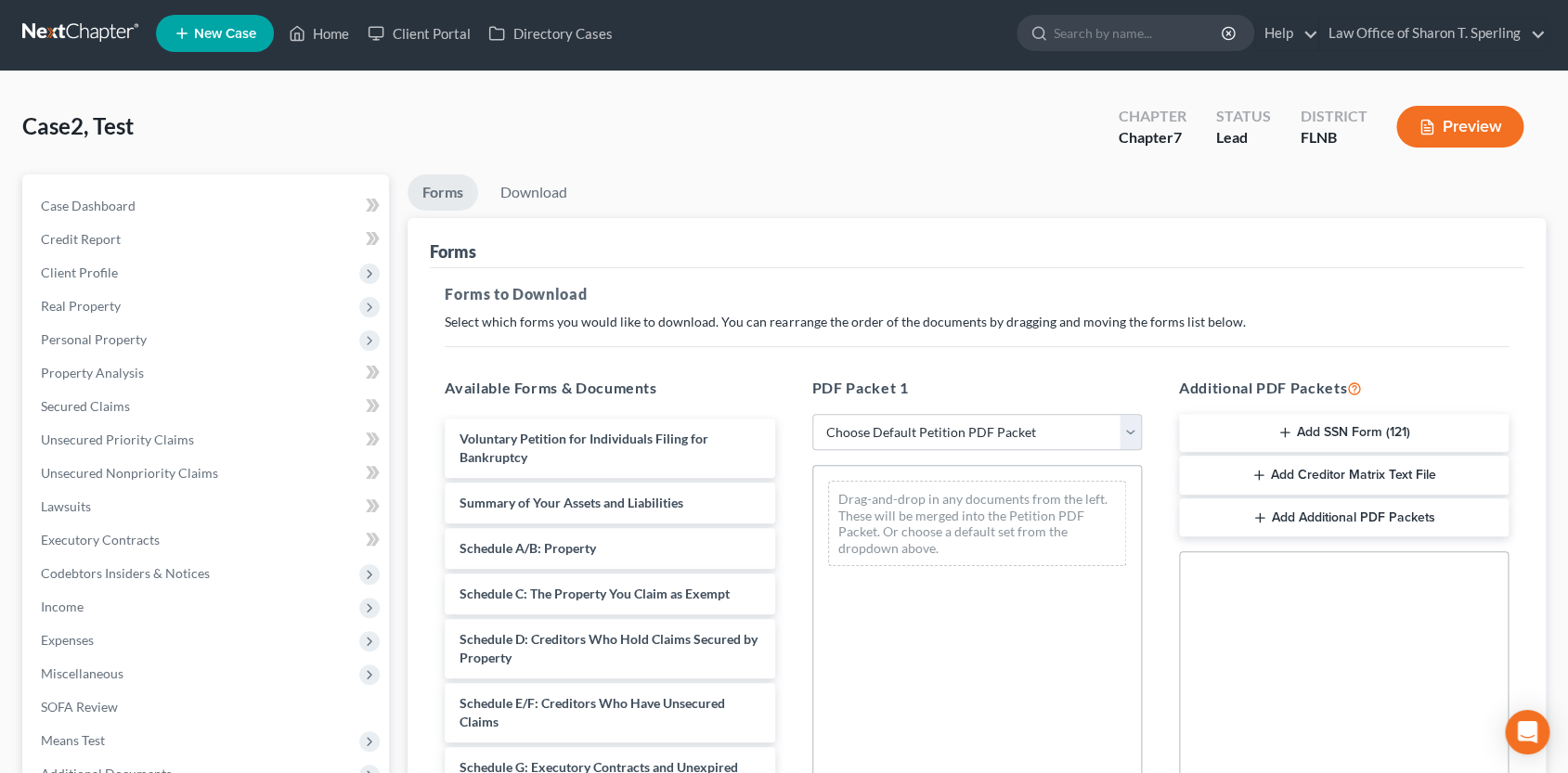 scroll, scrollTop: 0, scrollLeft: 0, axis: both 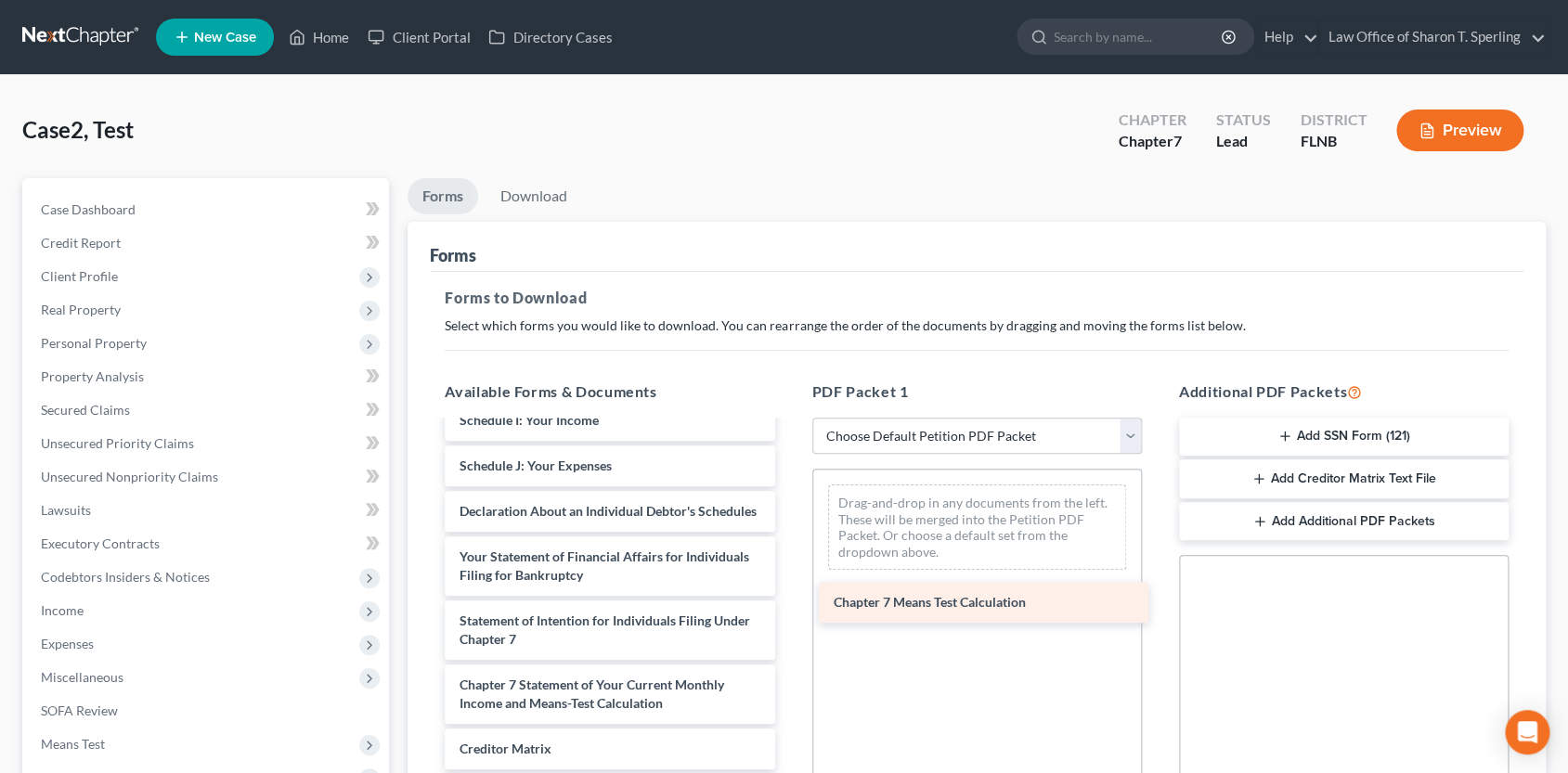 drag, startPoint x: 627, startPoint y: 699, endPoint x: 1020, endPoint y: 581, distance: 410.33279 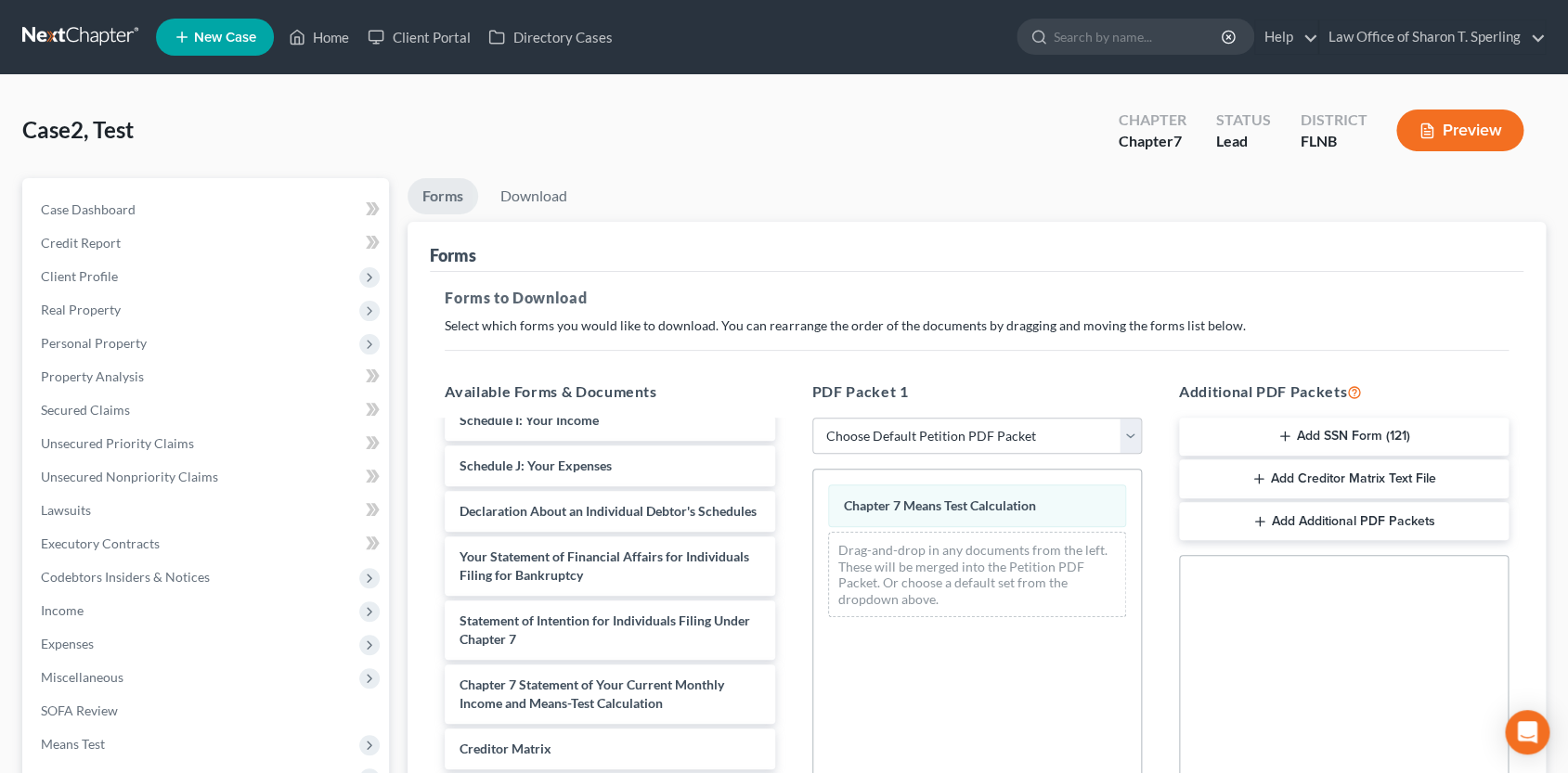 scroll, scrollTop: 371, scrollLeft: 0, axis: vertical 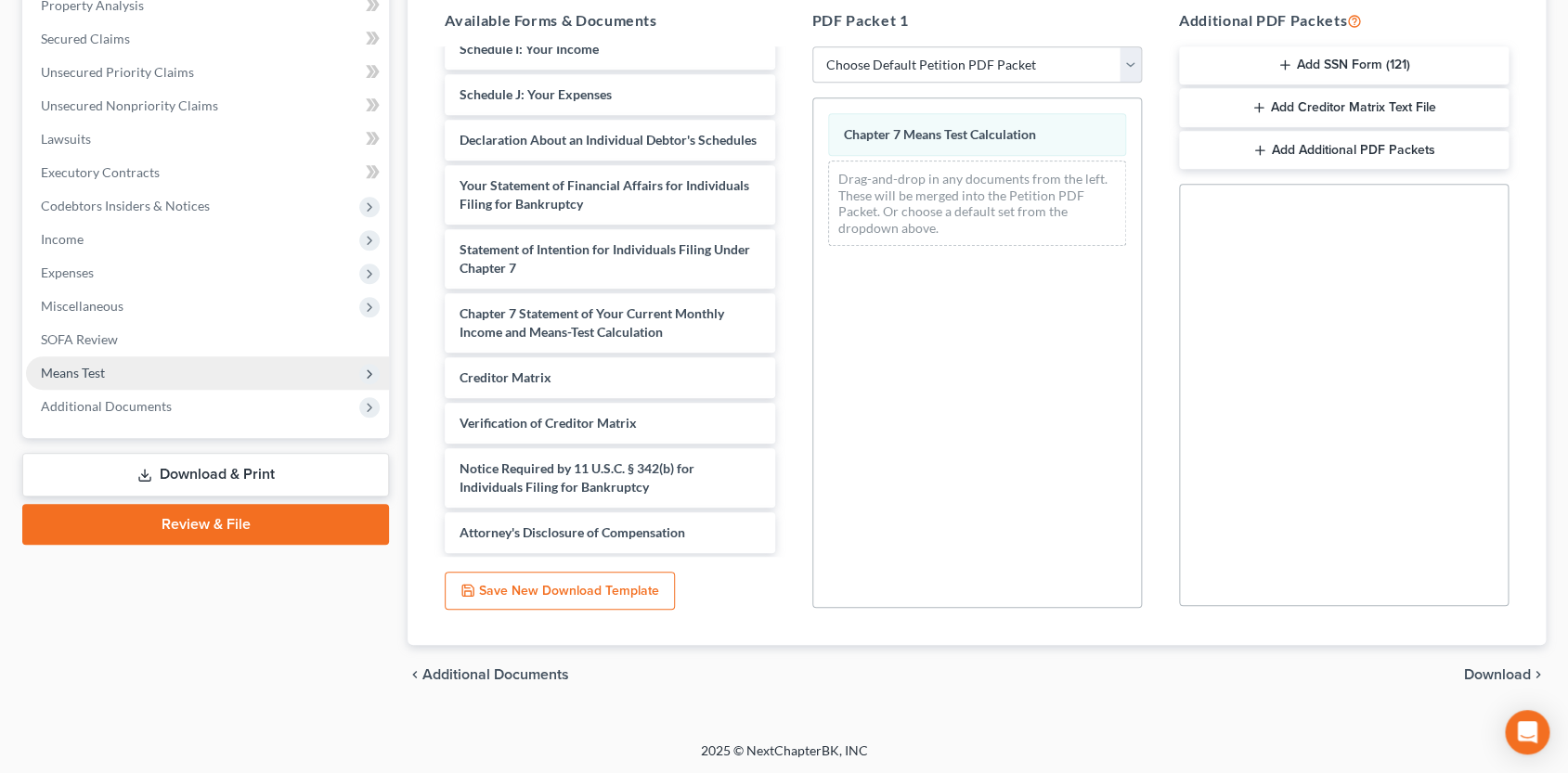 click on "Means Test" at bounding box center (207, 373) 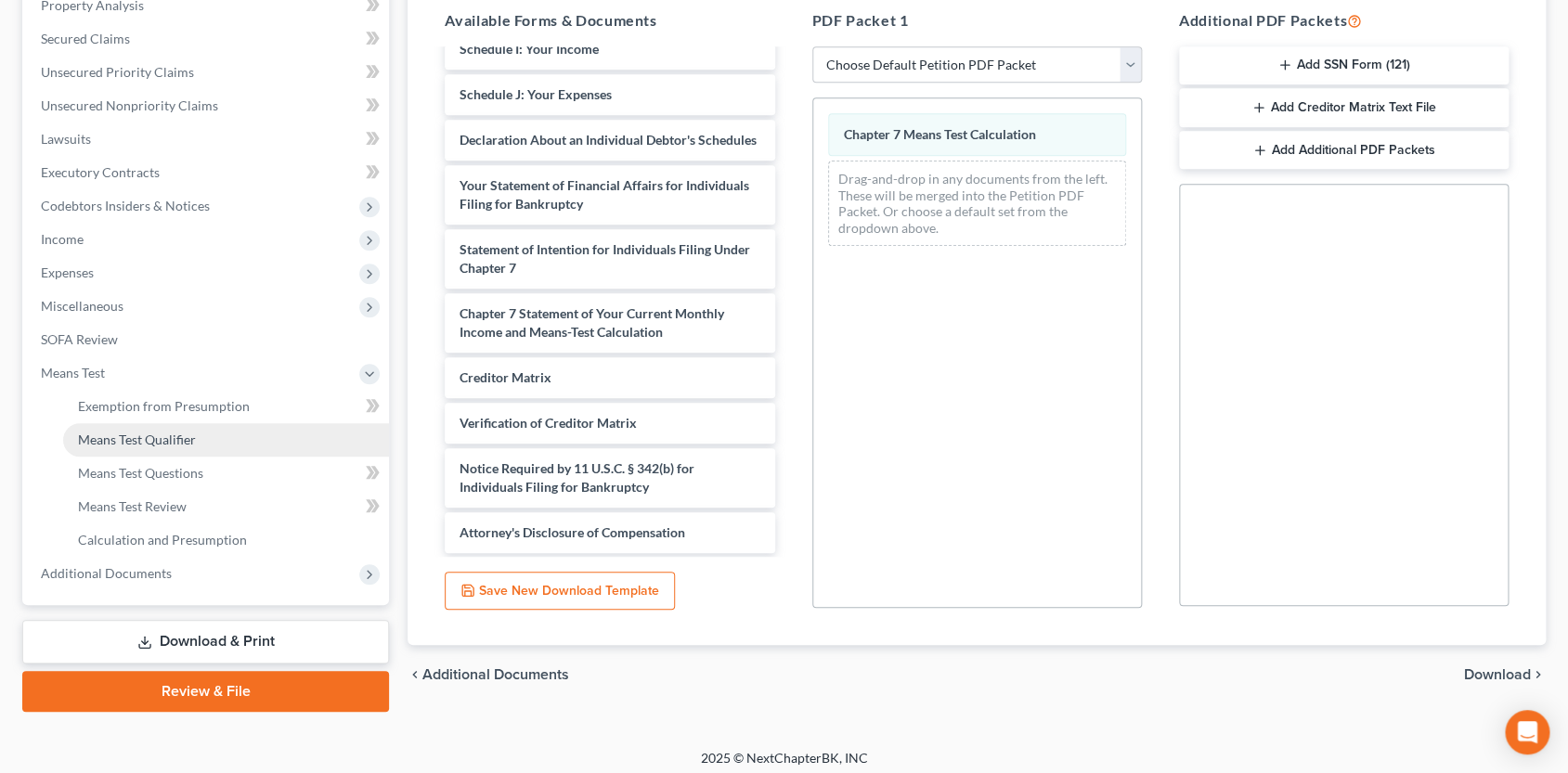 click on "Means Test Qualifier" at bounding box center (136, 439) 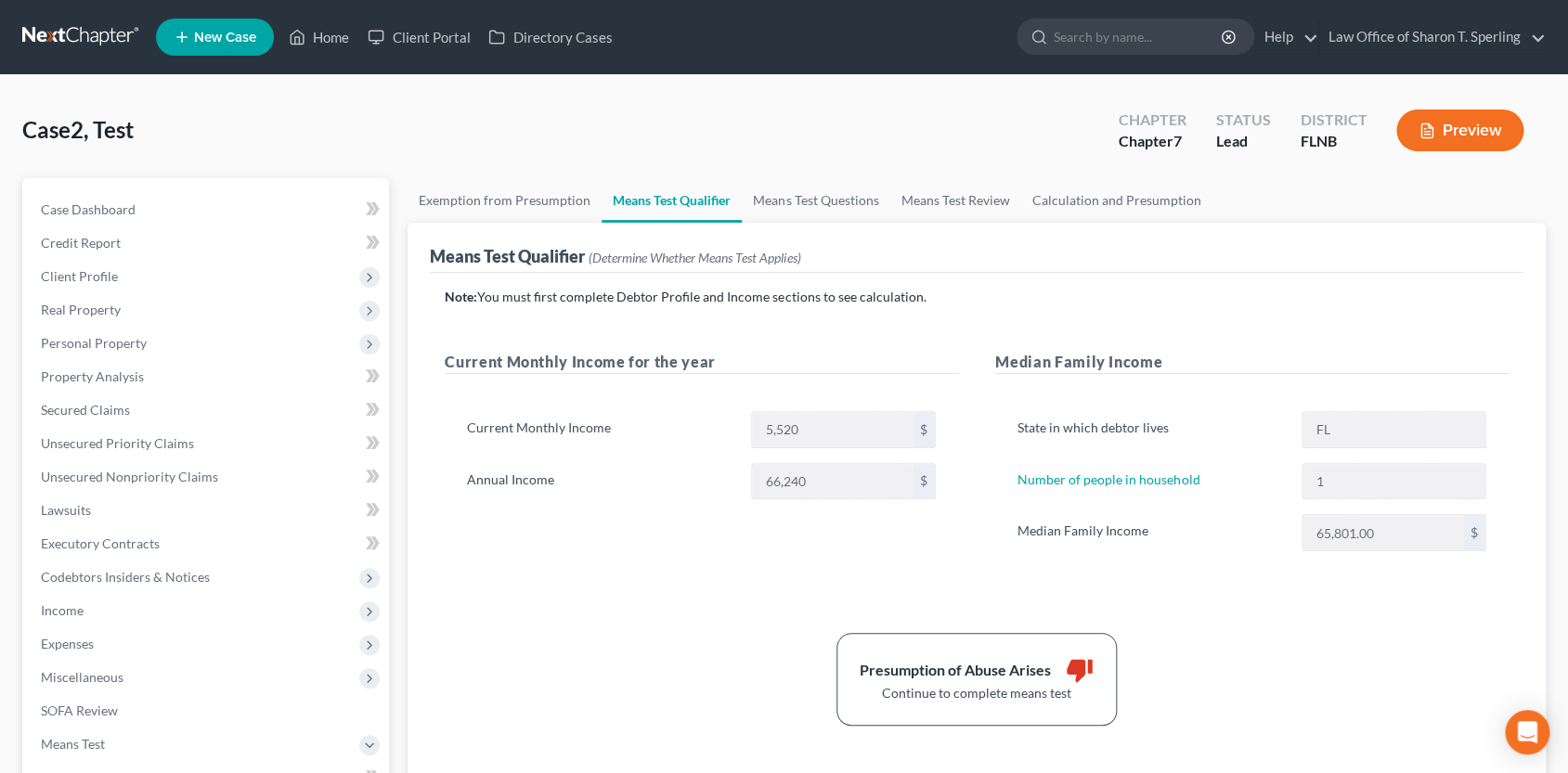scroll, scrollTop: 306, scrollLeft: 0, axis: vertical 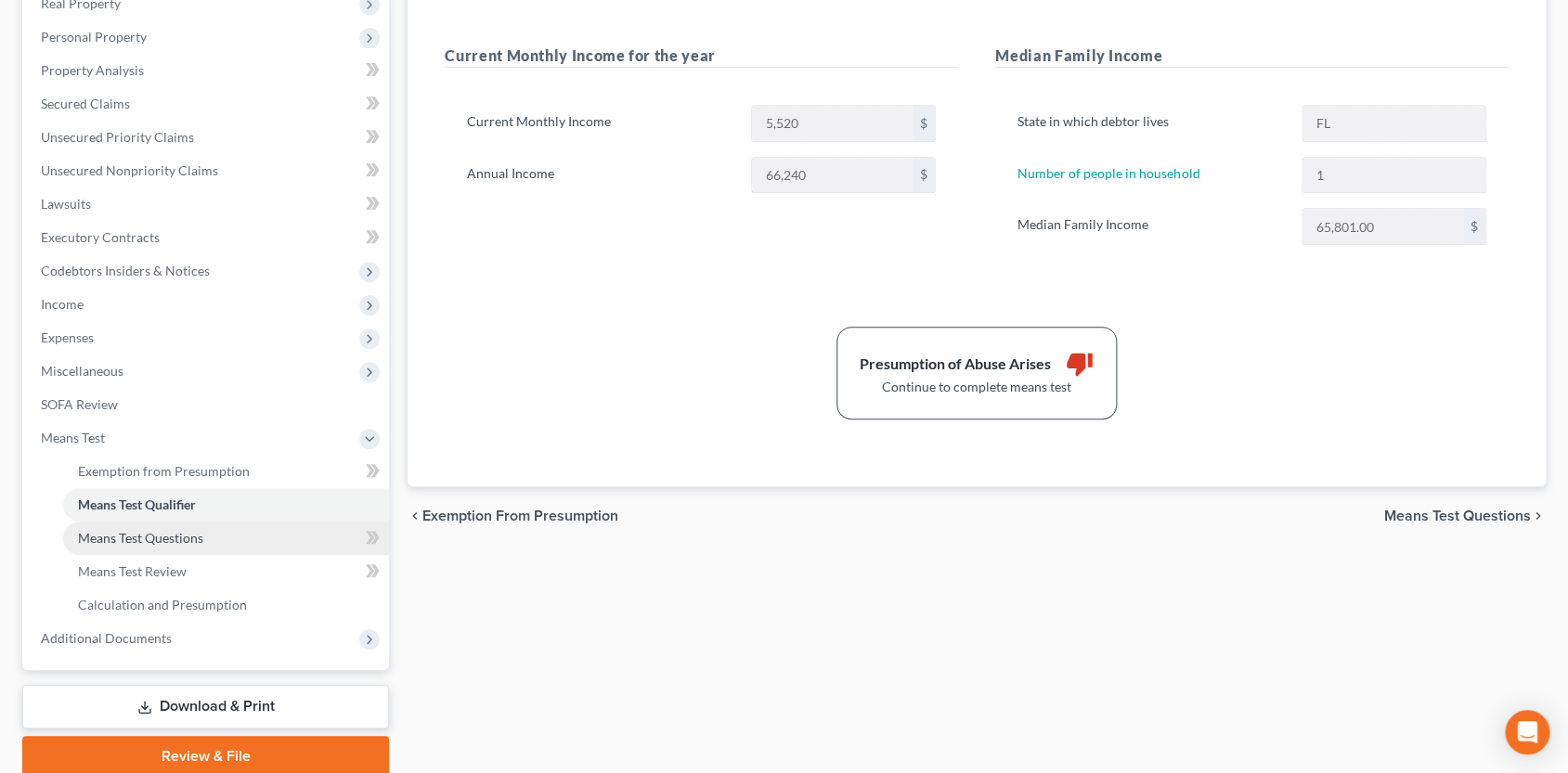 click on "Means Test Questions" at bounding box center (140, 537) 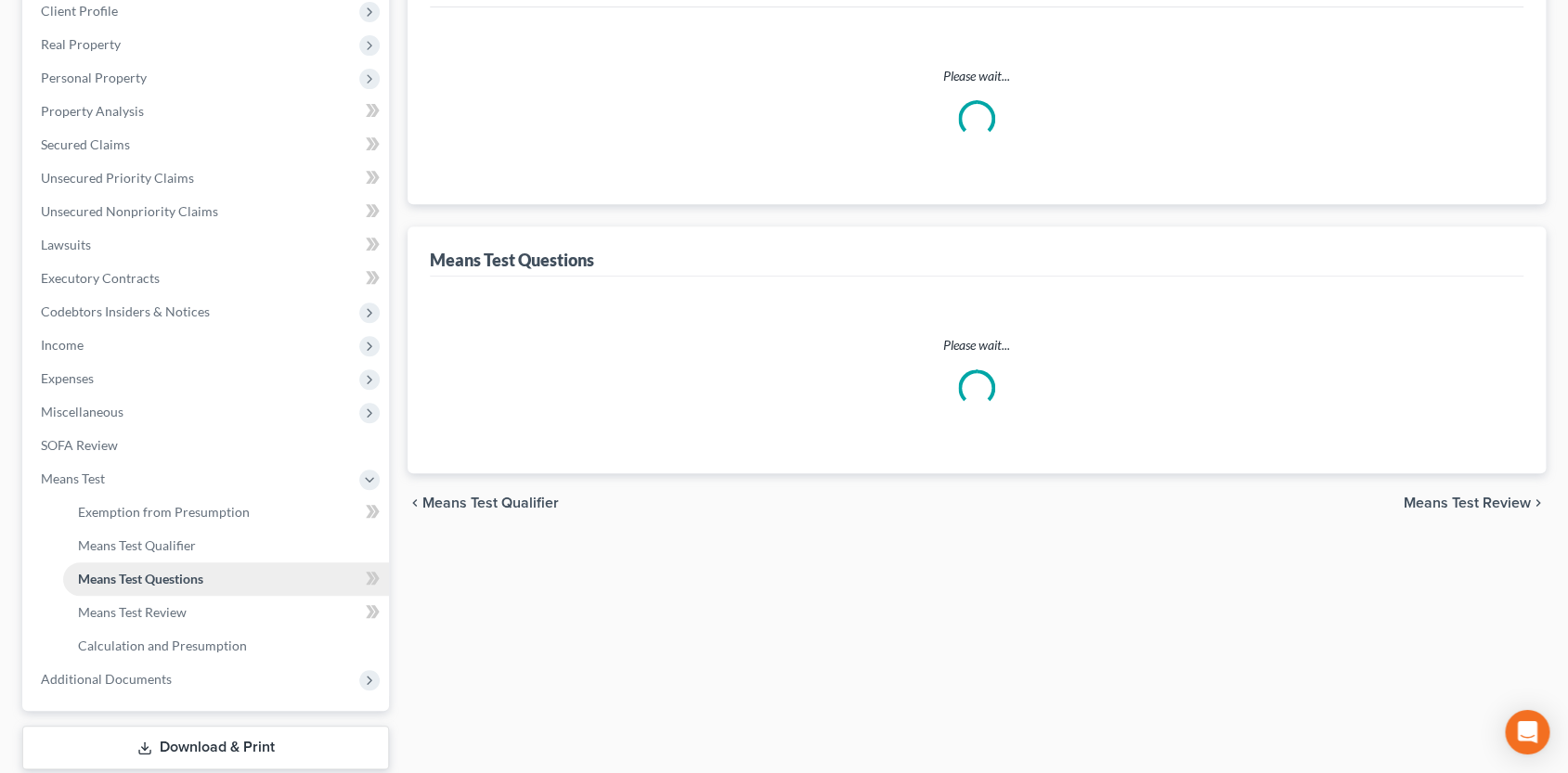 select on "1" 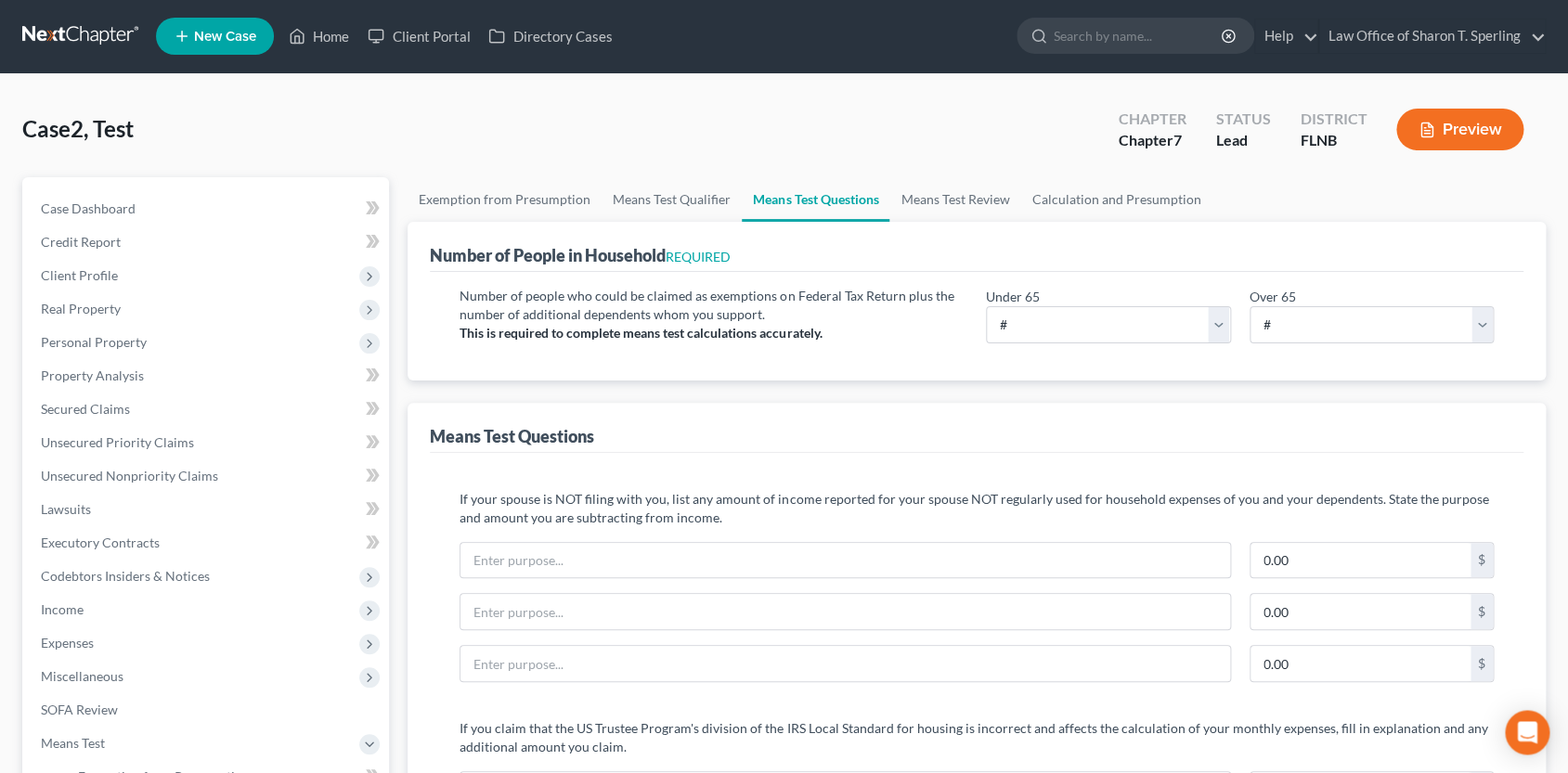scroll, scrollTop: 0, scrollLeft: 0, axis: both 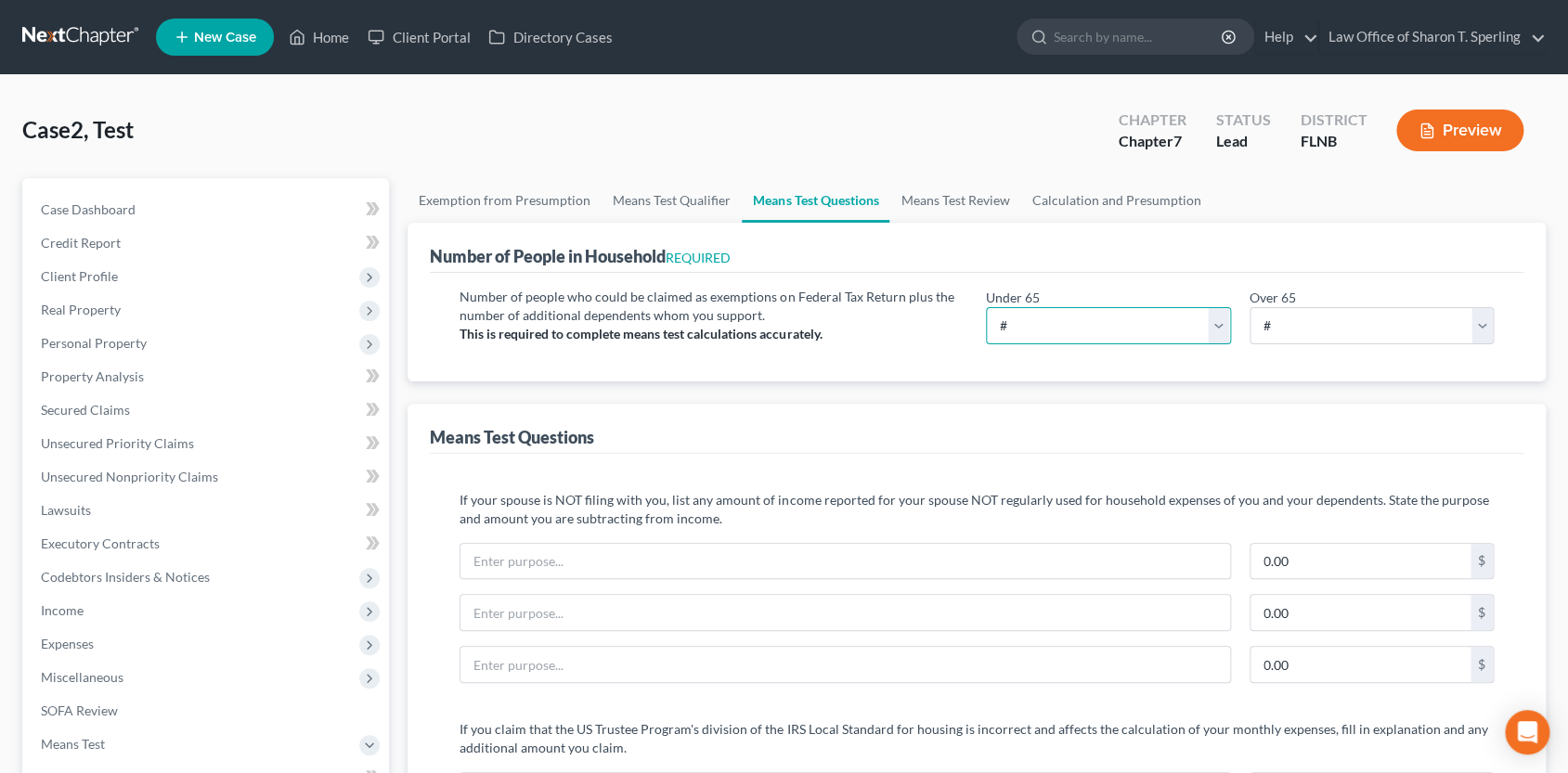 select on "1" 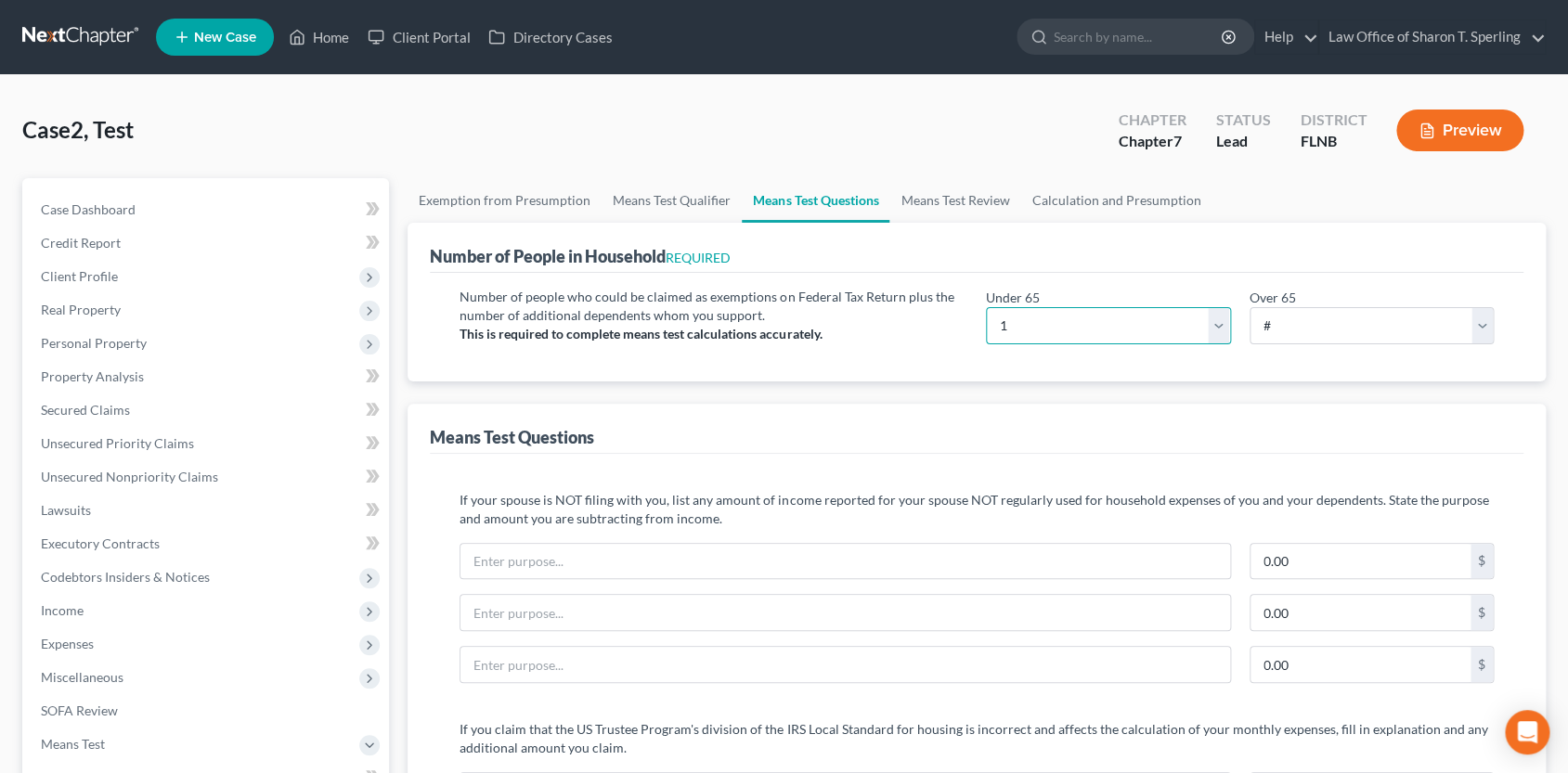 click on "1" at bounding box center (0, 0) 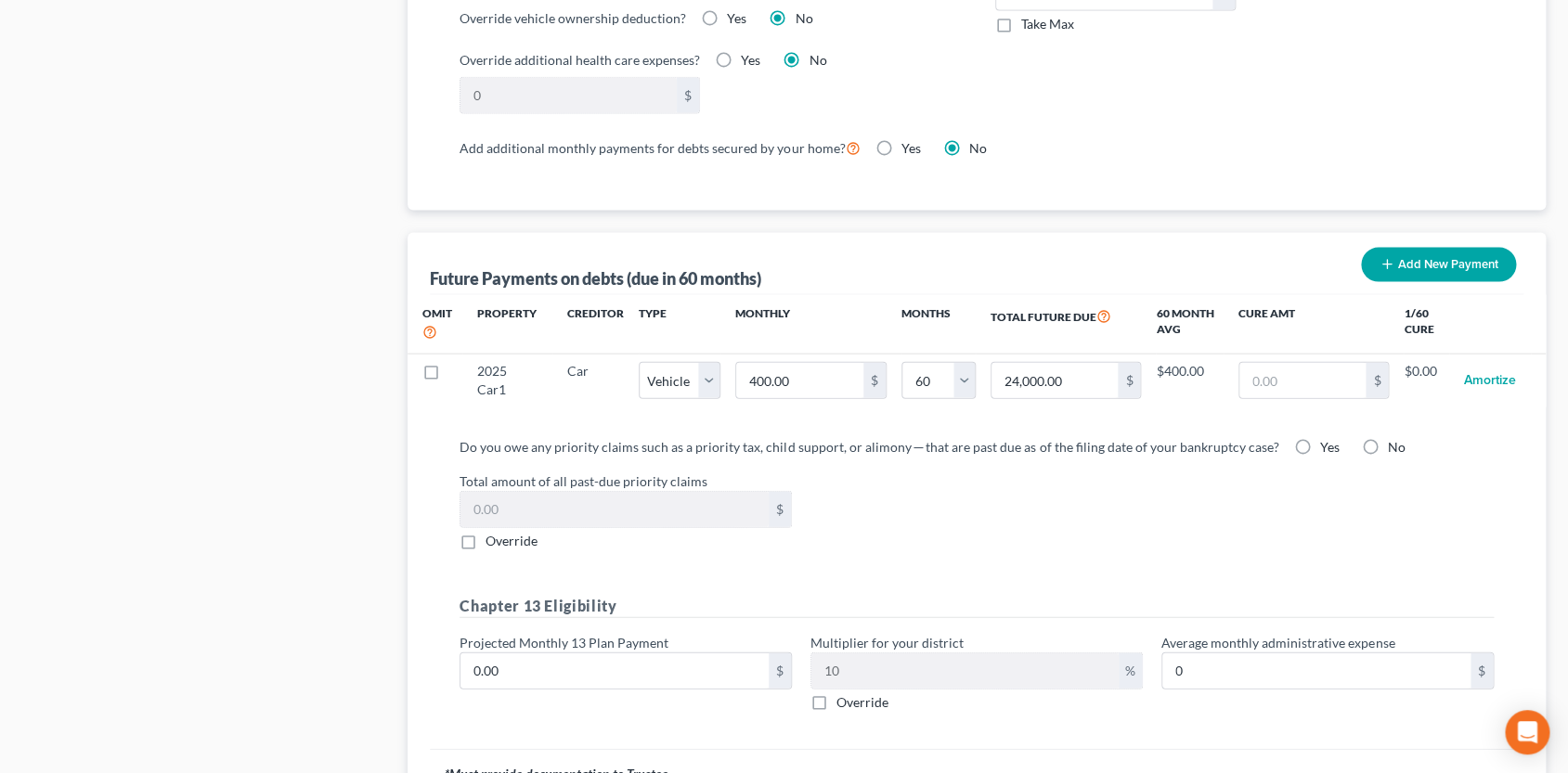 scroll, scrollTop: 1820, scrollLeft: 0, axis: vertical 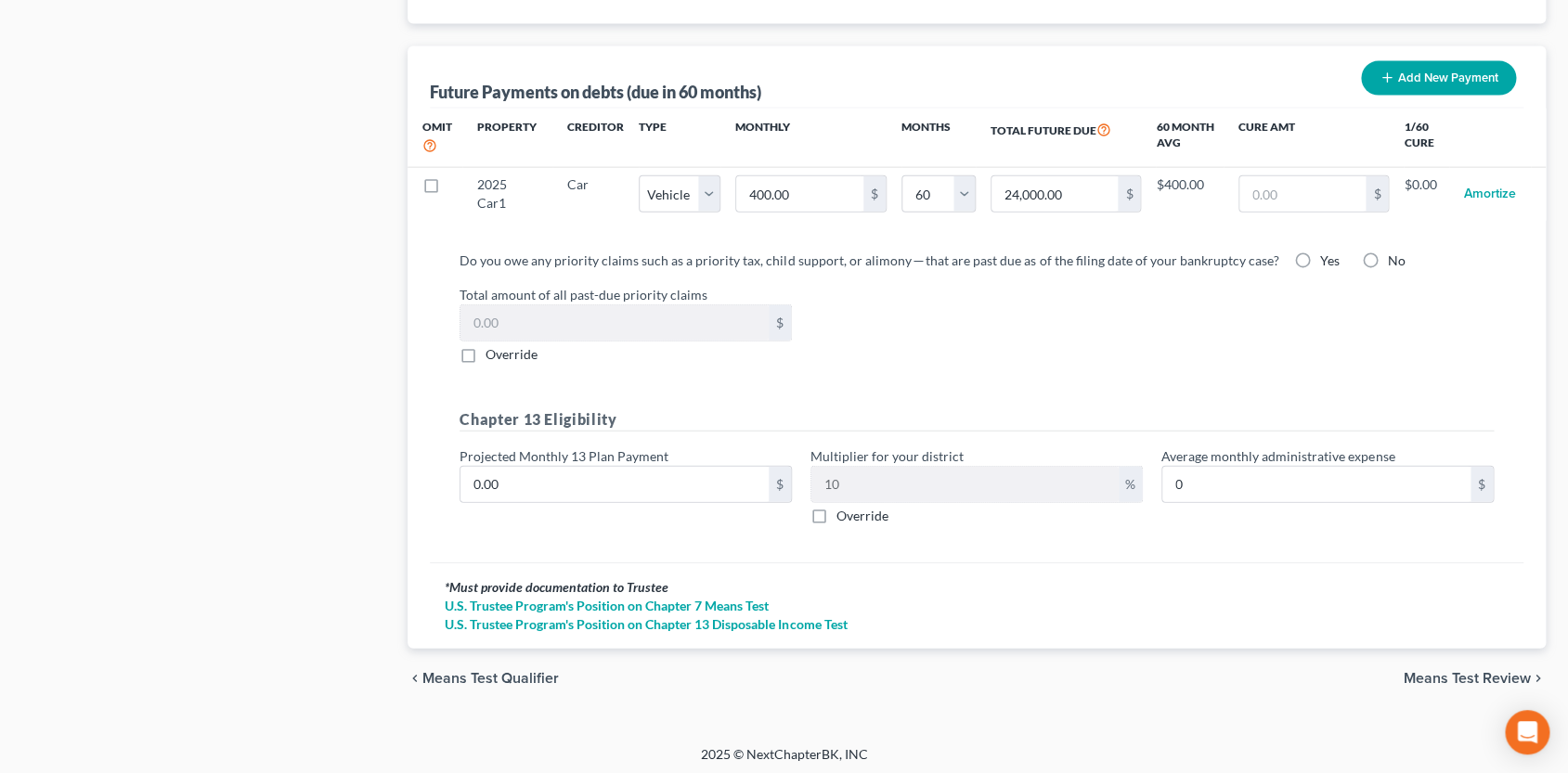 click on "Means Test Review" at bounding box center (1467, 678) 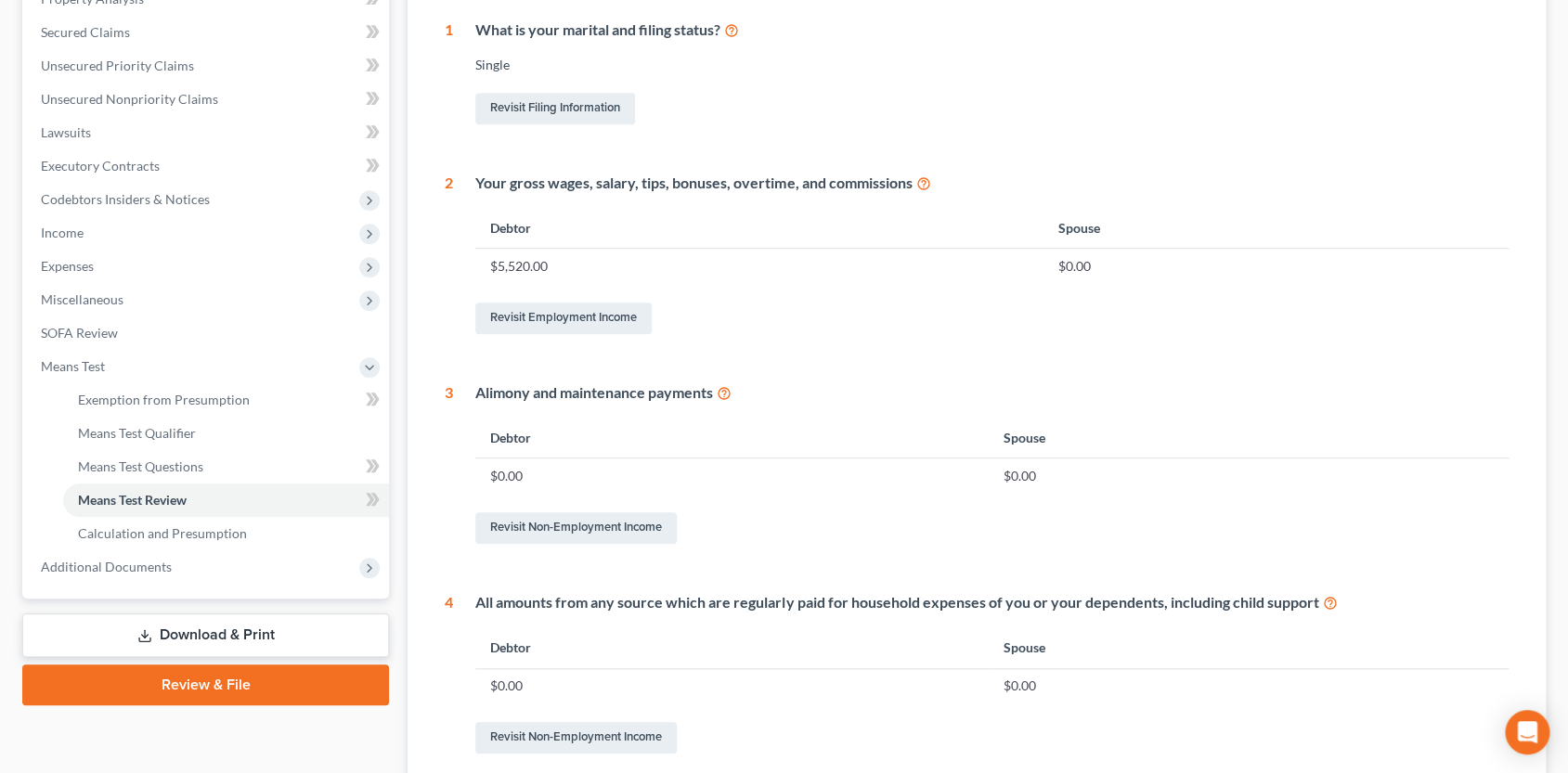 scroll, scrollTop: 802, scrollLeft: 0, axis: vertical 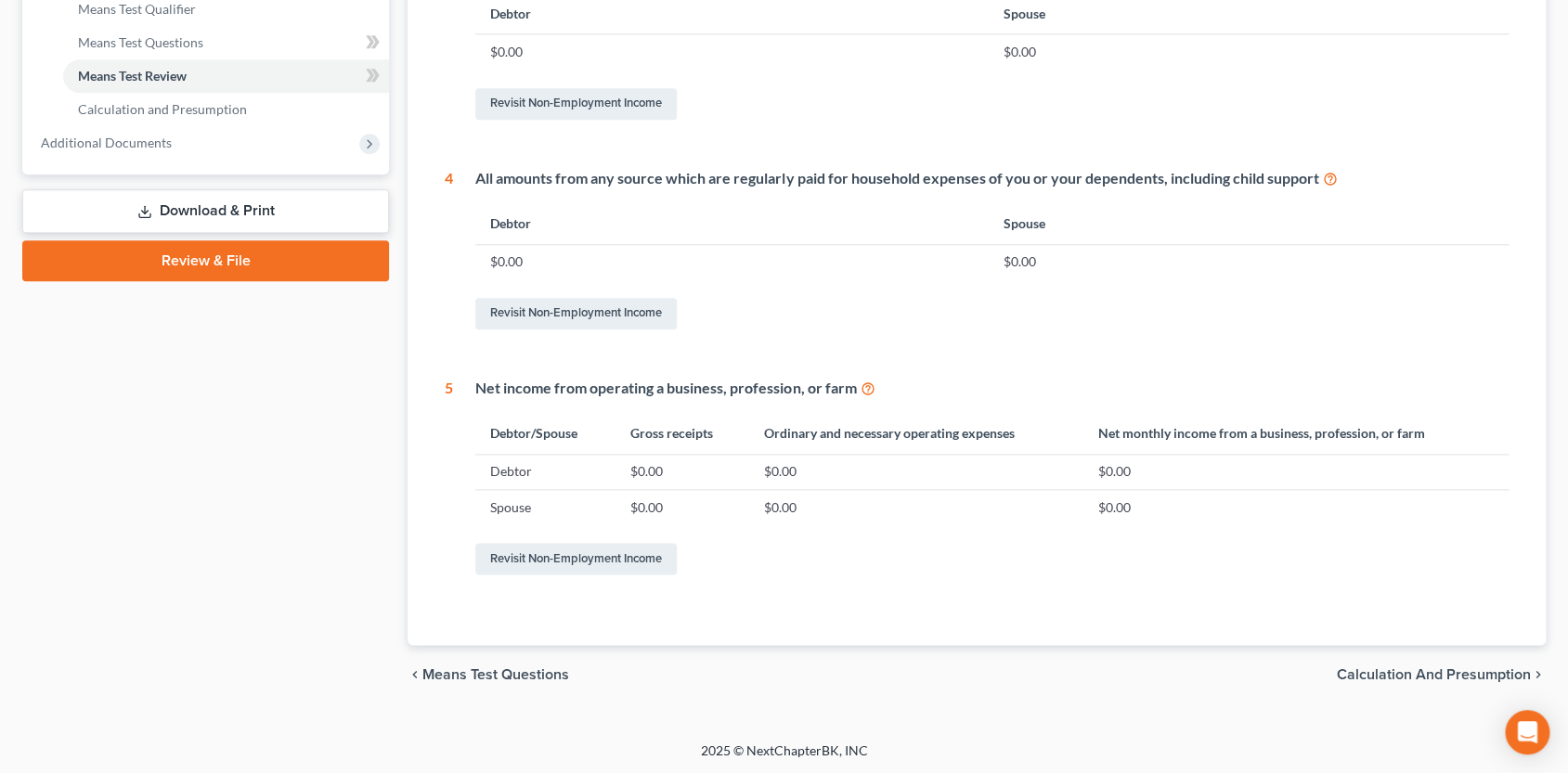 click on "Calculation and Presumption" at bounding box center (1433, 675) 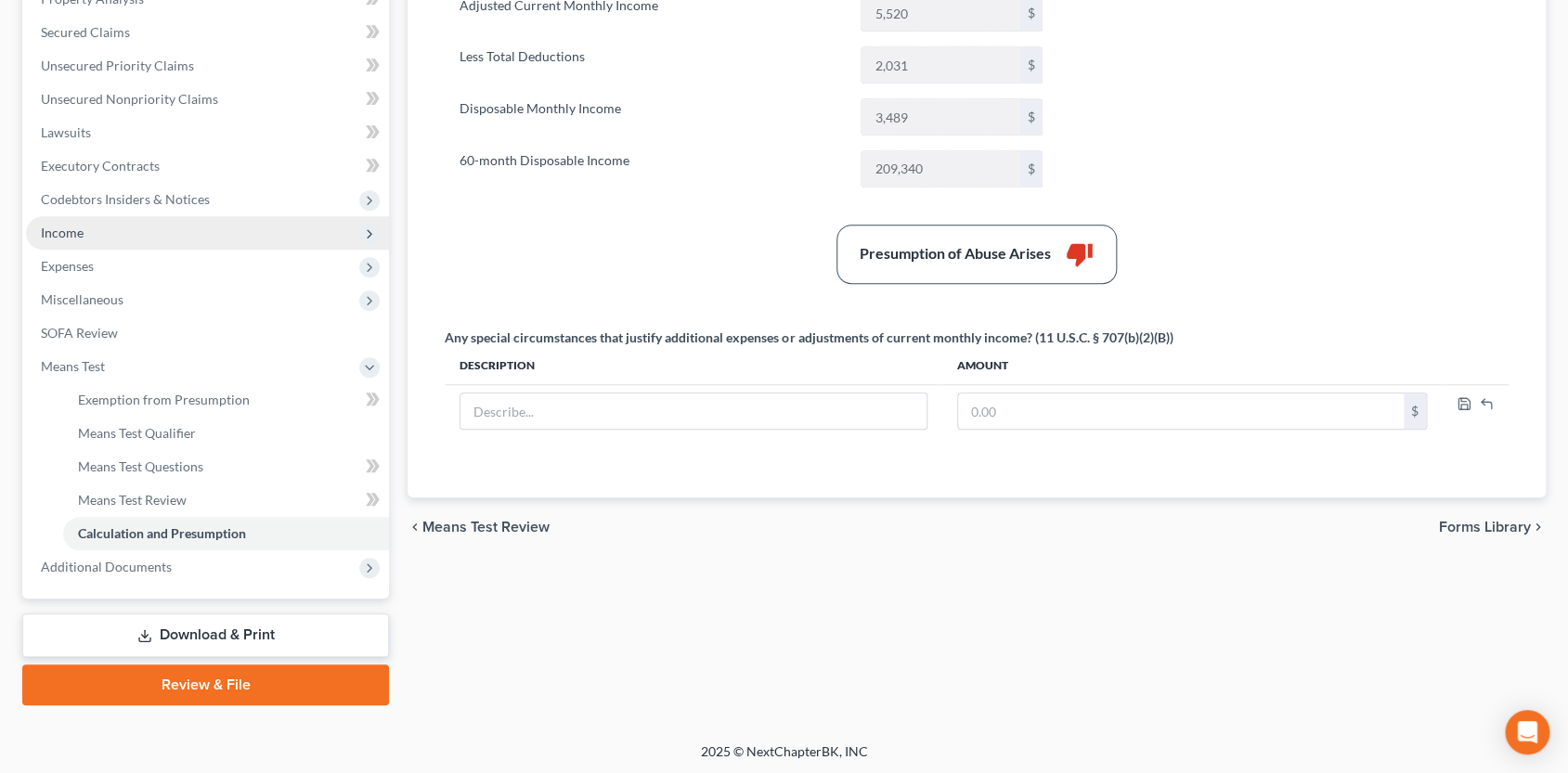 scroll, scrollTop: 174, scrollLeft: 0, axis: vertical 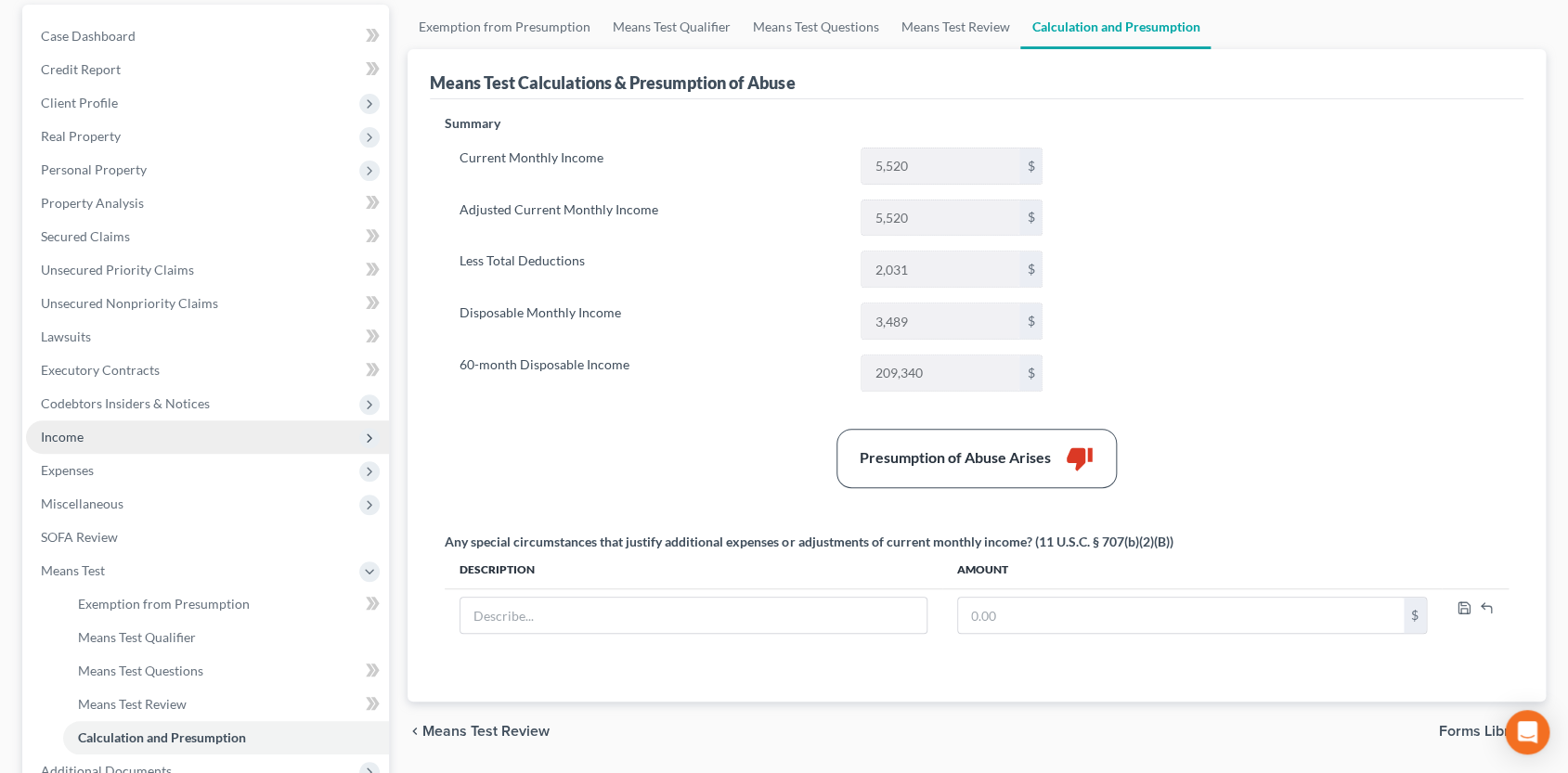 click on "Income" at bounding box center (207, 437) 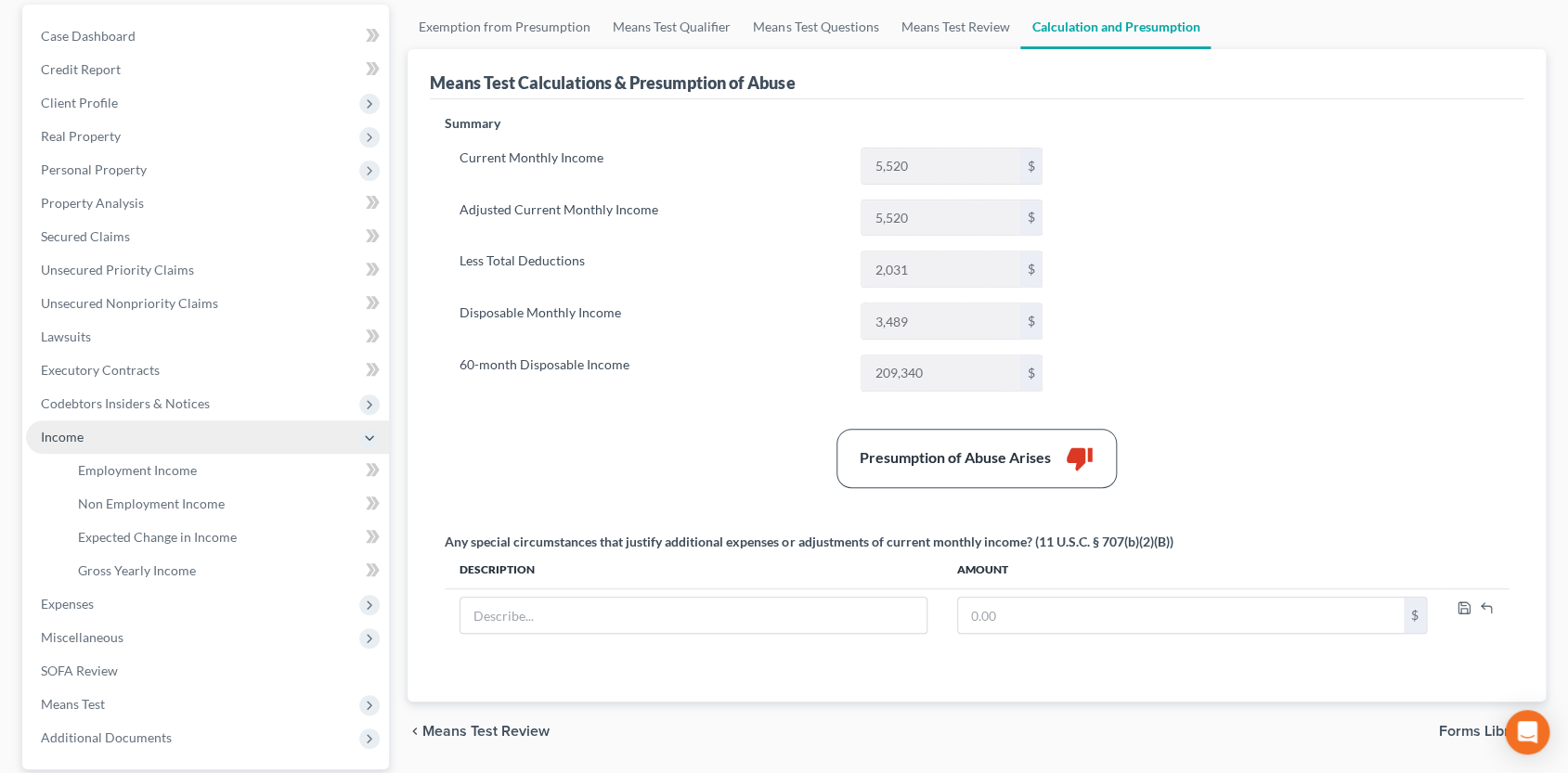 scroll, scrollTop: 344, scrollLeft: 0, axis: vertical 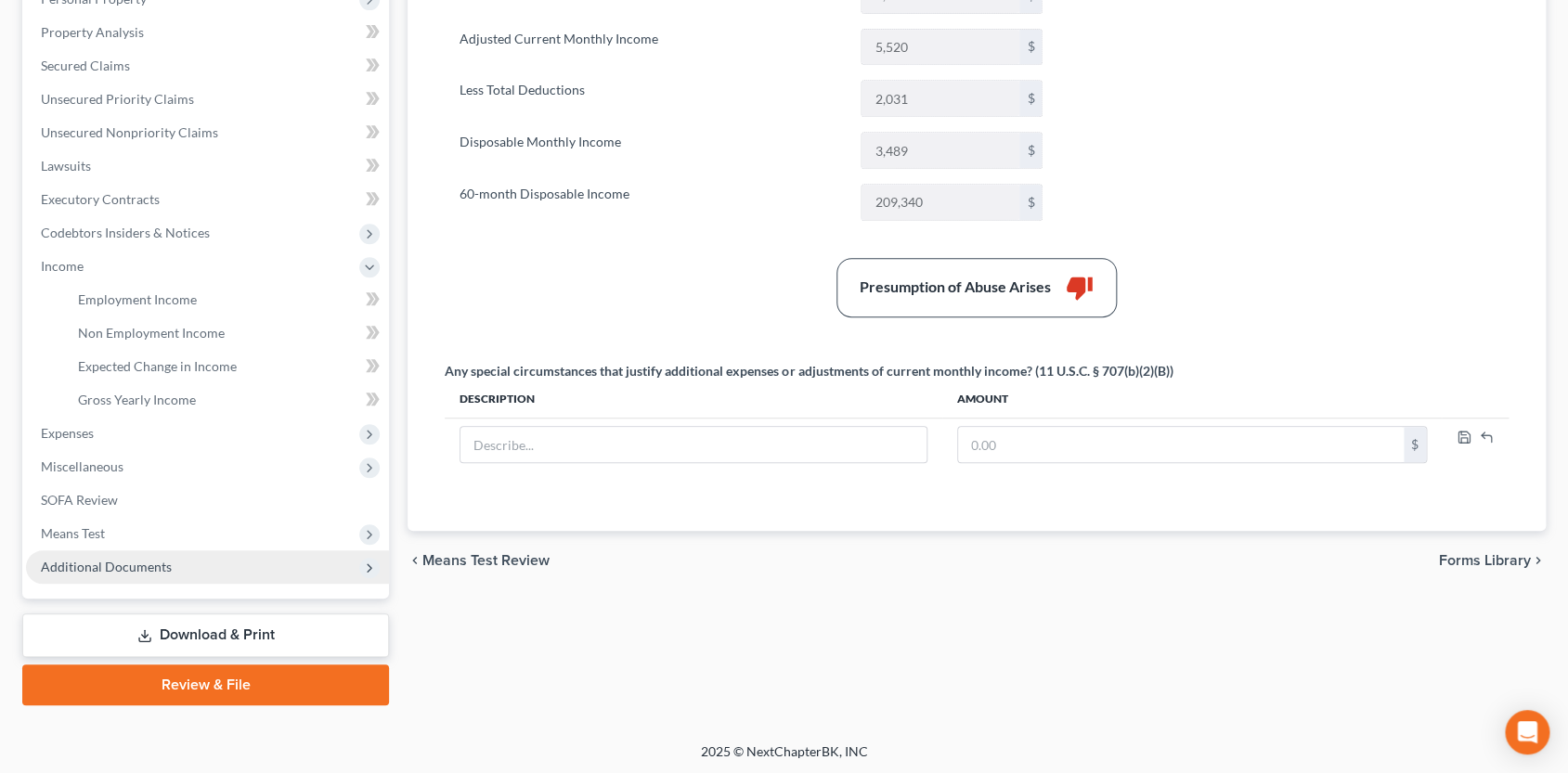 click on "Additional Documents" at bounding box center [106, 566] 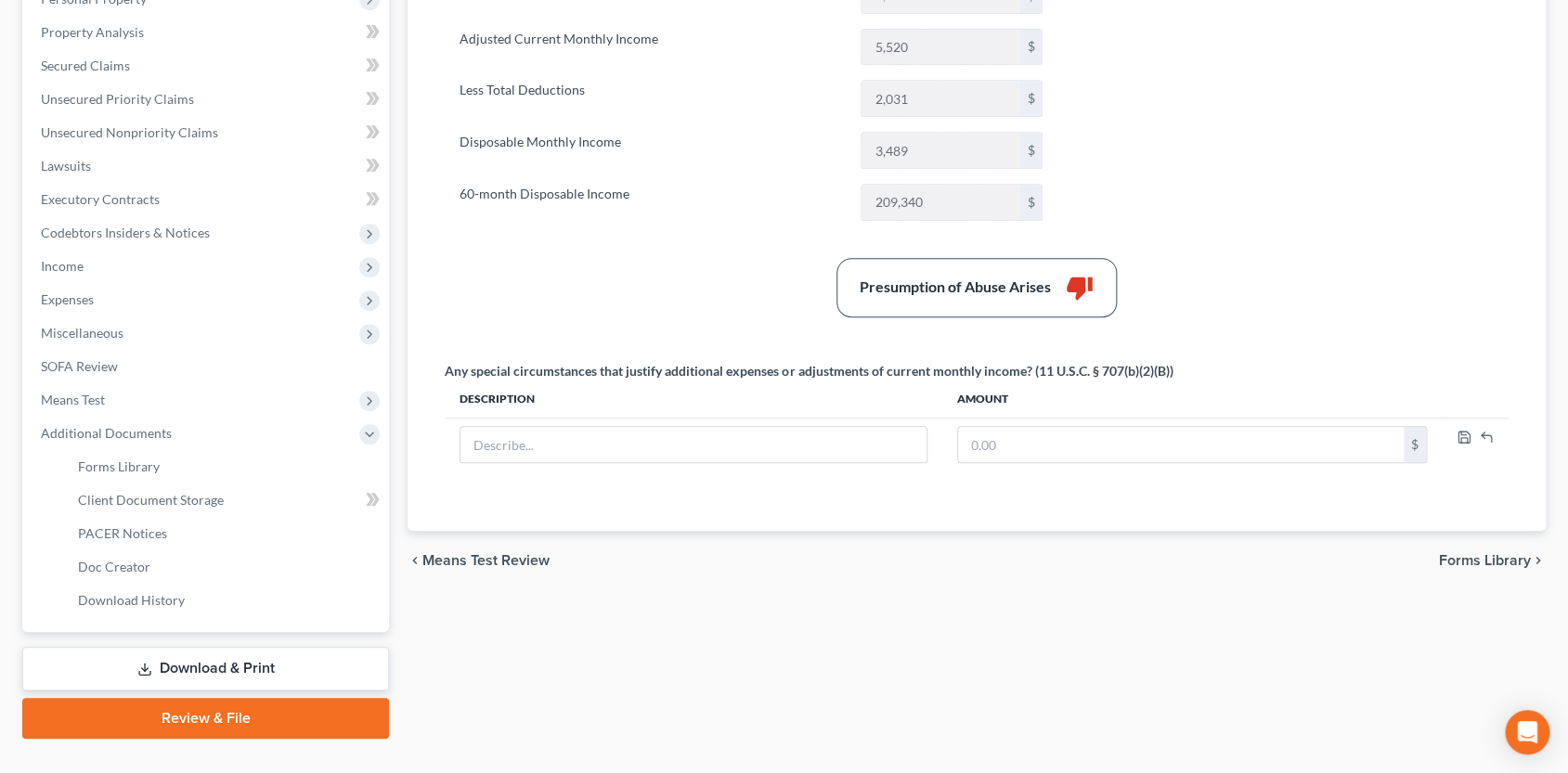 click on "Download & Print" at bounding box center (205, 668) 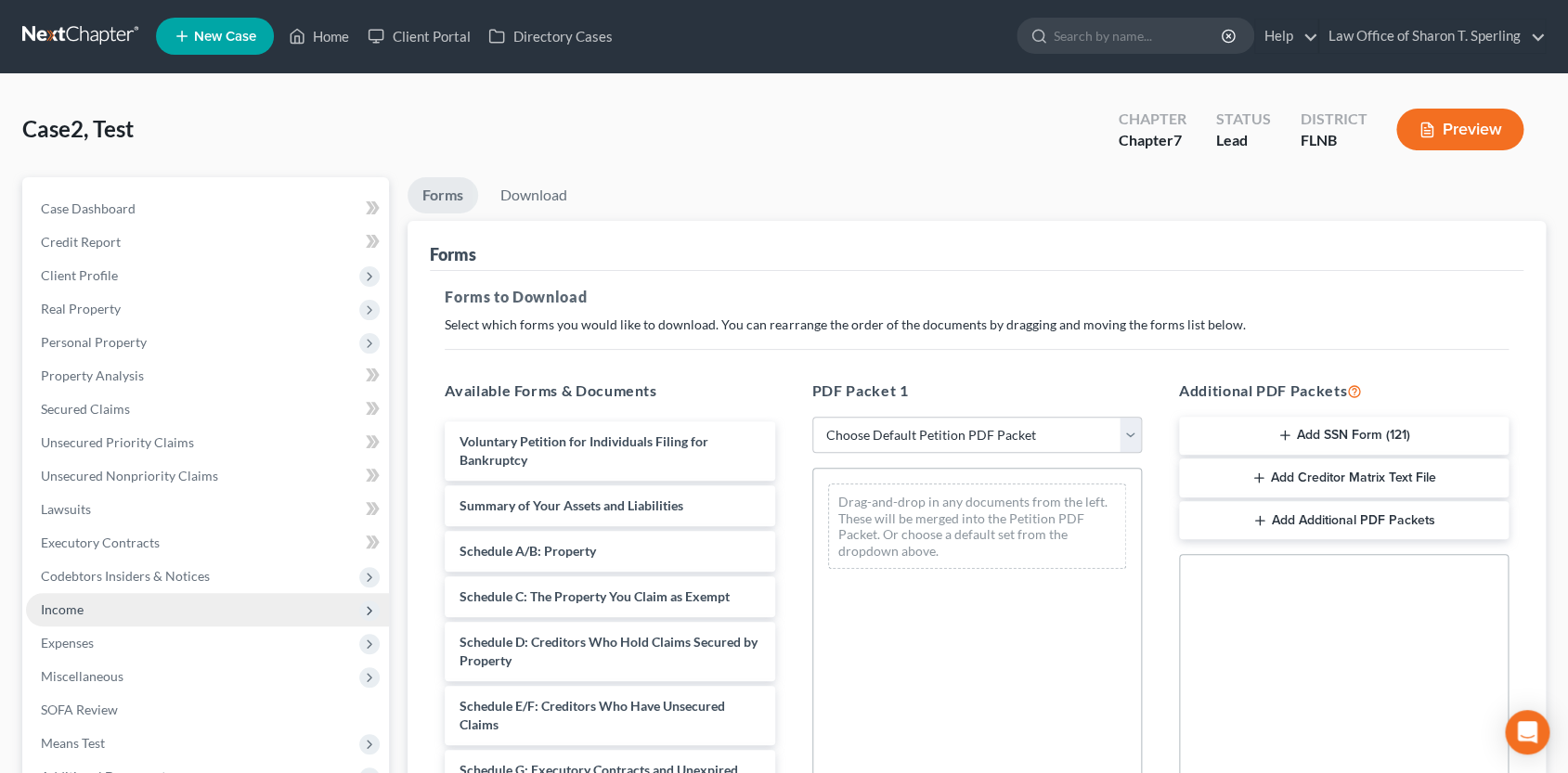 scroll, scrollTop: 0, scrollLeft: 0, axis: both 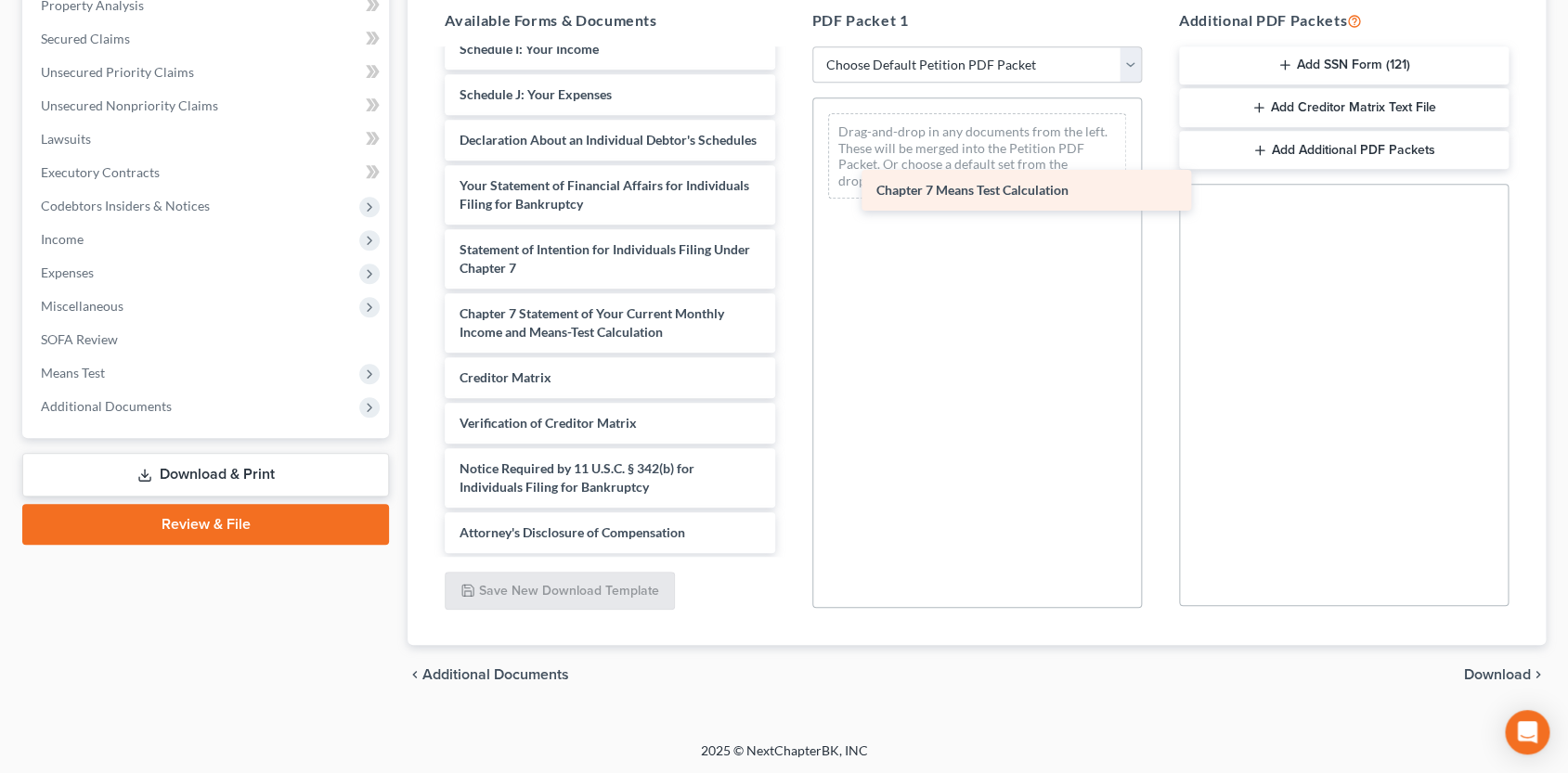drag, startPoint x: 613, startPoint y: 334, endPoint x: 1030, endPoint y: 196, distance: 439.24139 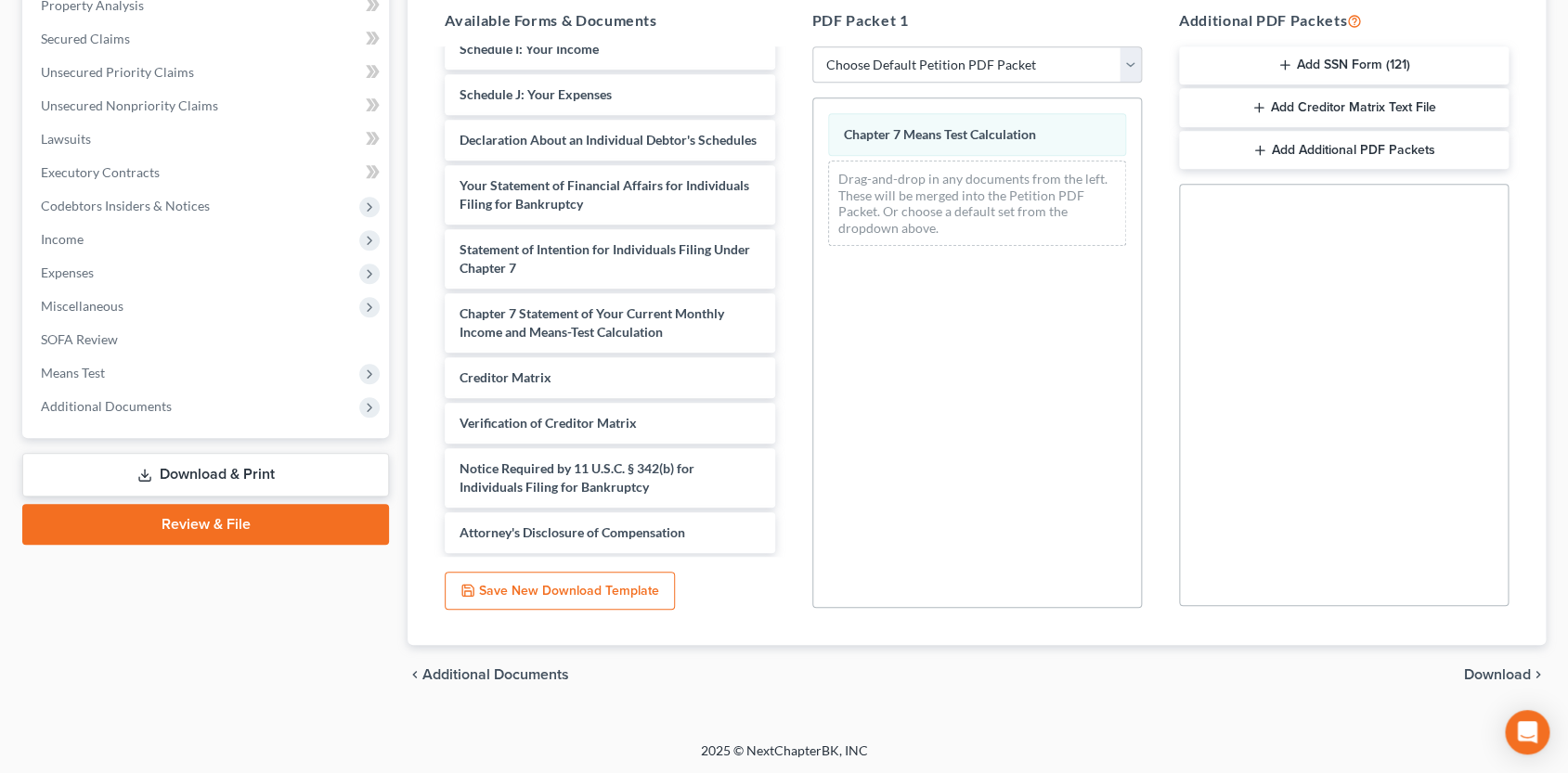 click on "Download" at bounding box center [1497, 675] 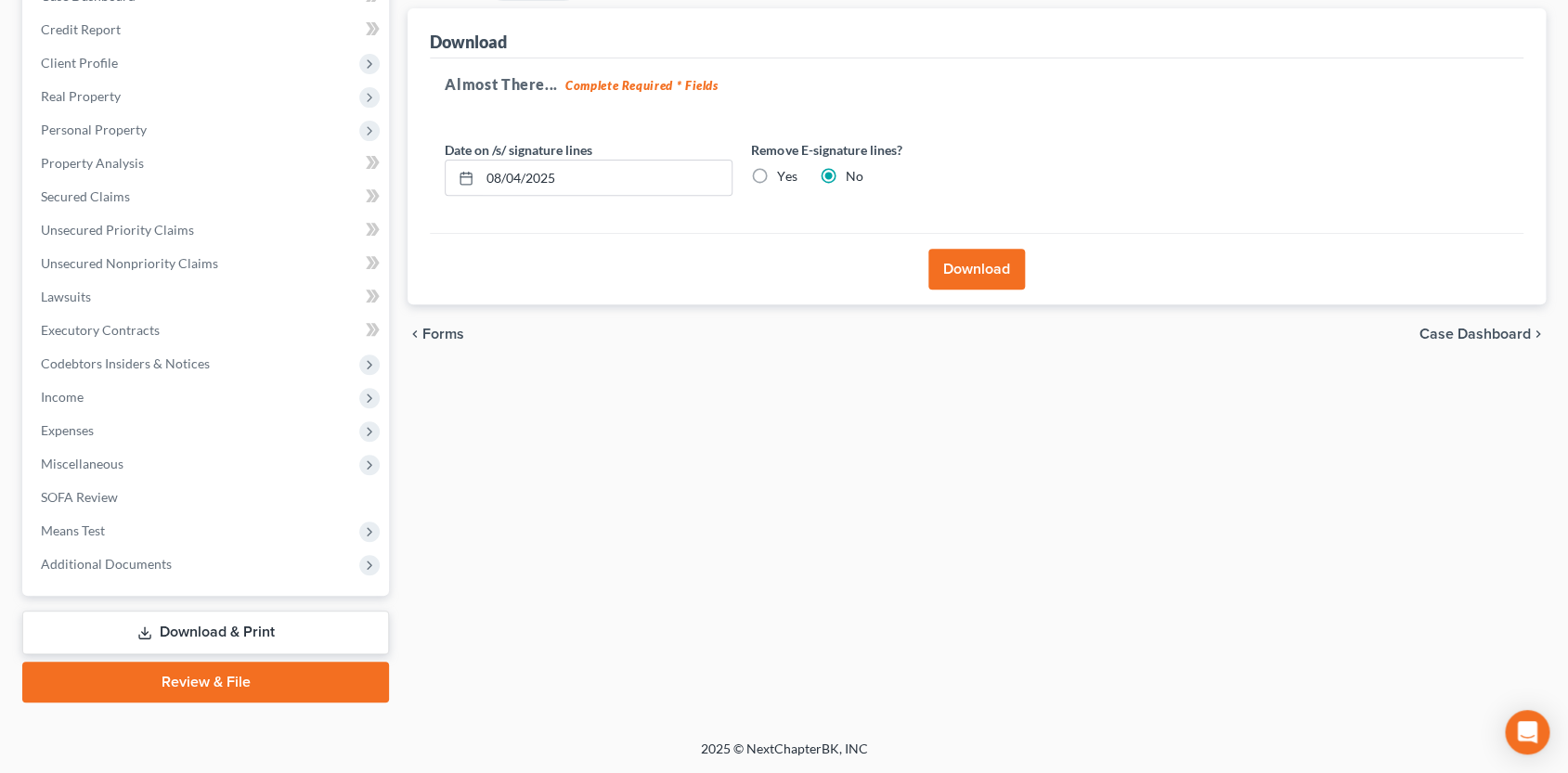 scroll, scrollTop: 211, scrollLeft: 0, axis: vertical 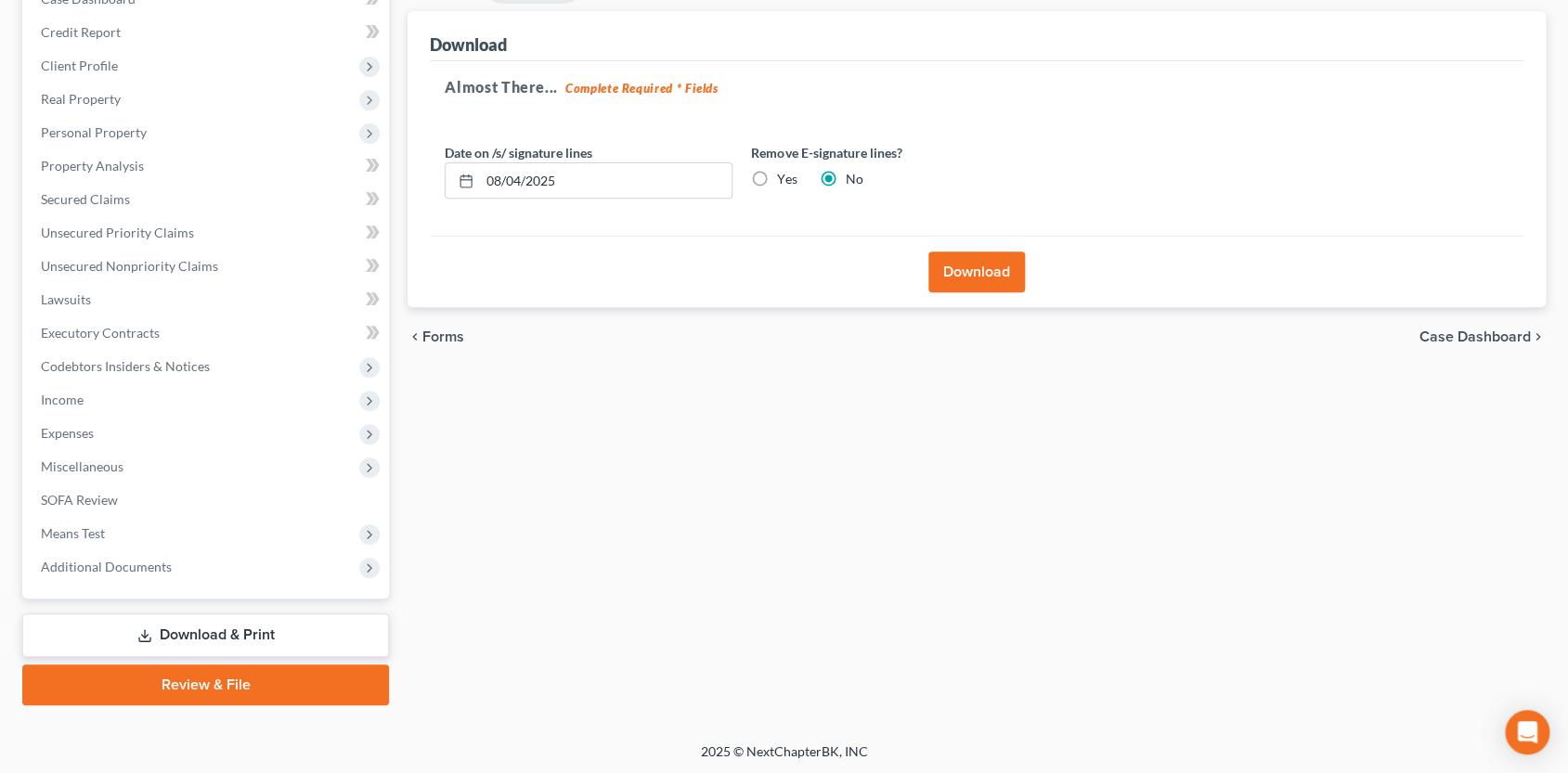 click on "Download" at bounding box center (977, 272) 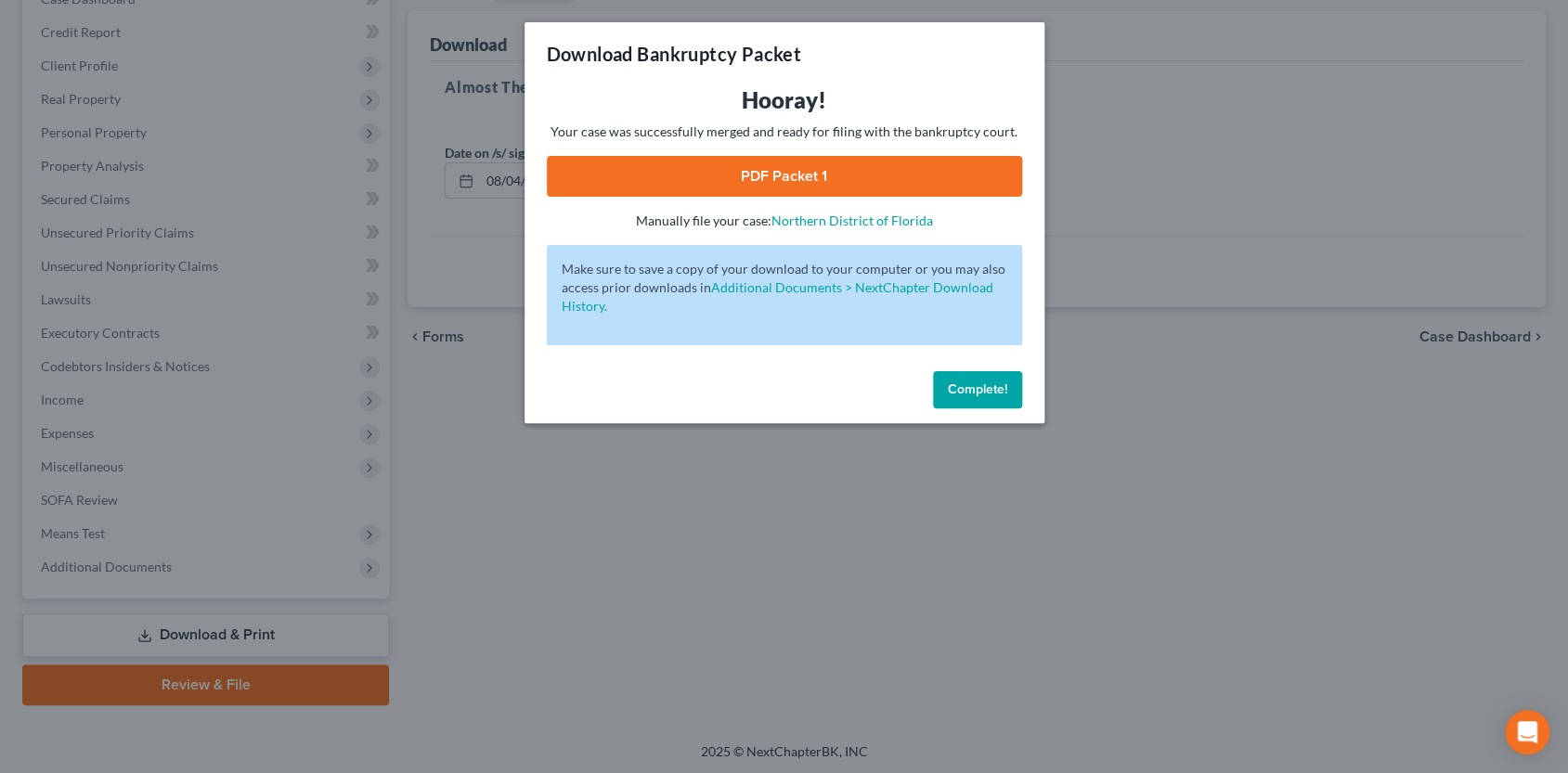 click on "PDF Packet 1" at bounding box center [784, 176] 